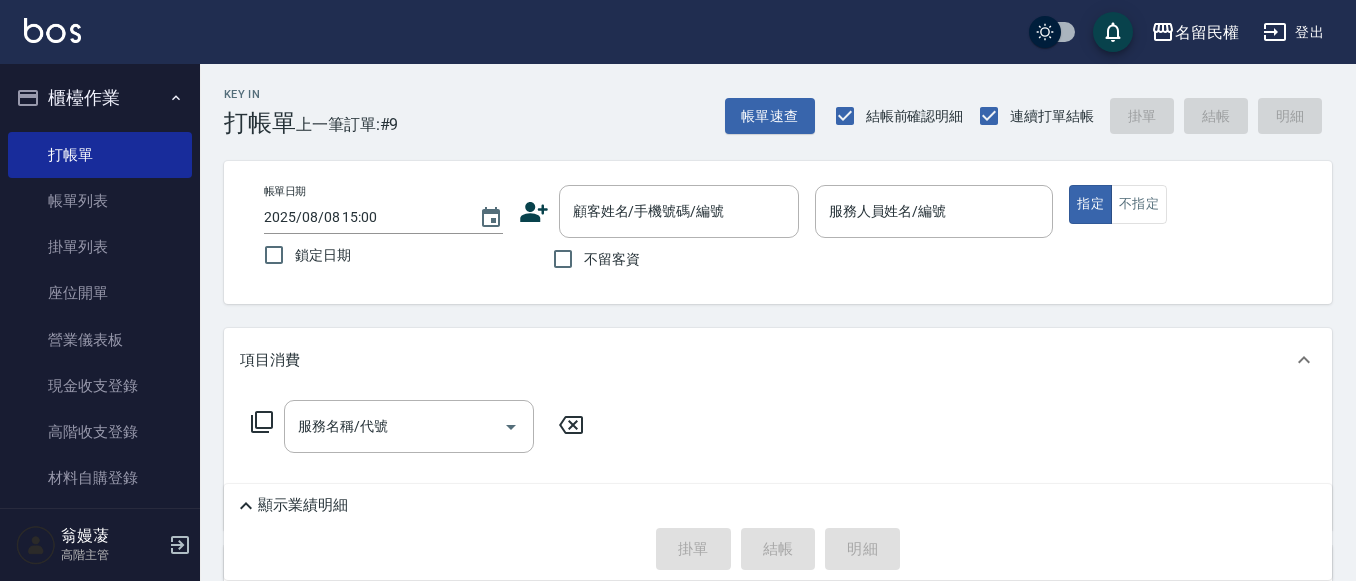 scroll, scrollTop: 0, scrollLeft: 0, axis: both 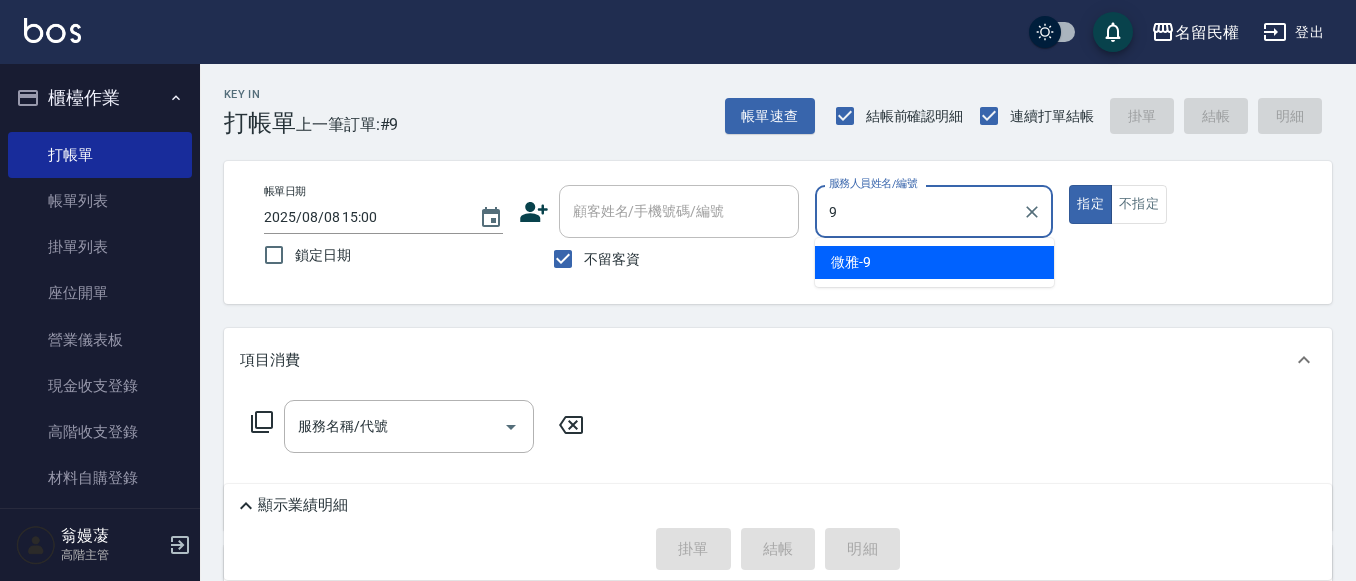 type on "微雅-9" 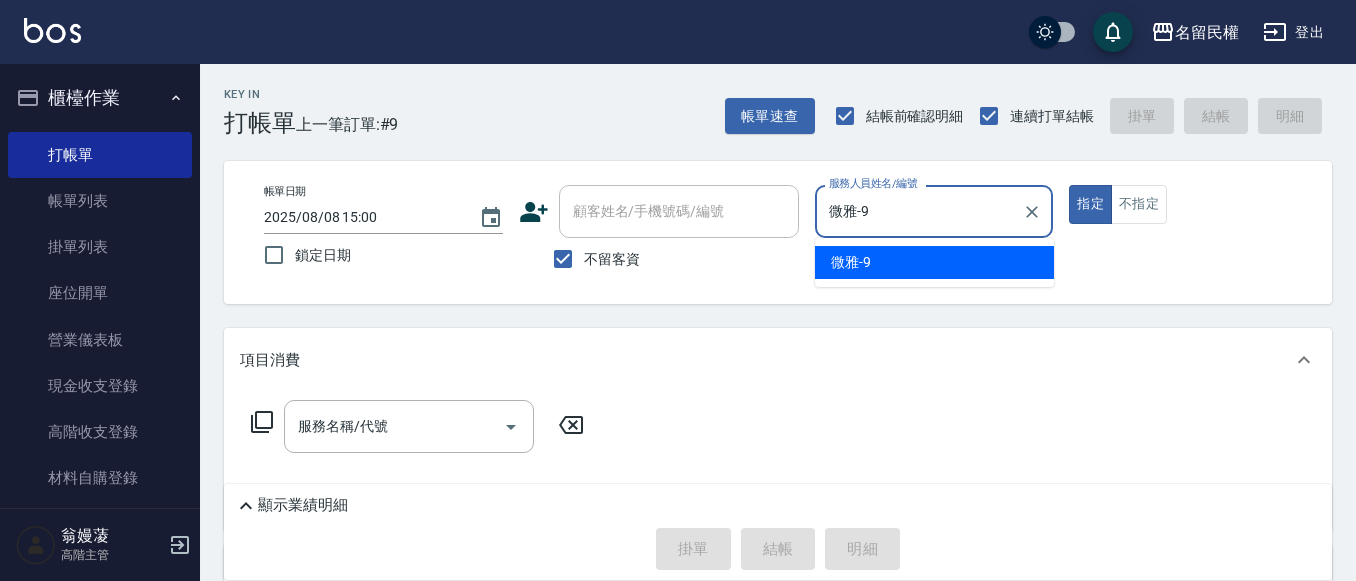 type on "true" 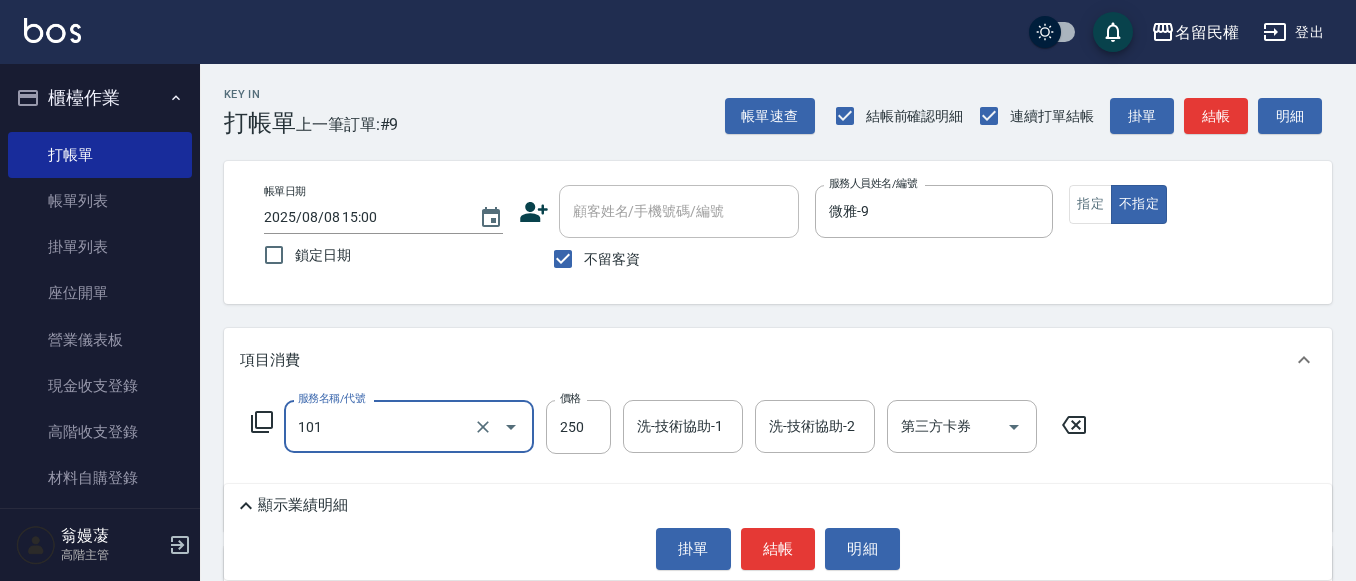 type on "不指定洗髮(101)" 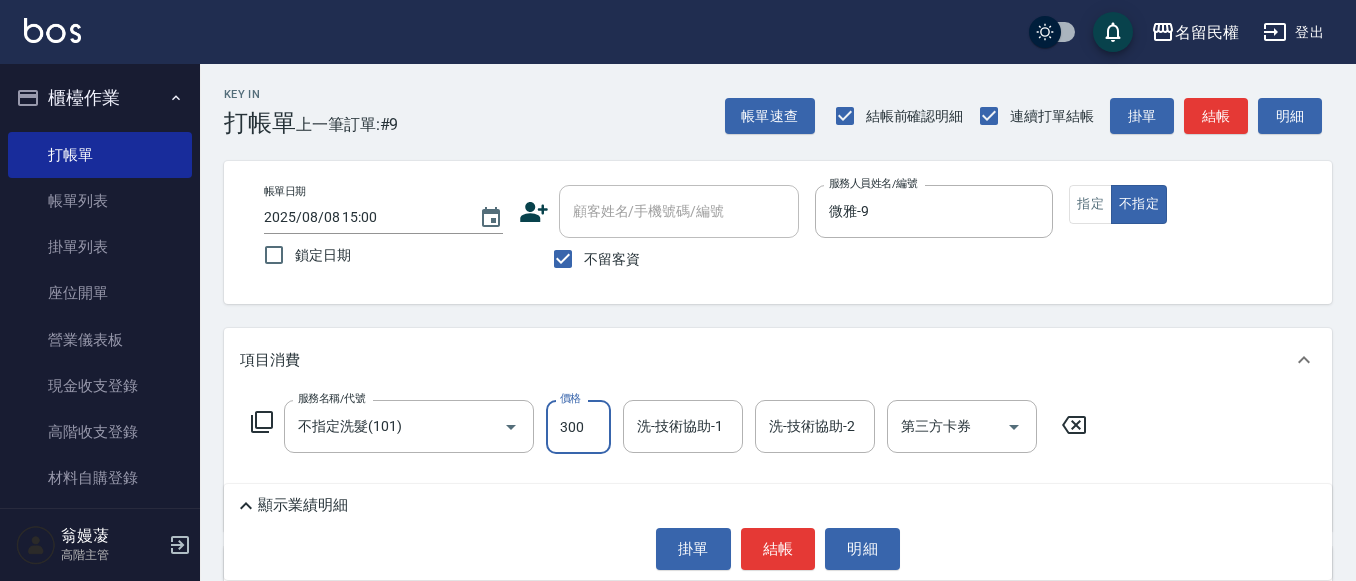 type on "300" 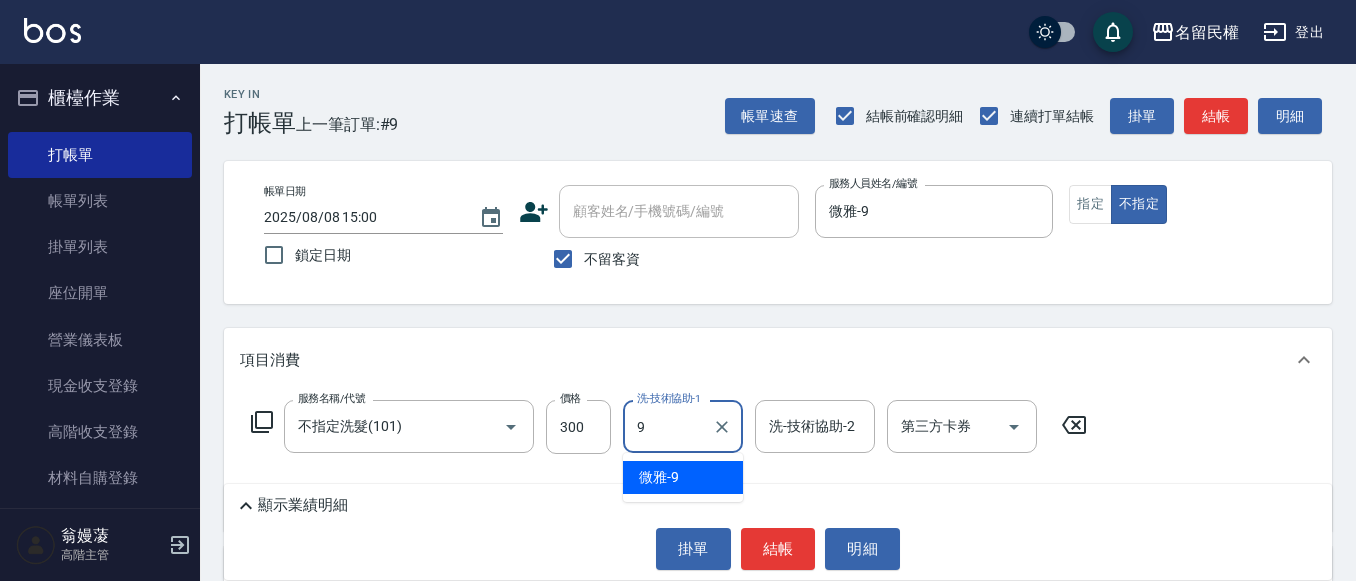 type on "微雅-9" 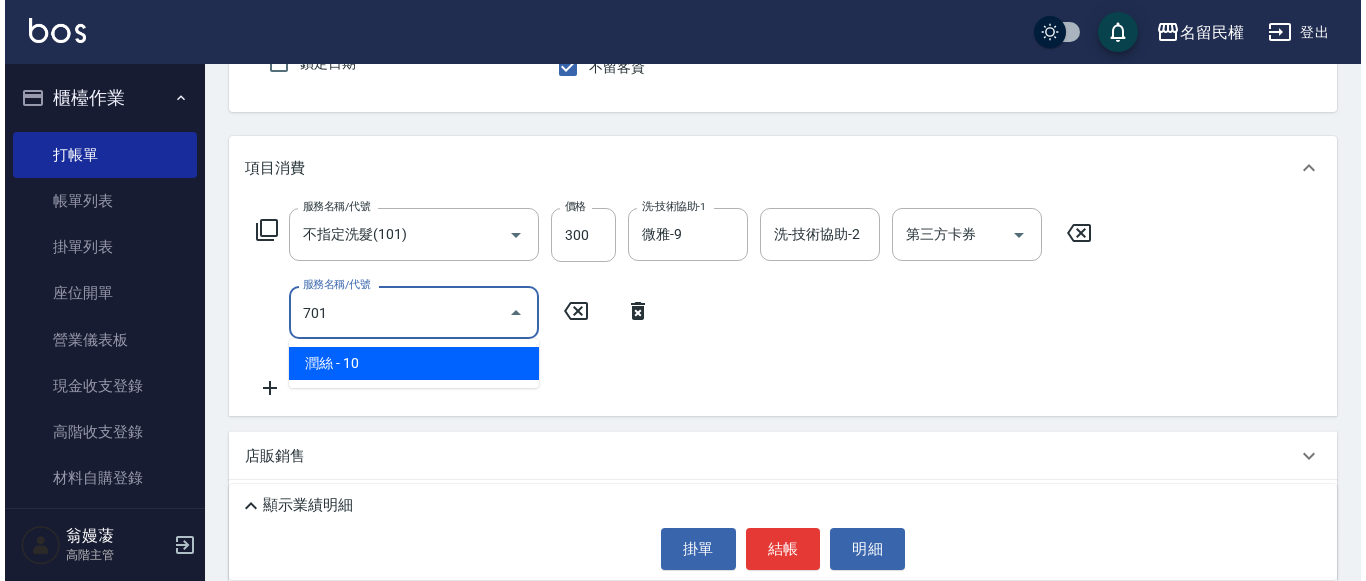 scroll, scrollTop: 200, scrollLeft: 0, axis: vertical 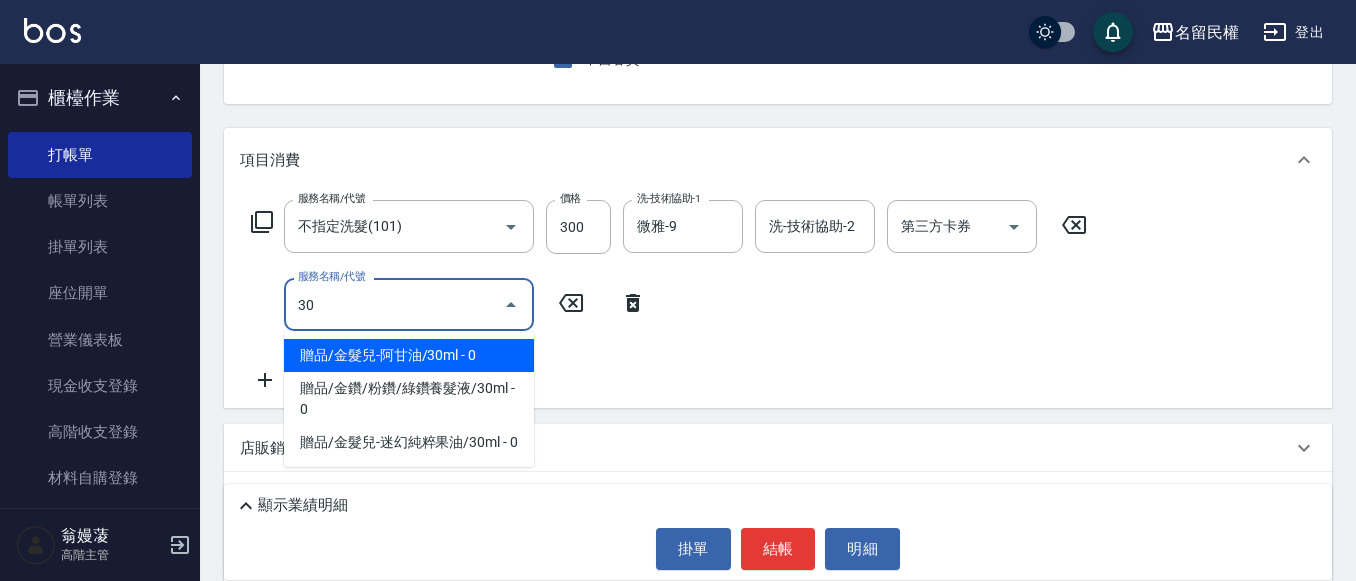 type on "3" 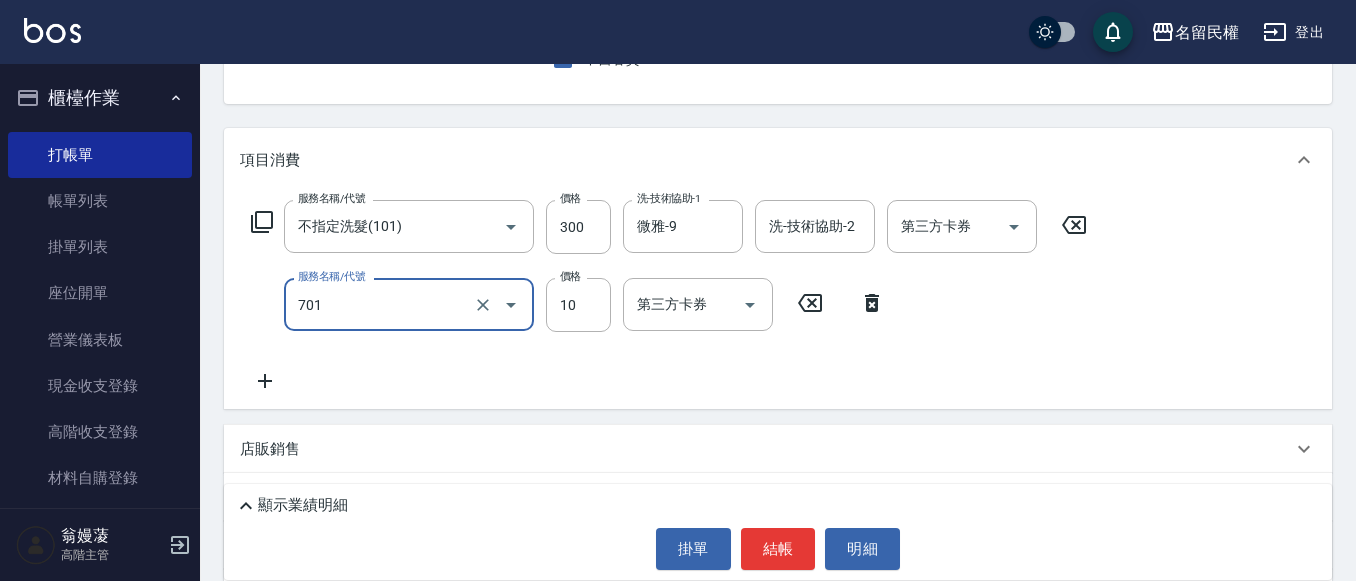 type on "潤絲(701)" 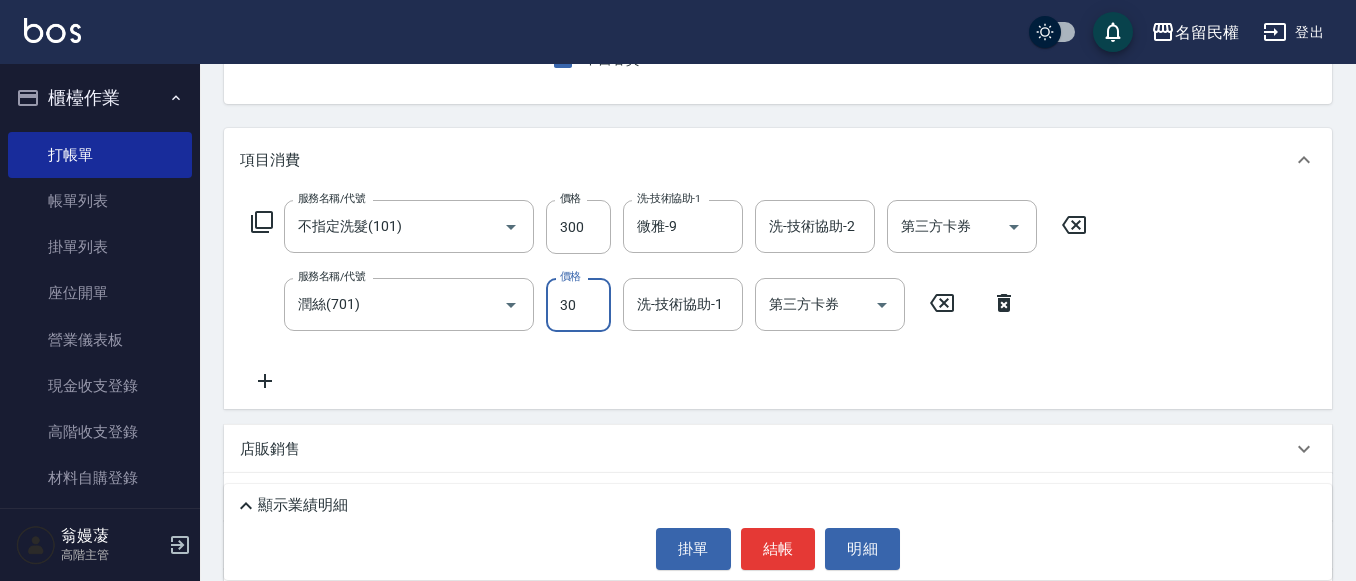 type on "30" 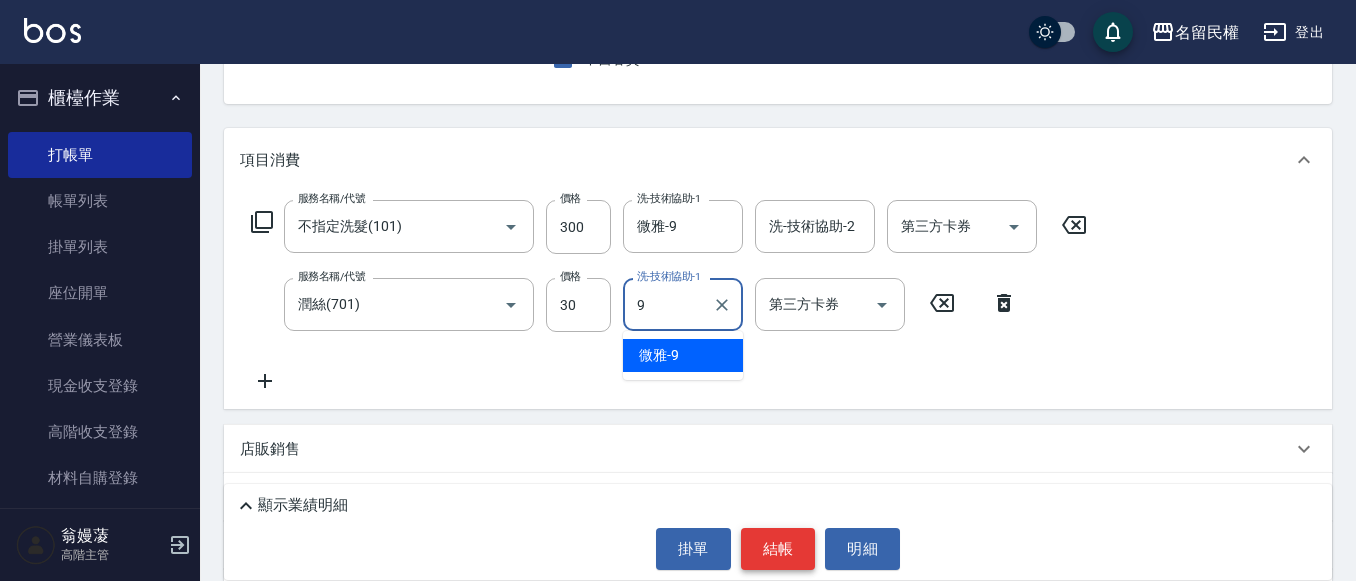 type on "微雅-9" 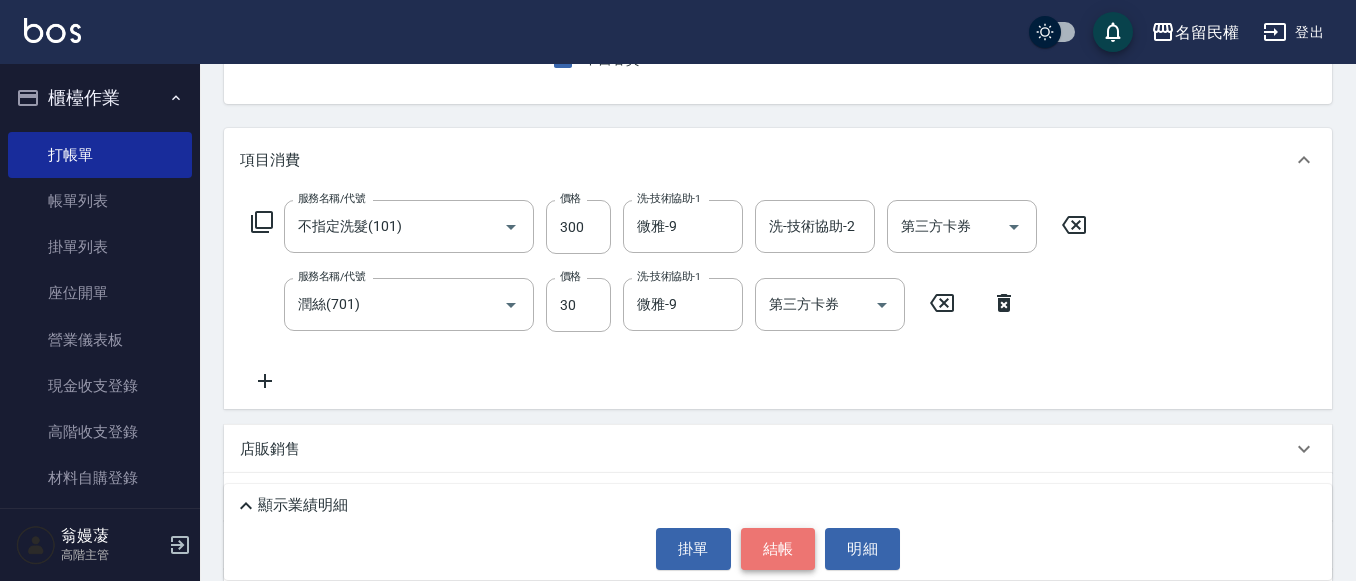 click on "結帳" at bounding box center [778, 549] 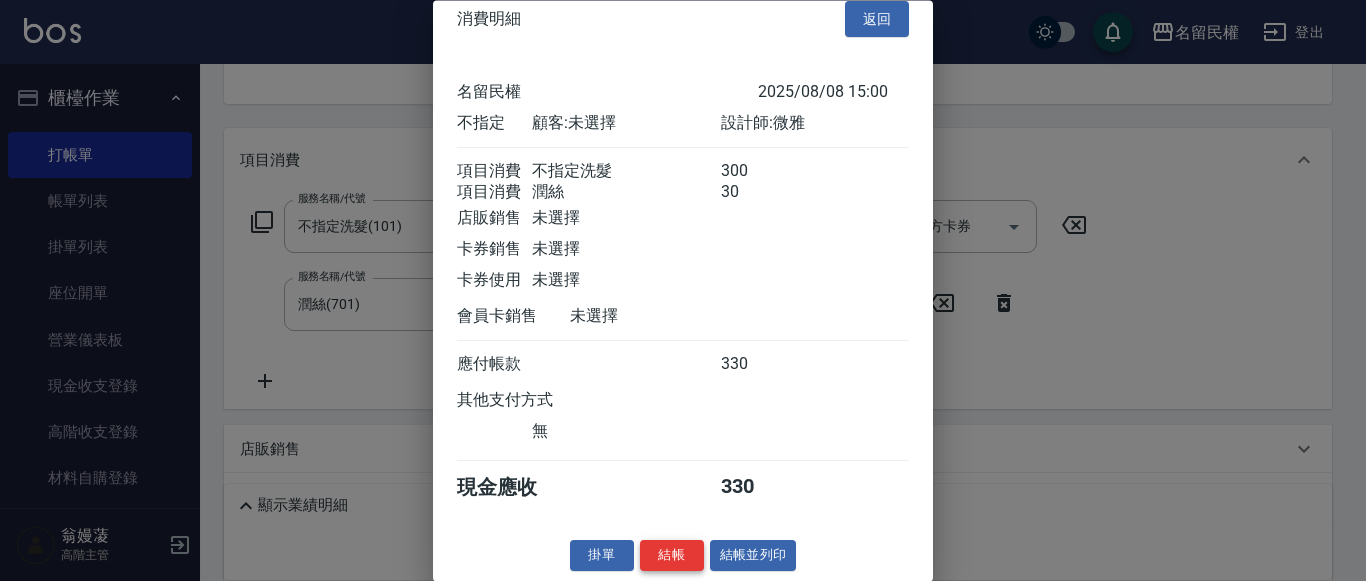 scroll, scrollTop: 50, scrollLeft: 0, axis: vertical 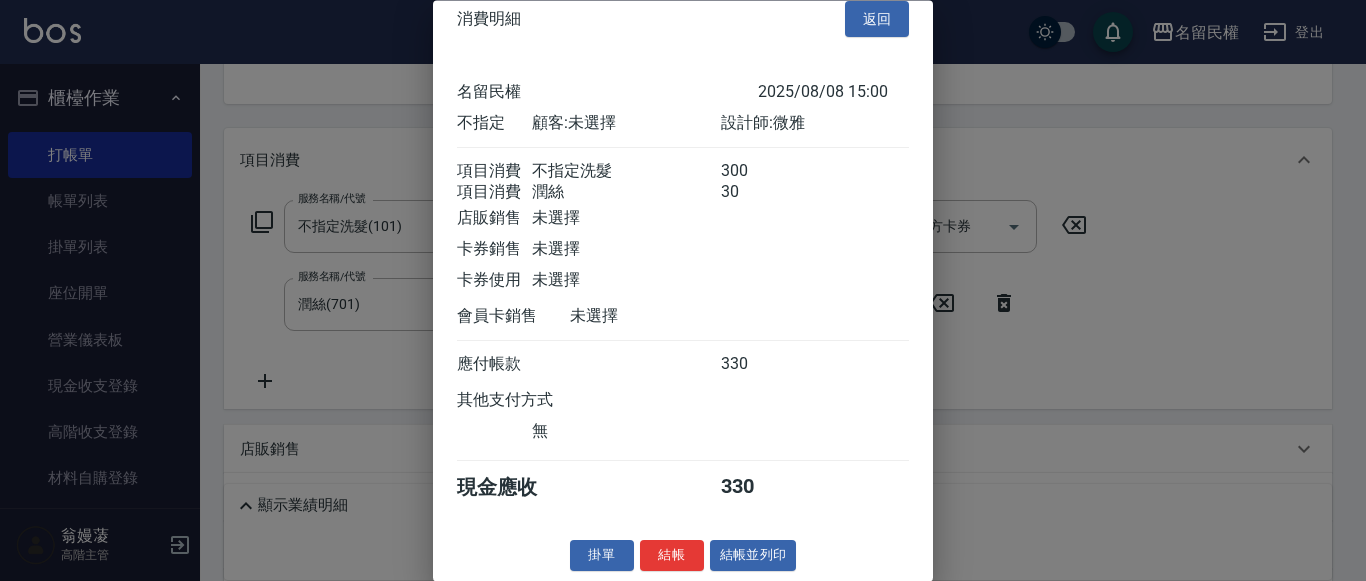 drag, startPoint x: 696, startPoint y: 535, endPoint x: 675, endPoint y: 518, distance: 27.018513 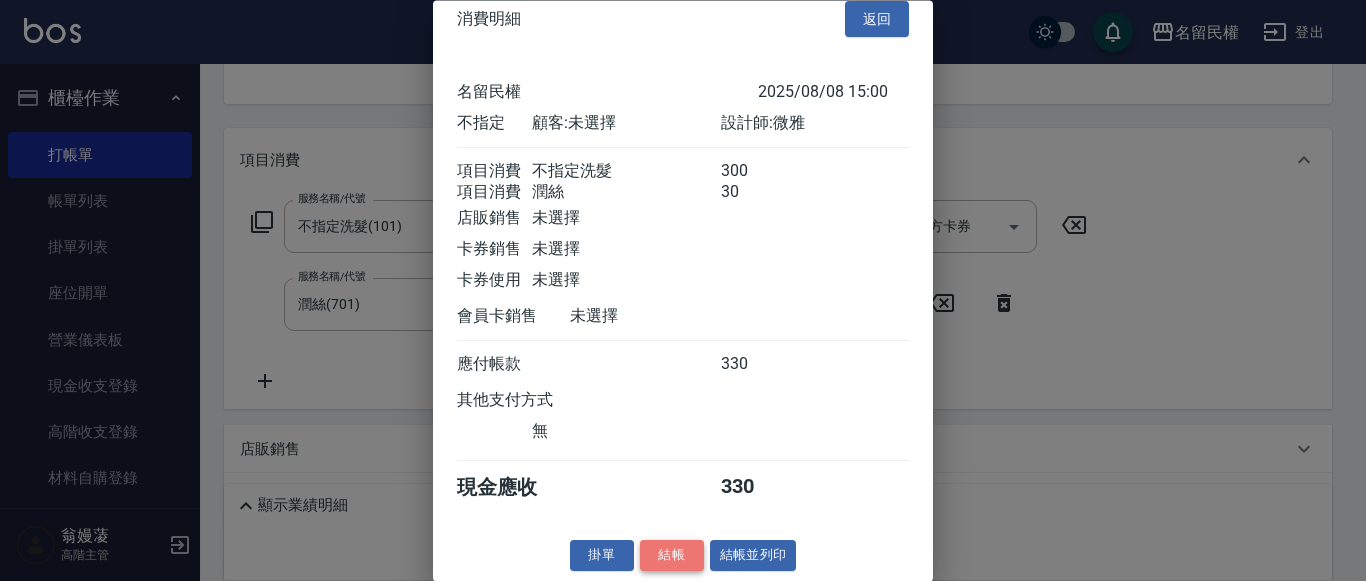 click on "結帳" at bounding box center (672, 556) 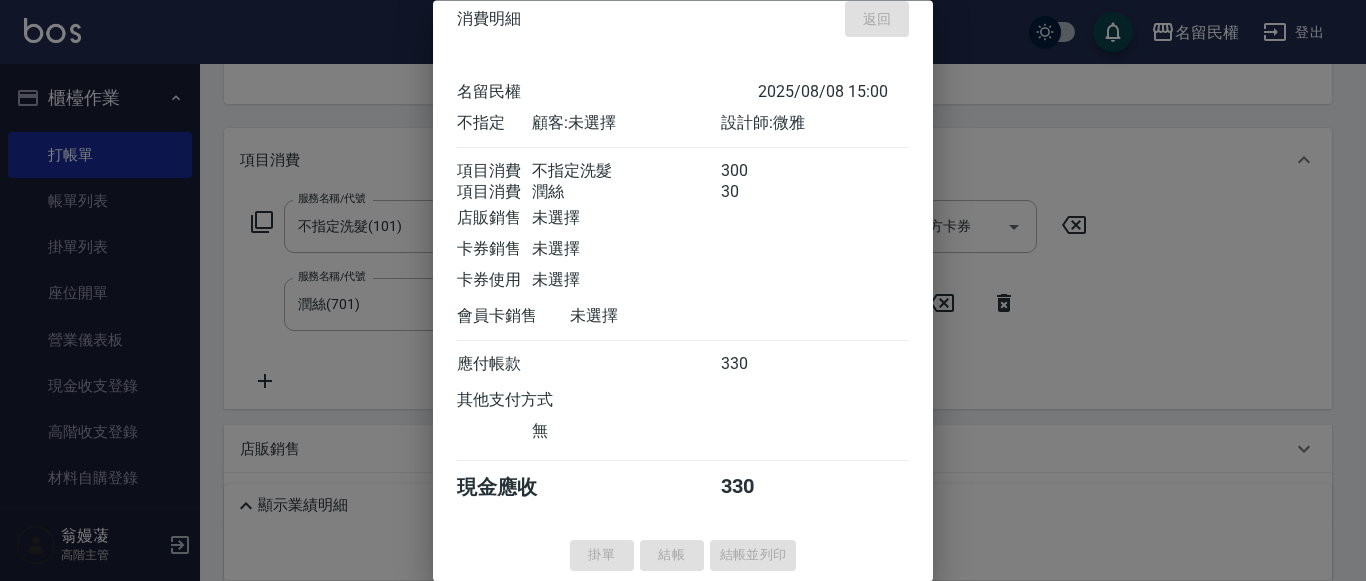 type on "2025/08/08 15:49" 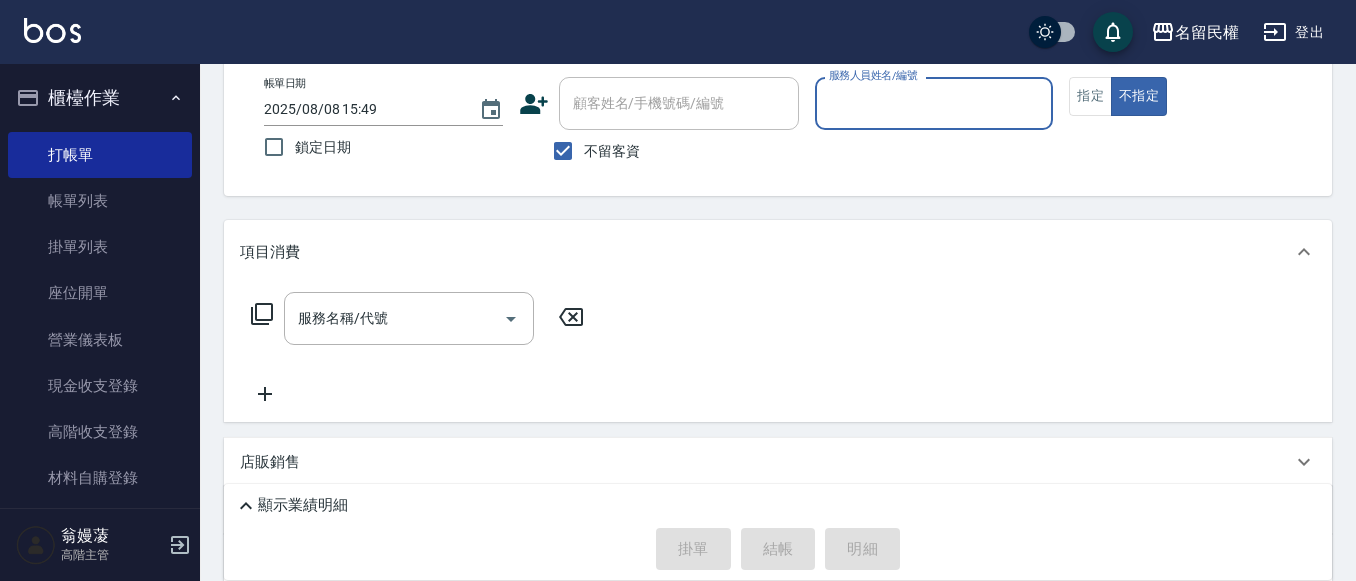 scroll, scrollTop: 0, scrollLeft: 0, axis: both 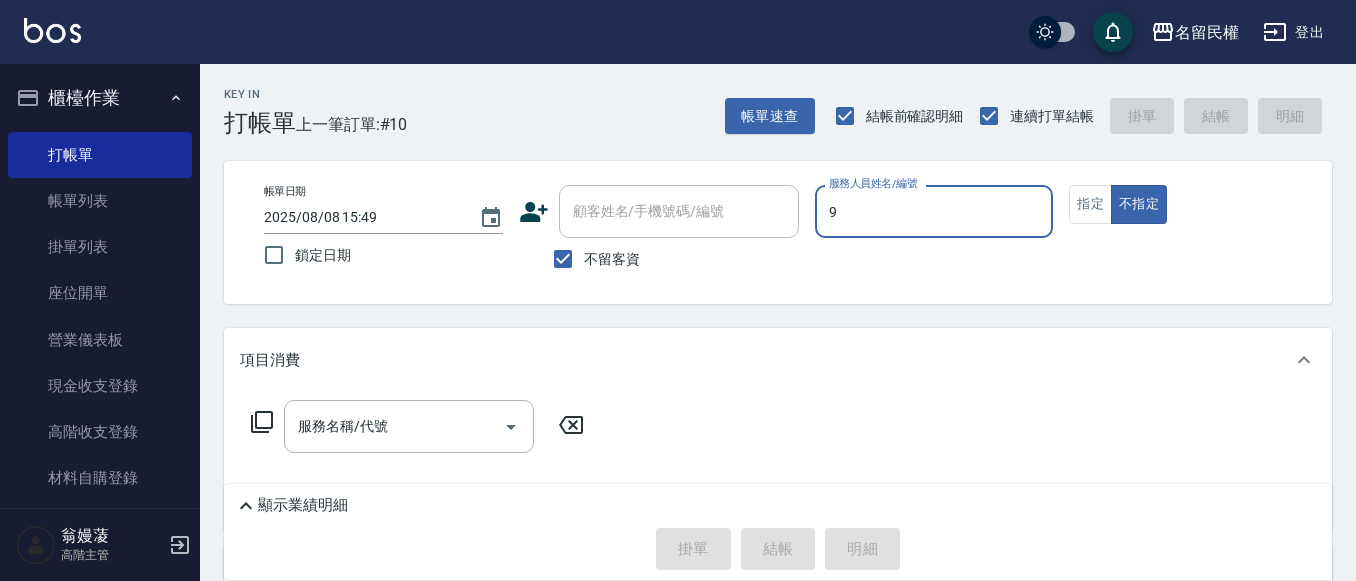 type on "微雅-9" 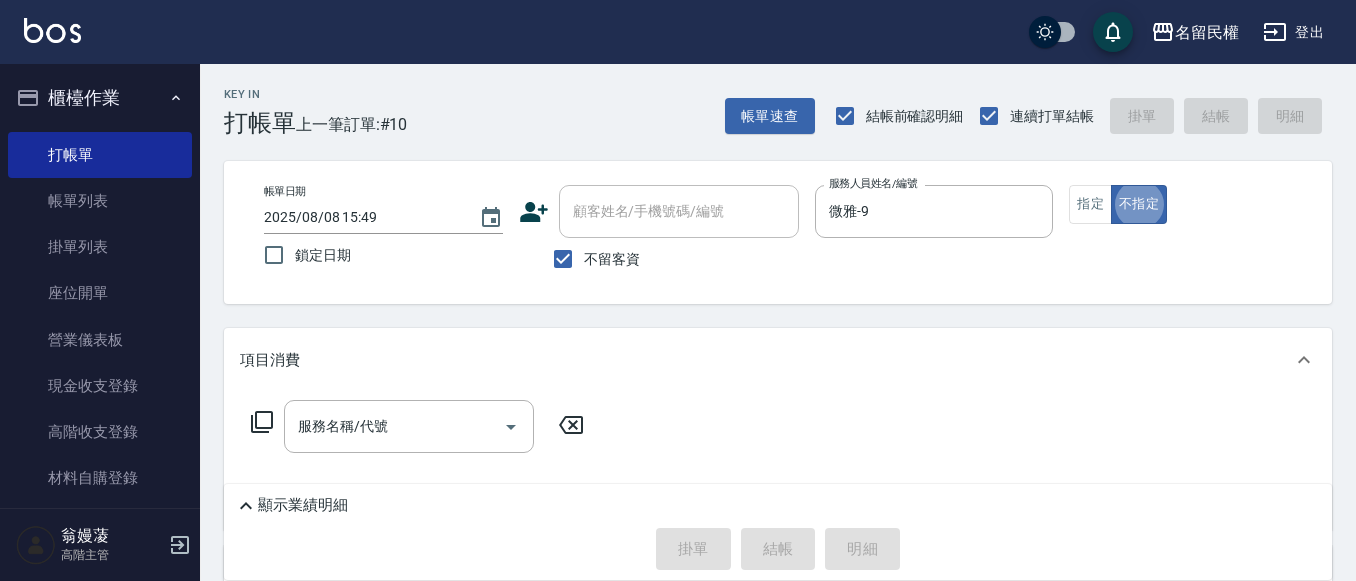 type on "false" 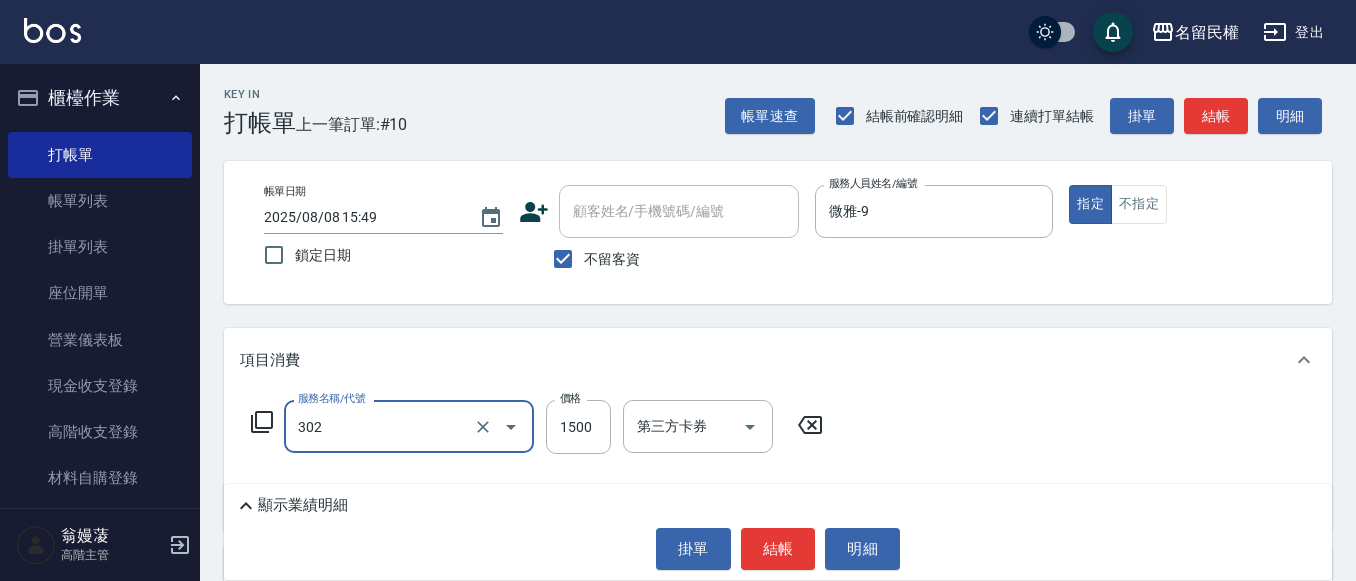 type on "燙髮(302)" 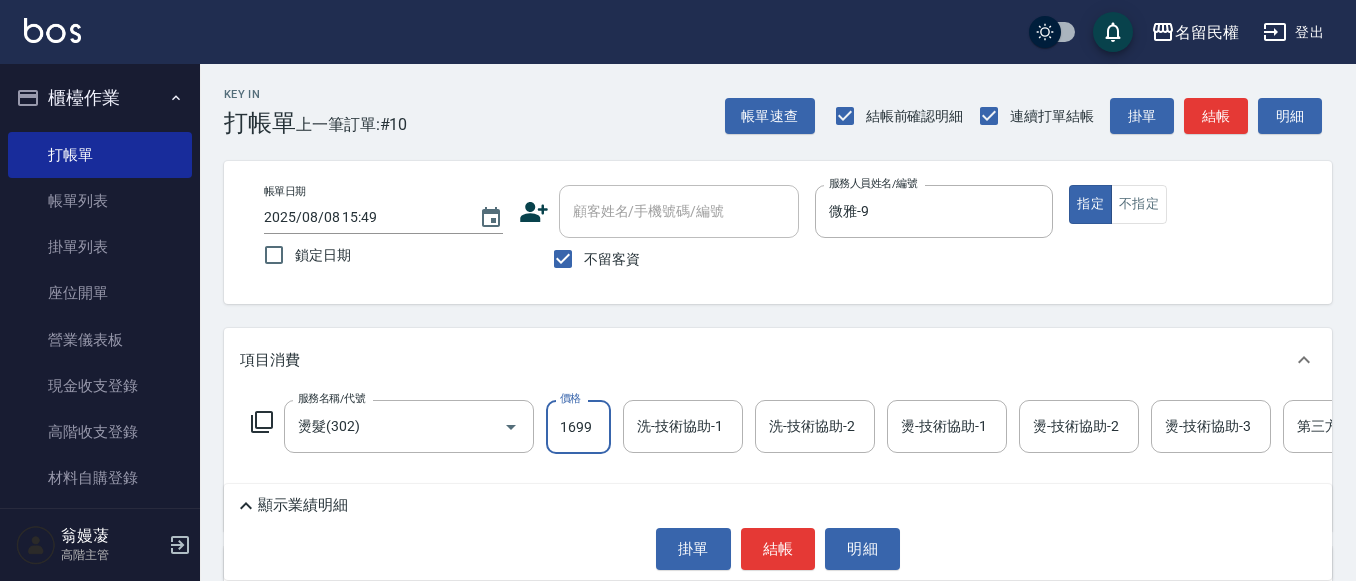 type on "1699" 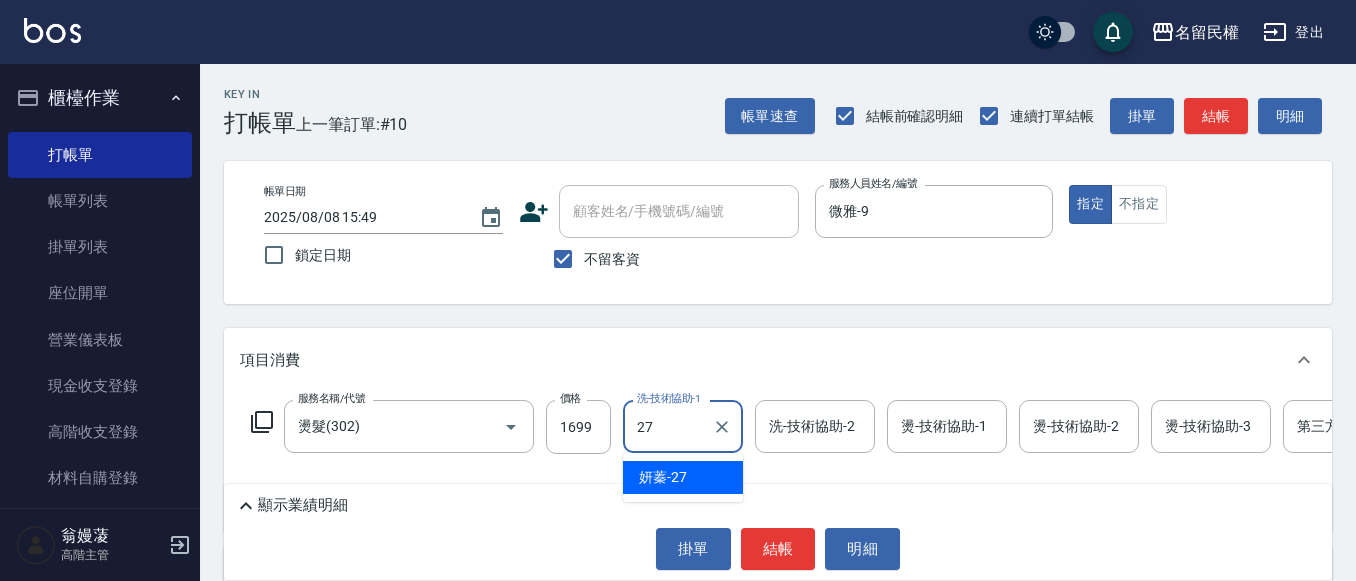 type on "妍蓁-27" 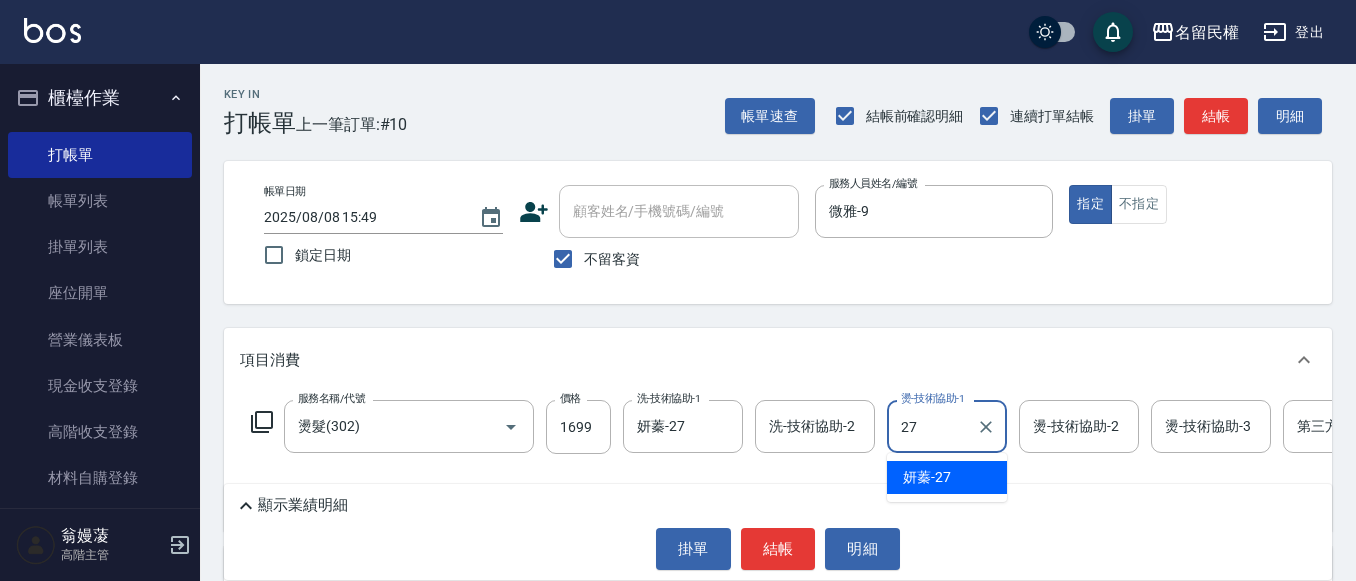 type on "妍蓁-27" 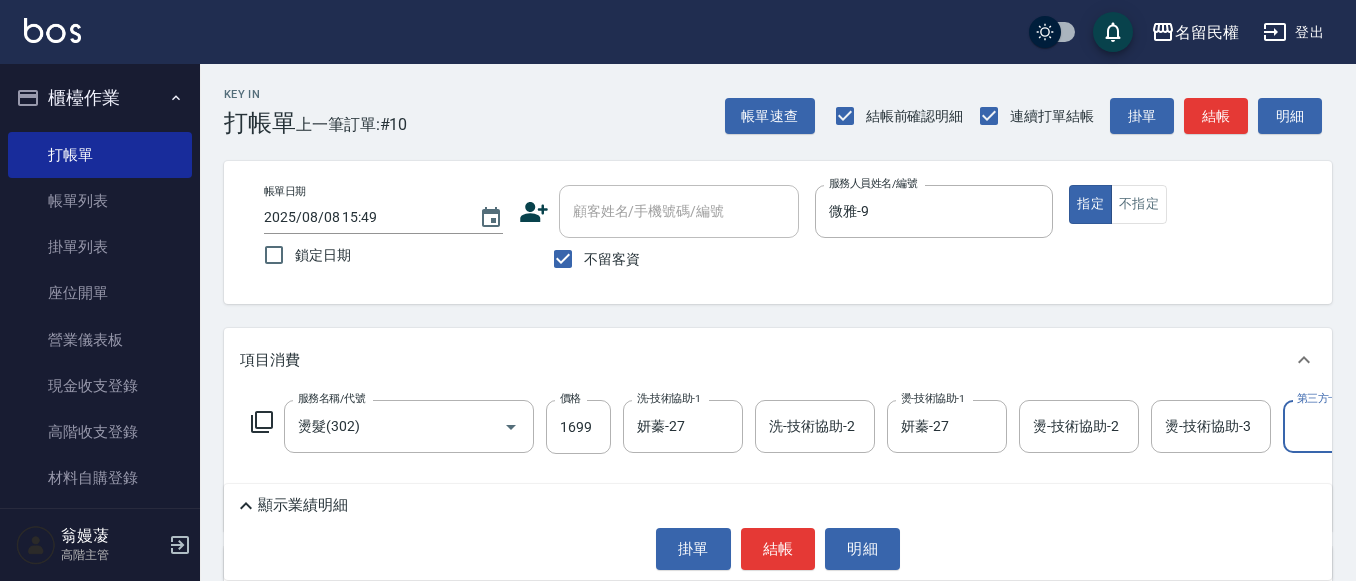scroll, scrollTop: 0, scrollLeft: 62, axis: horizontal 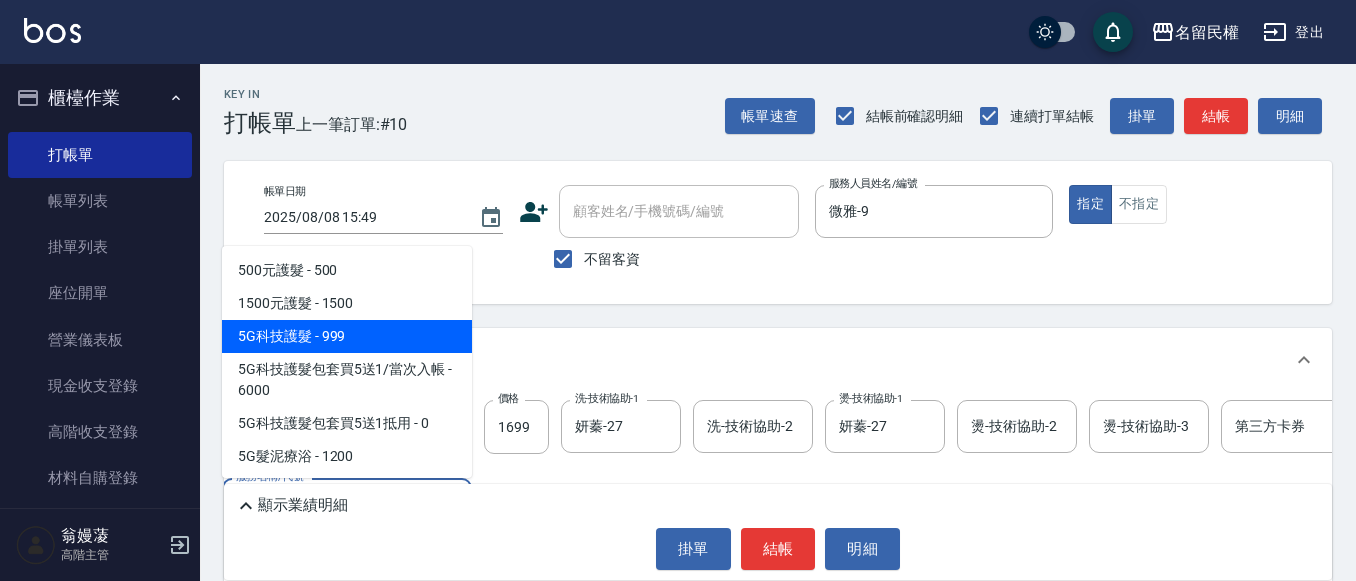 click on "5G科技護髮 - 999" at bounding box center [347, 336] 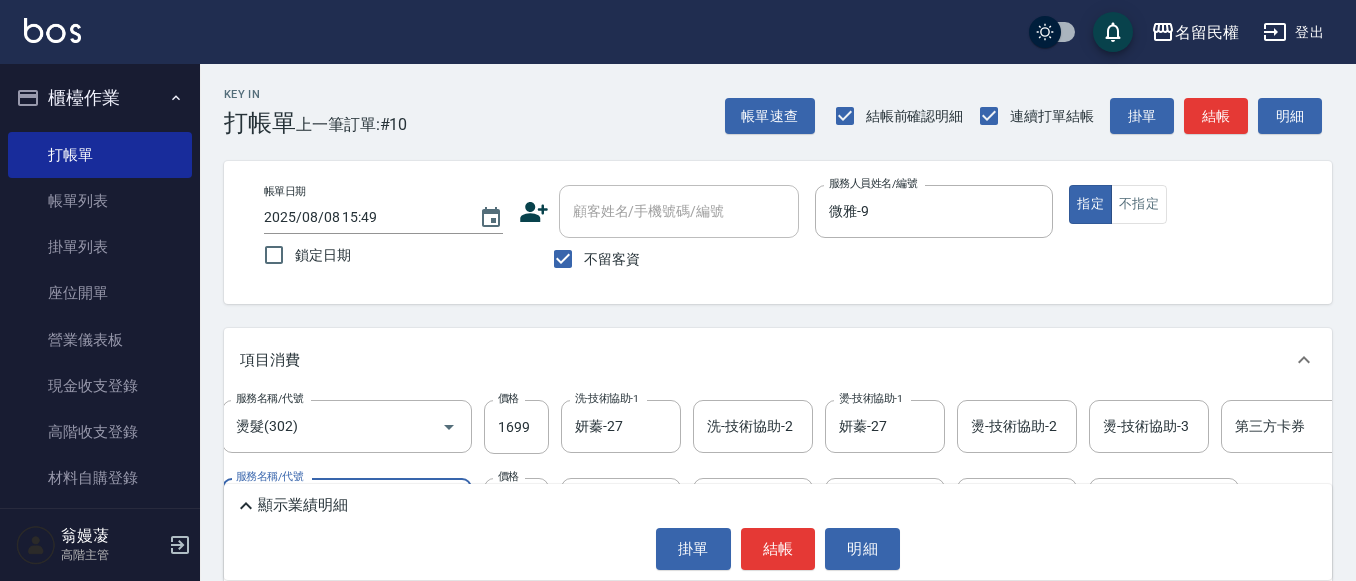 type on "5G科技護髮(517)" 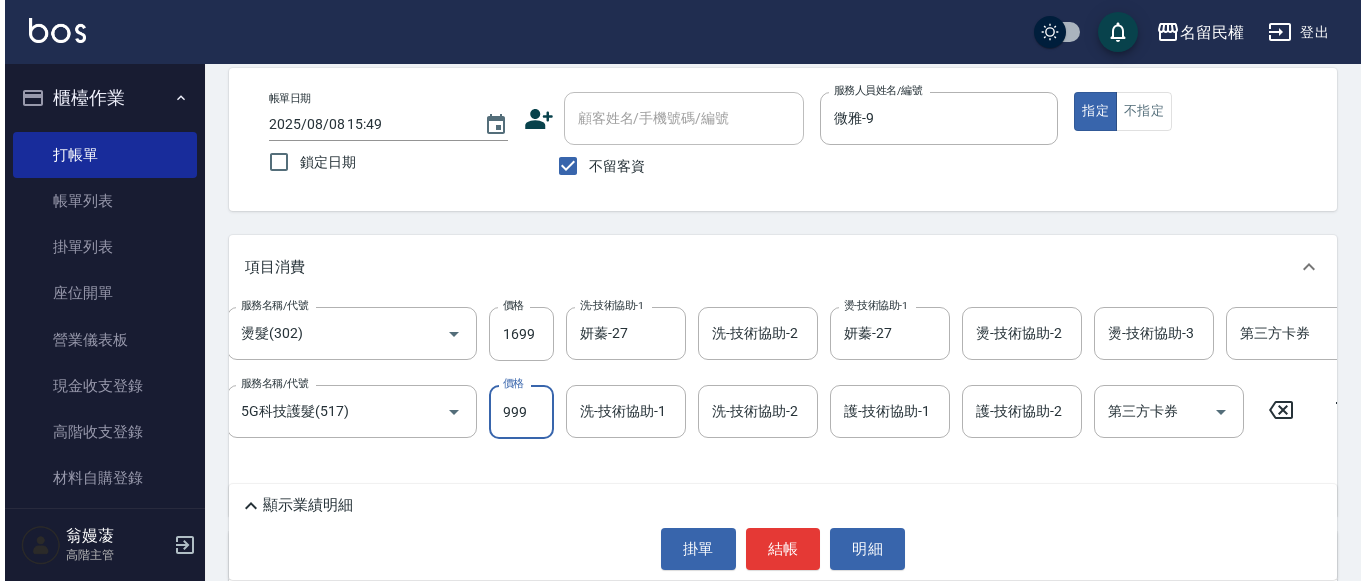 scroll, scrollTop: 200, scrollLeft: 0, axis: vertical 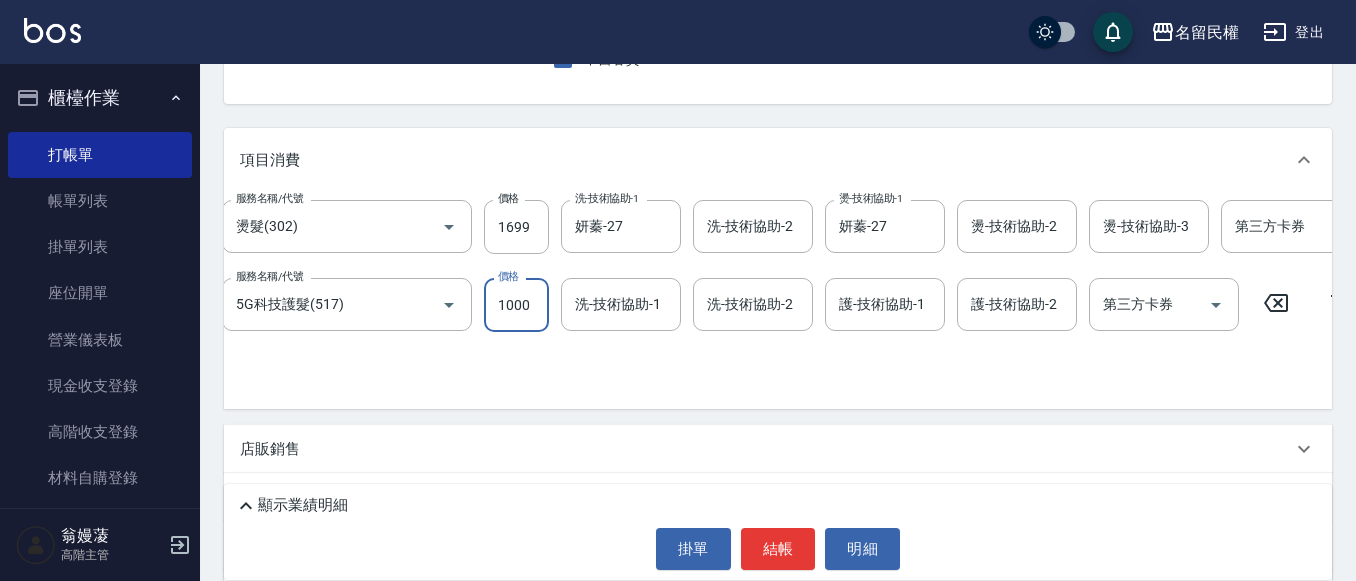 type on "1000" 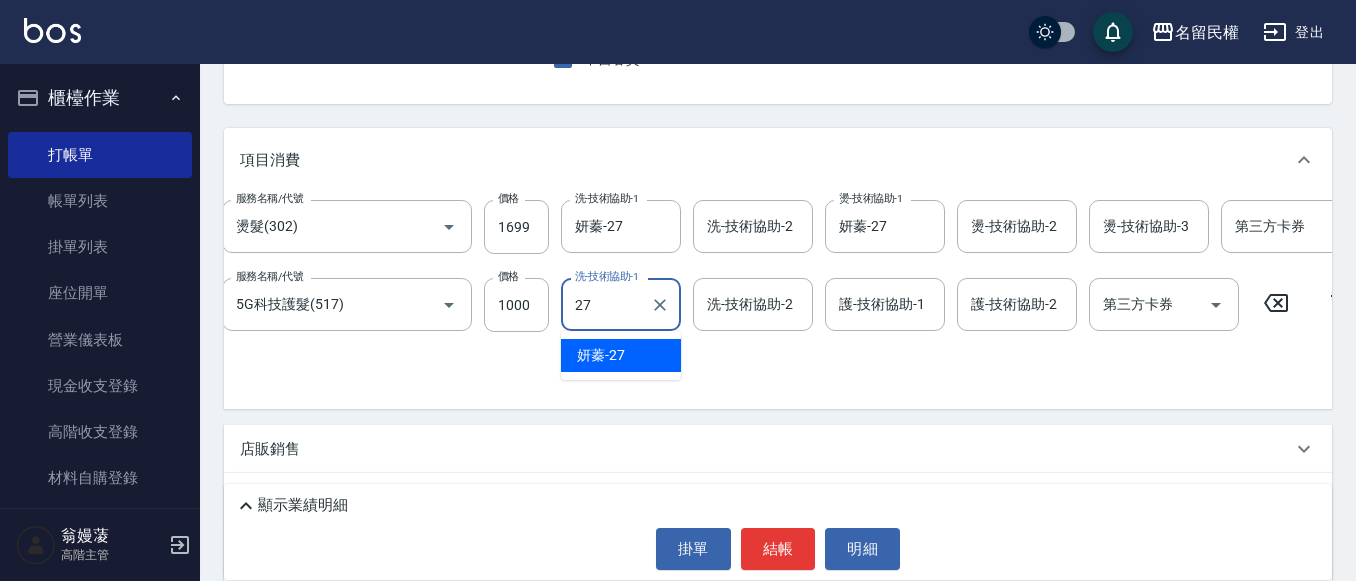 type on "妍蓁-27" 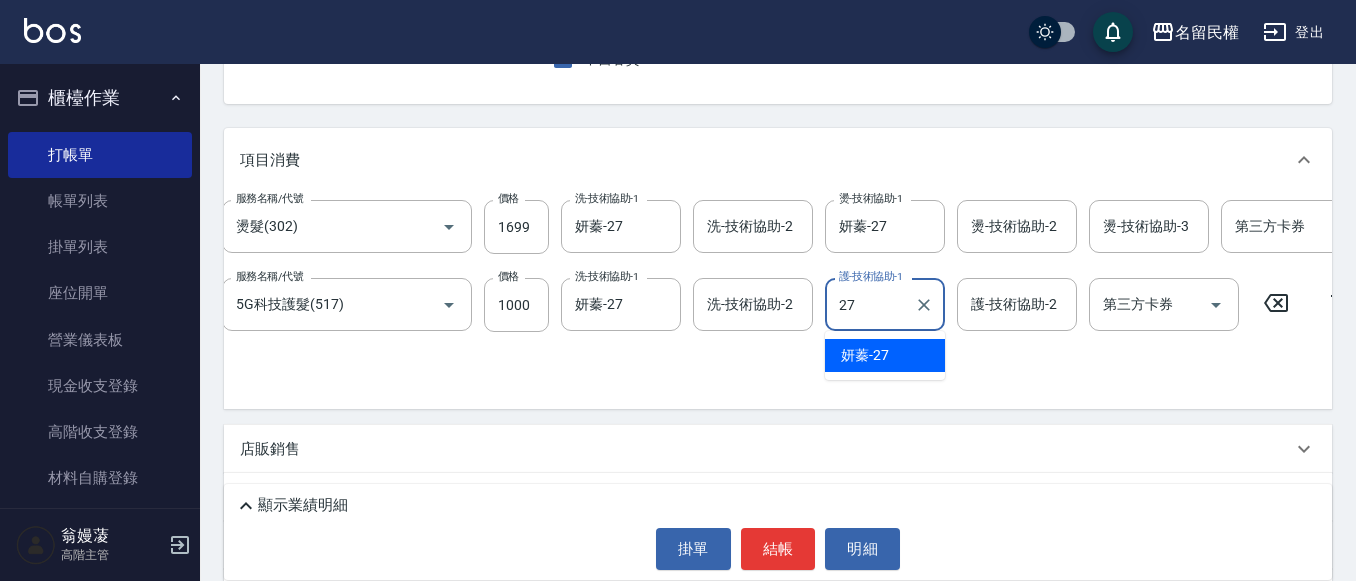 type on "妍蓁-27" 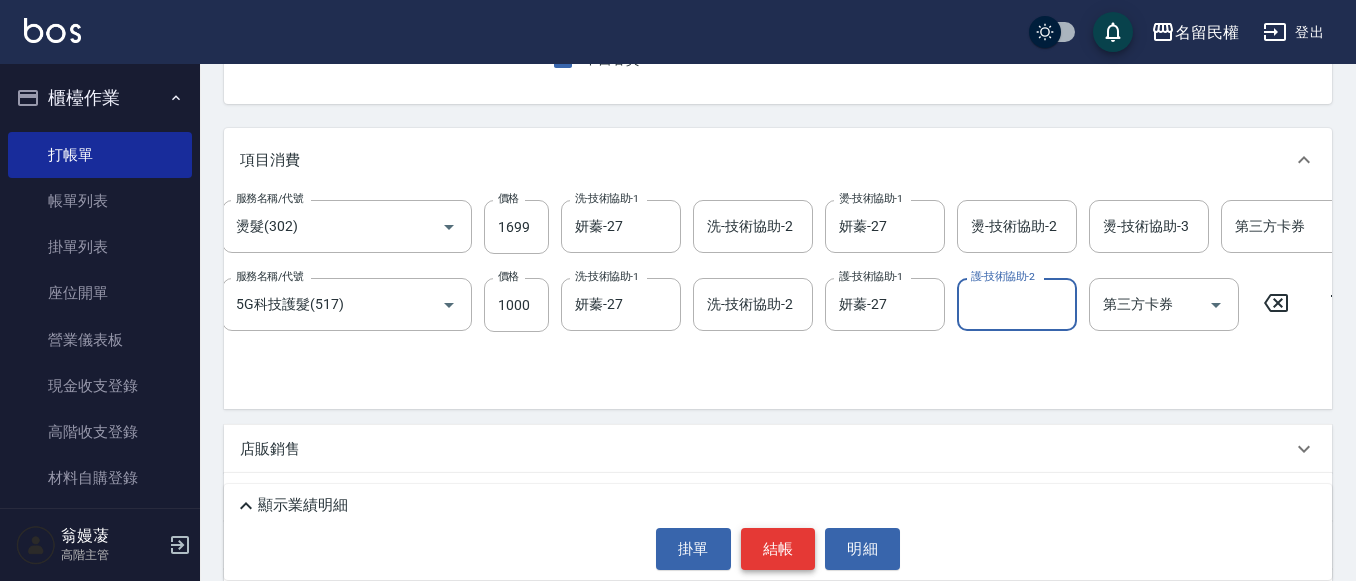 click on "結帳" at bounding box center [778, 549] 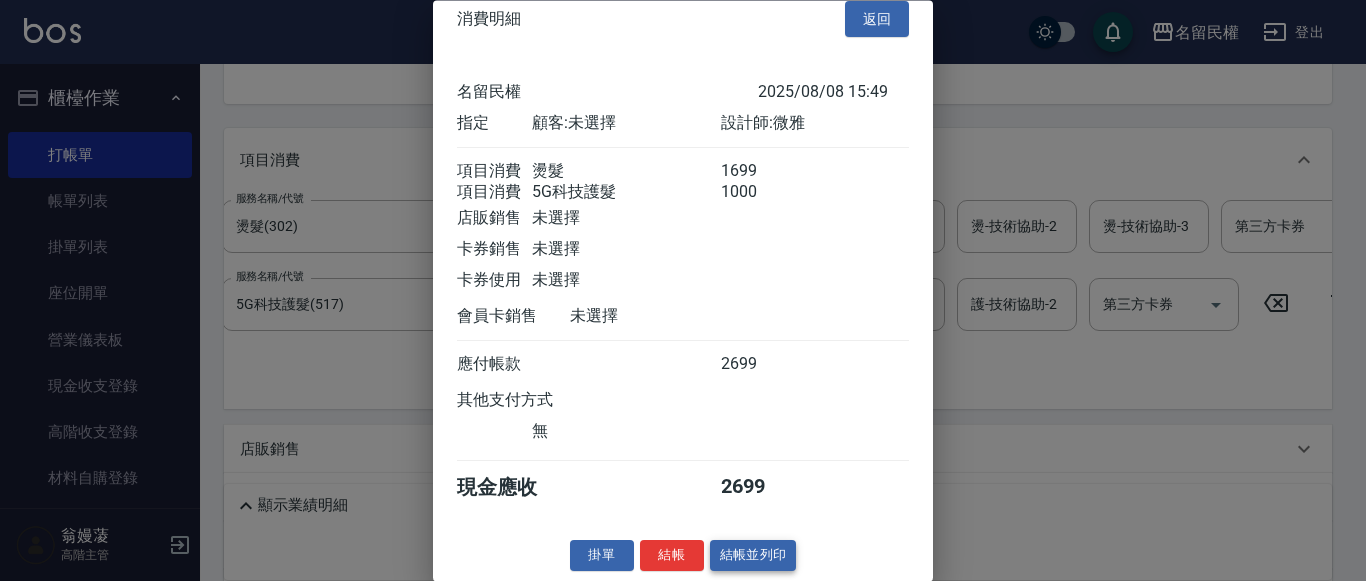 scroll, scrollTop: 50, scrollLeft: 0, axis: vertical 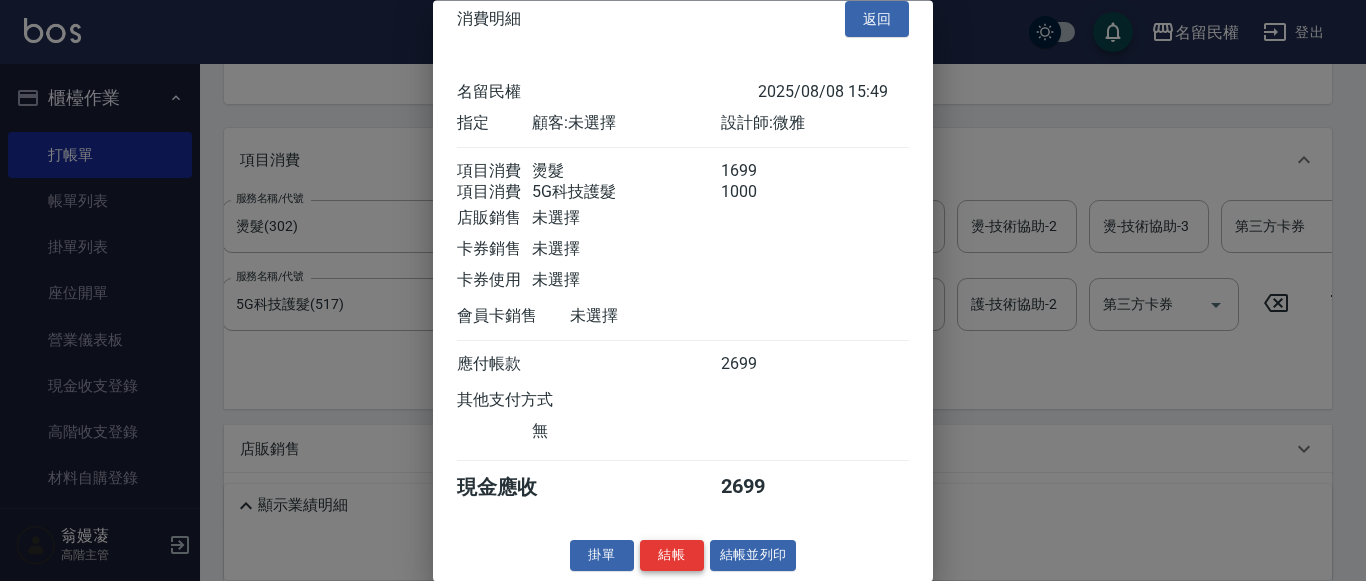 click on "結帳" at bounding box center (672, 556) 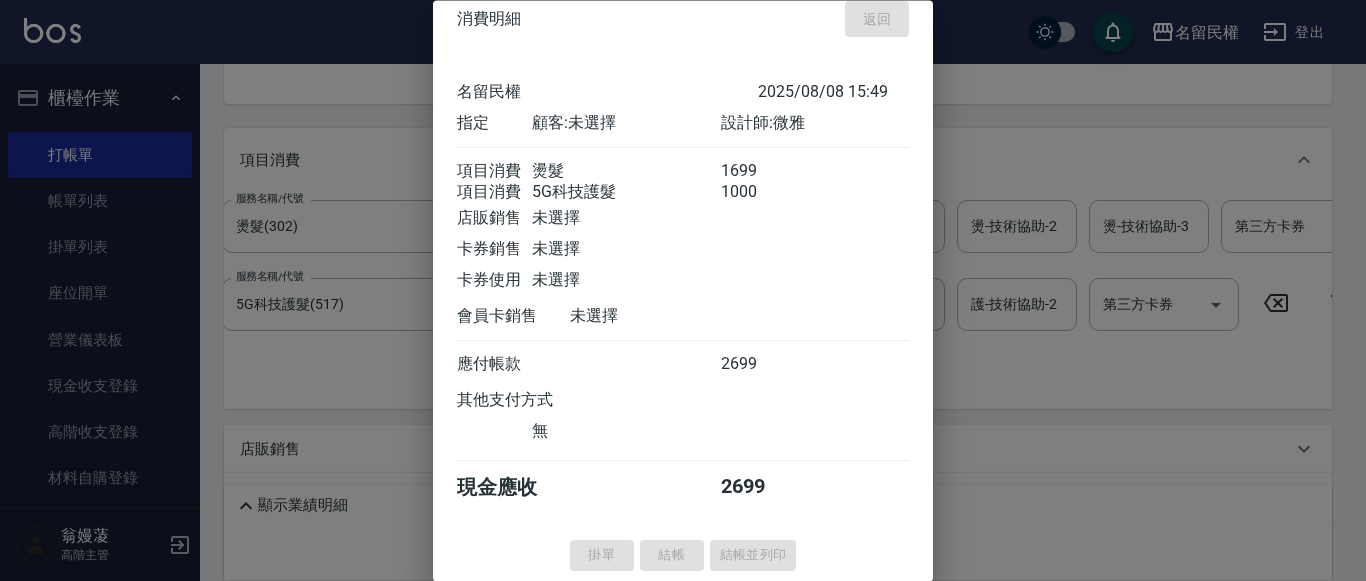 type on "2025/[MONTH]/[DAY] [TIME]" 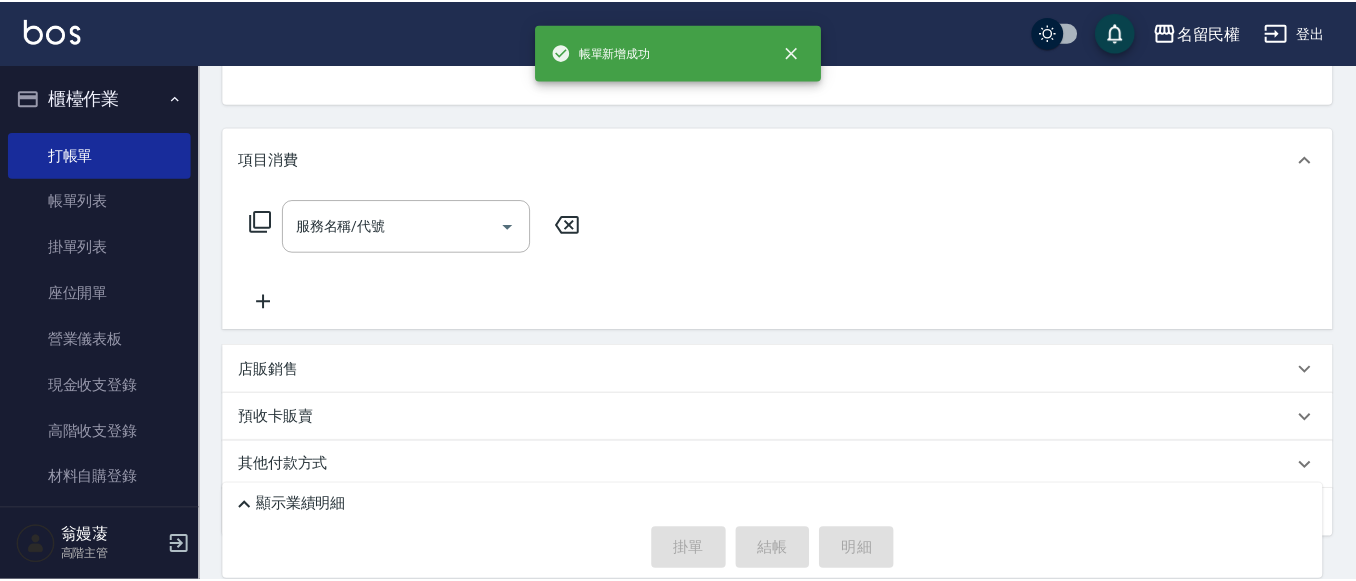 scroll, scrollTop: 194, scrollLeft: 0, axis: vertical 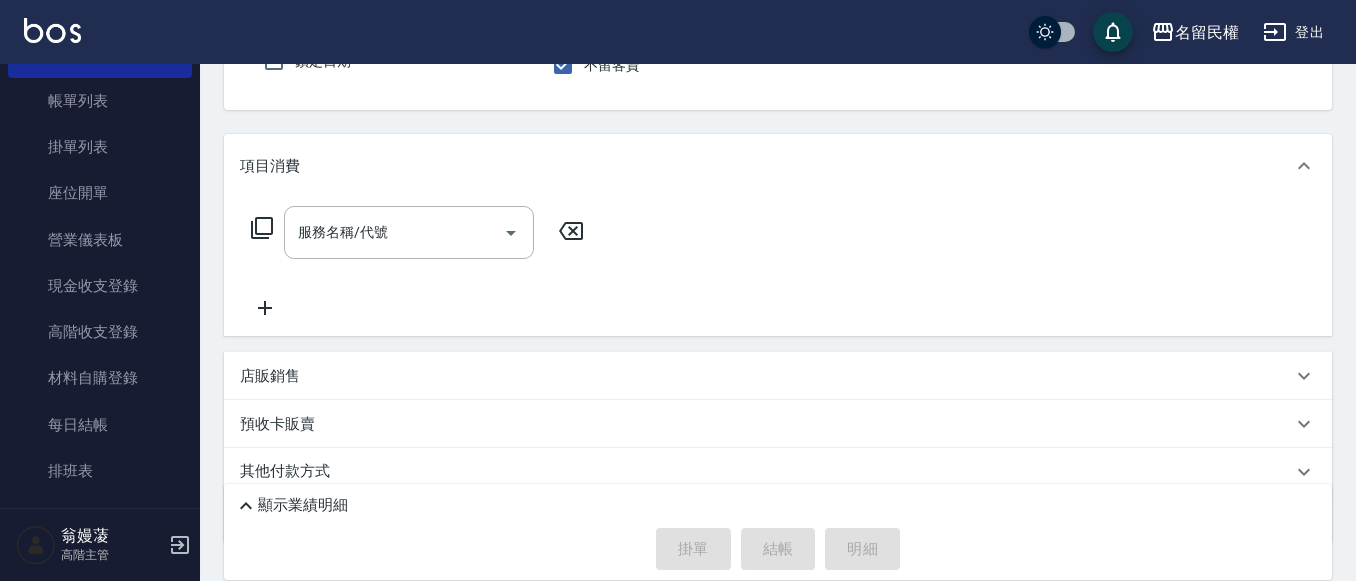 drag, startPoint x: 151, startPoint y: 108, endPoint x: 455, endPoint y: 283, distance: 350.772 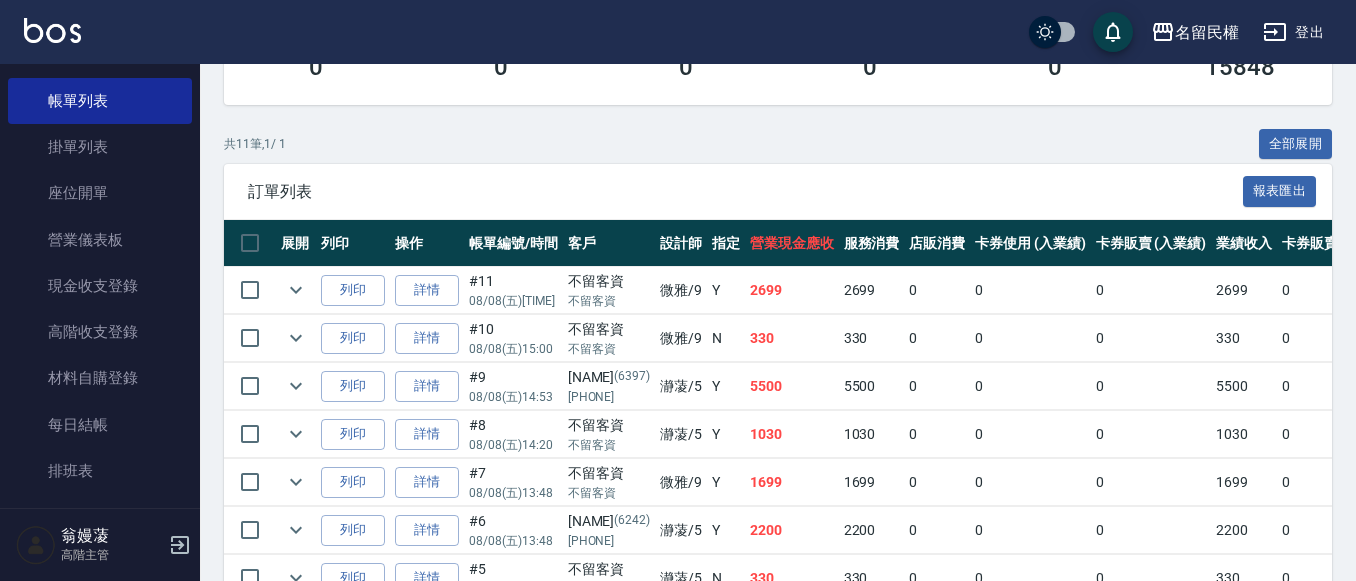 scroll, scrollTop: 400, scrollLeft: 0, axis: vertical 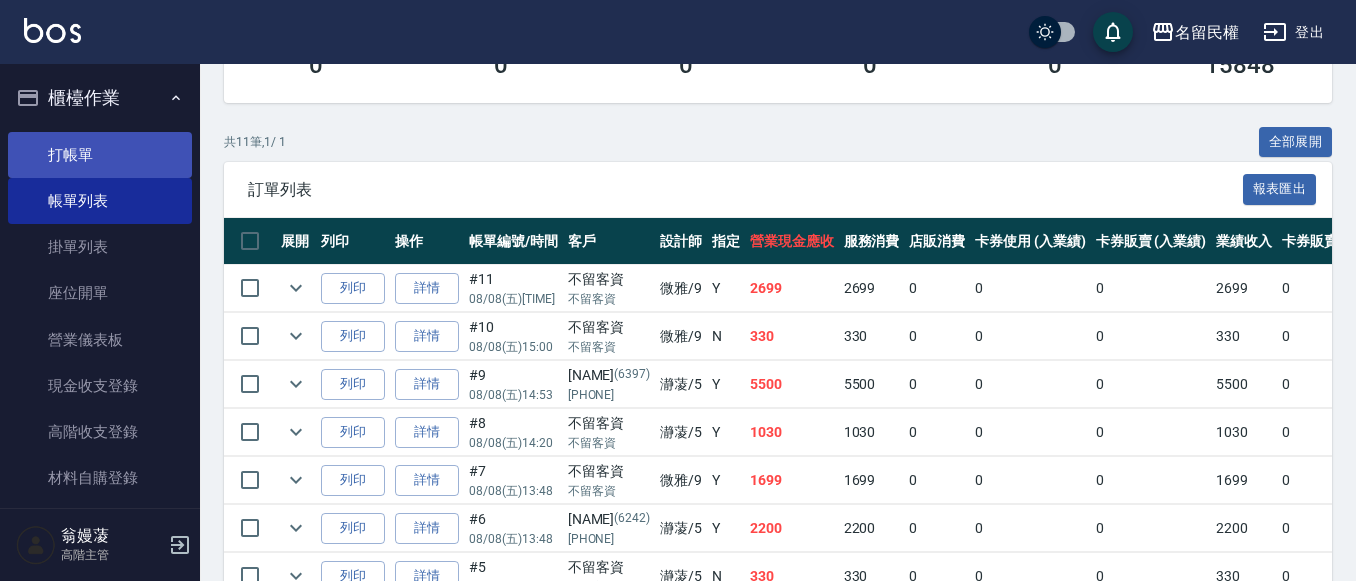 click on "打帳單" at bounding box center [100, 155] 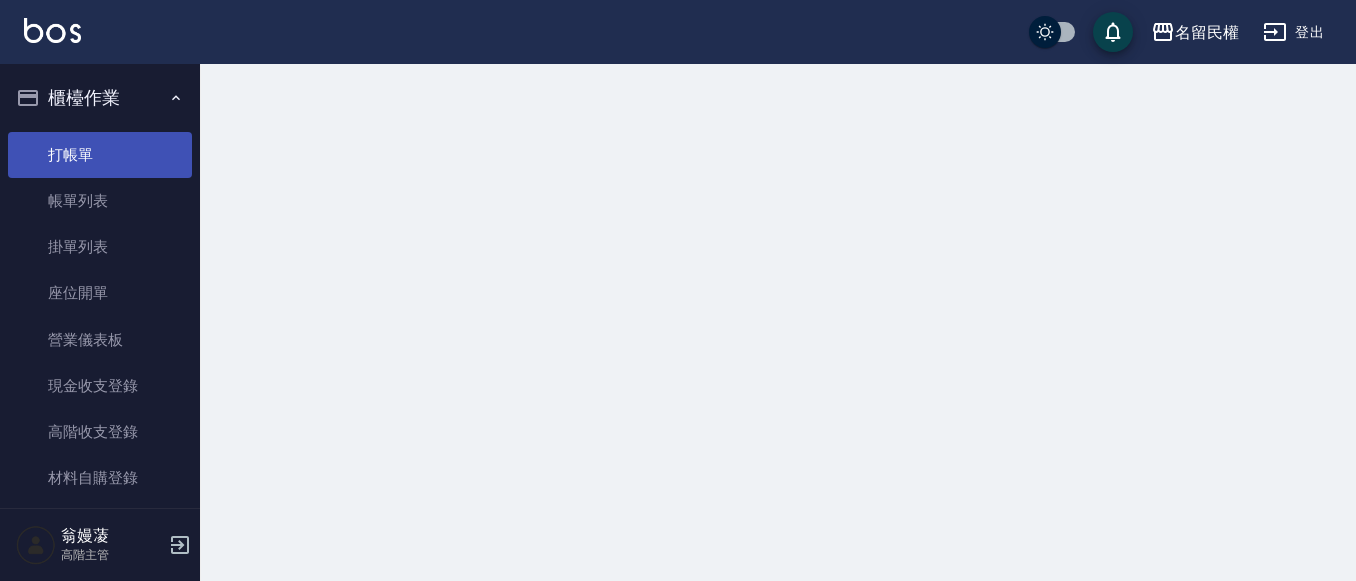 scroll, scrollTop: 0, scrollLeft: 0, axis: both 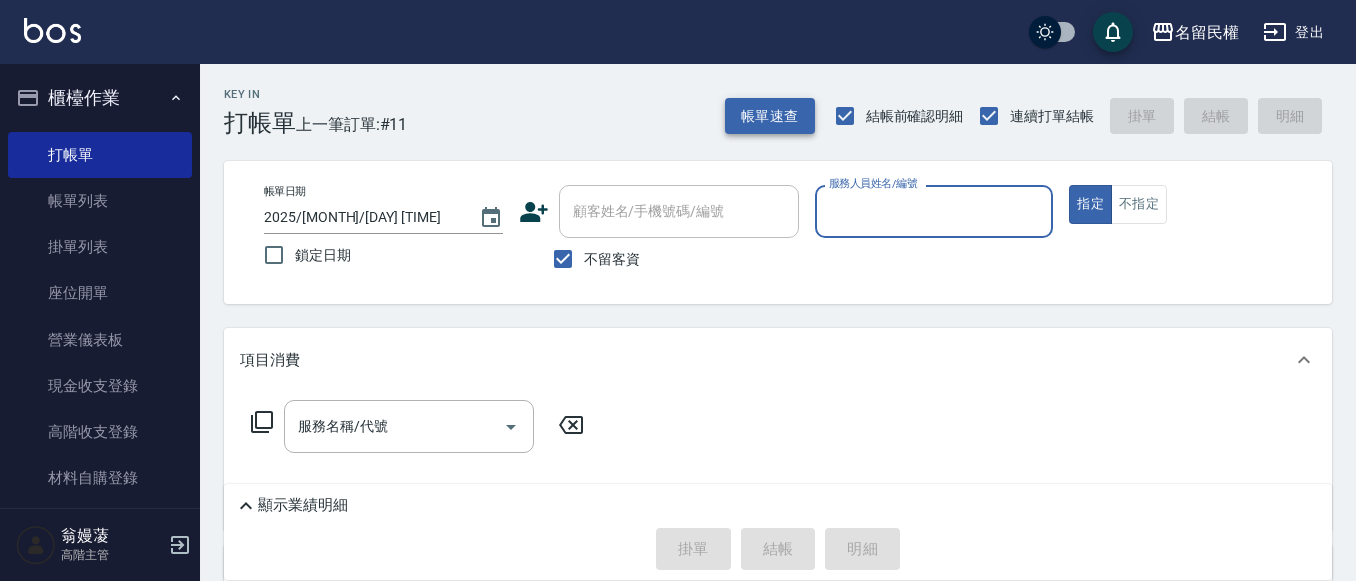 click on "帳單速查" at bounding box center (770, 116) 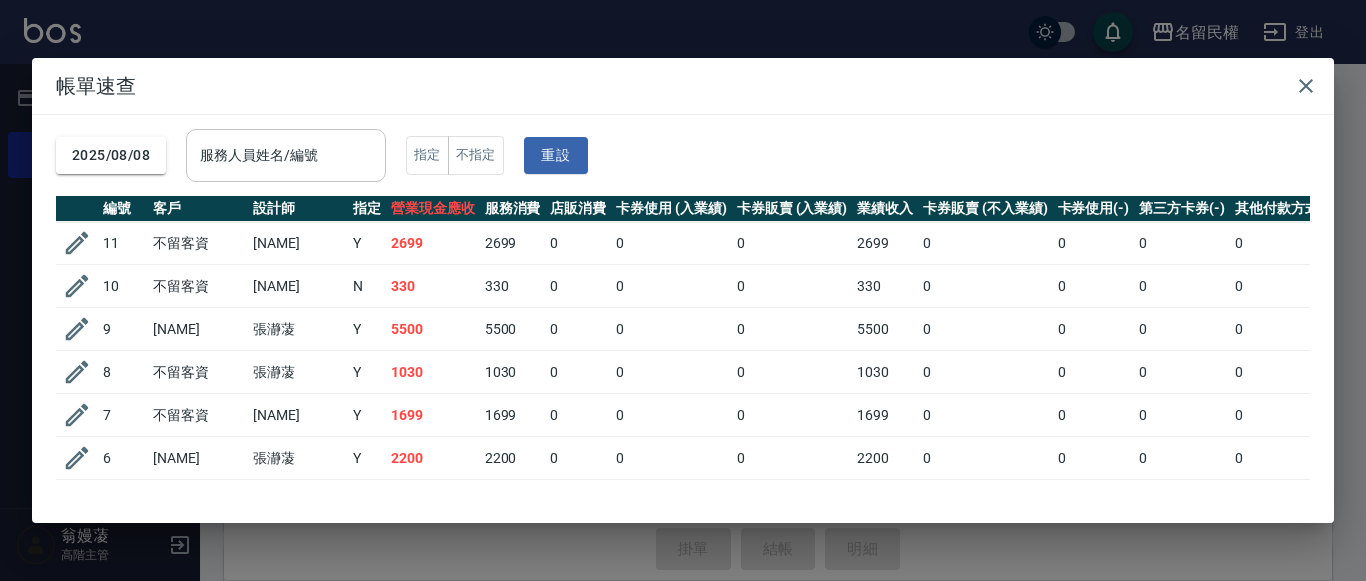click on "服務人員姓名/編號 服務人員姓名/編號" at bounding box center [286, 155] 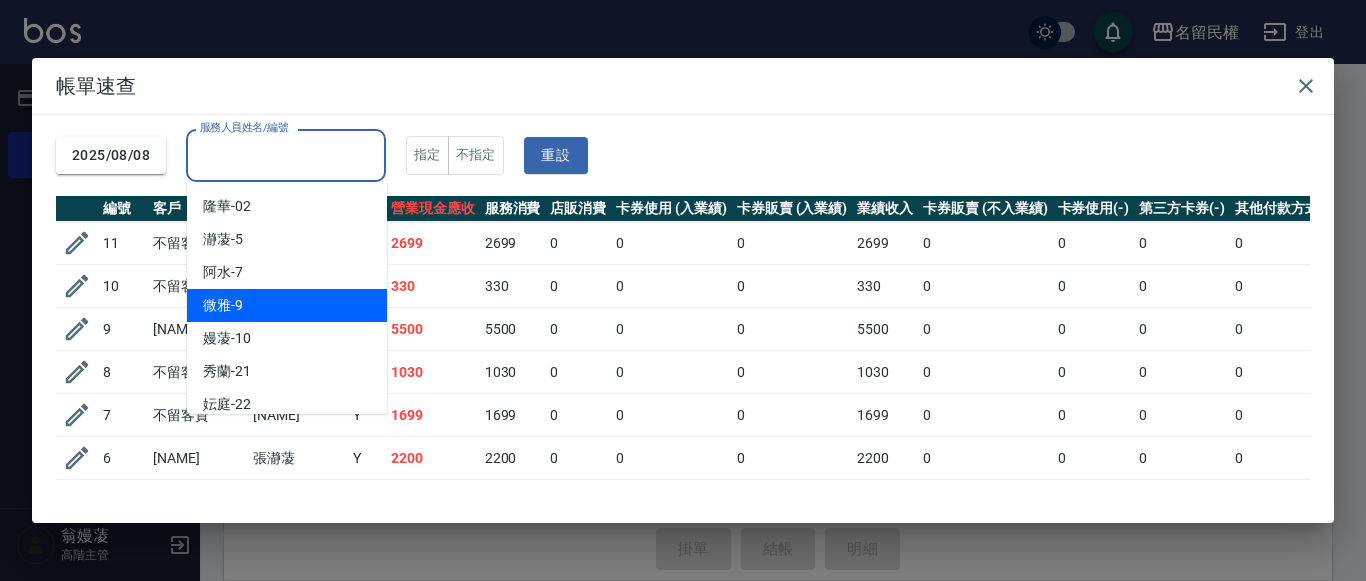 click on "微雅 -9" at bounding box center [287, 305] 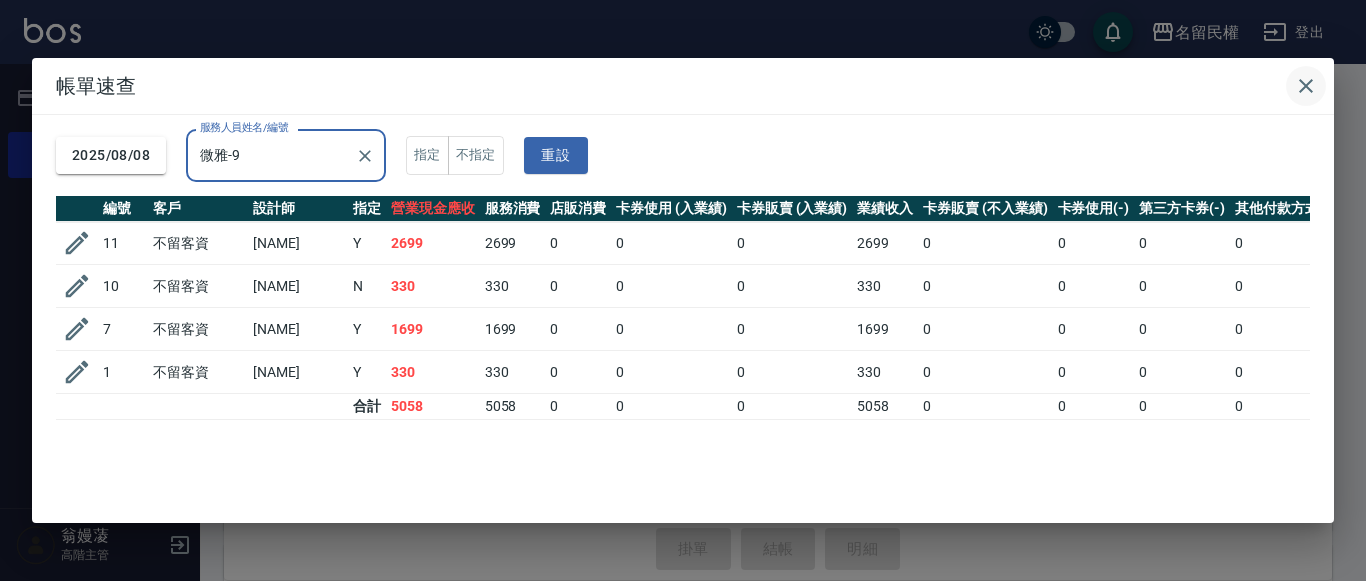 click 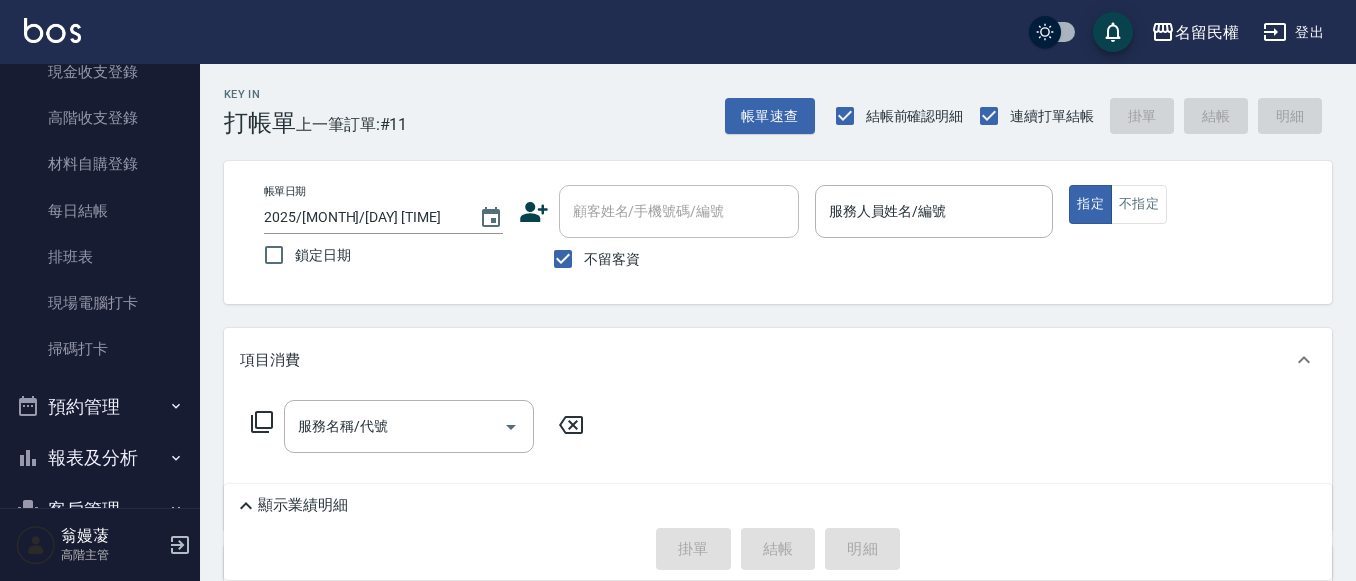 scroll, scrollTop: 400, scrollLeft: 0, axis: vertical 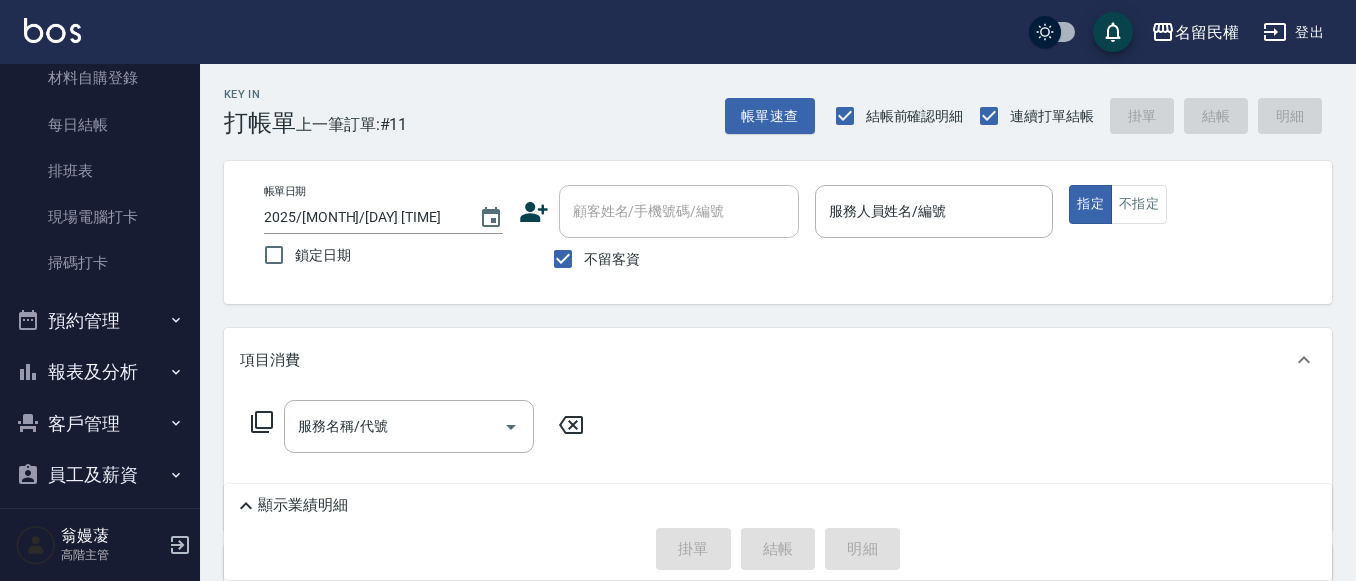 click on "報表及分析" at bounding box center (100, 372) 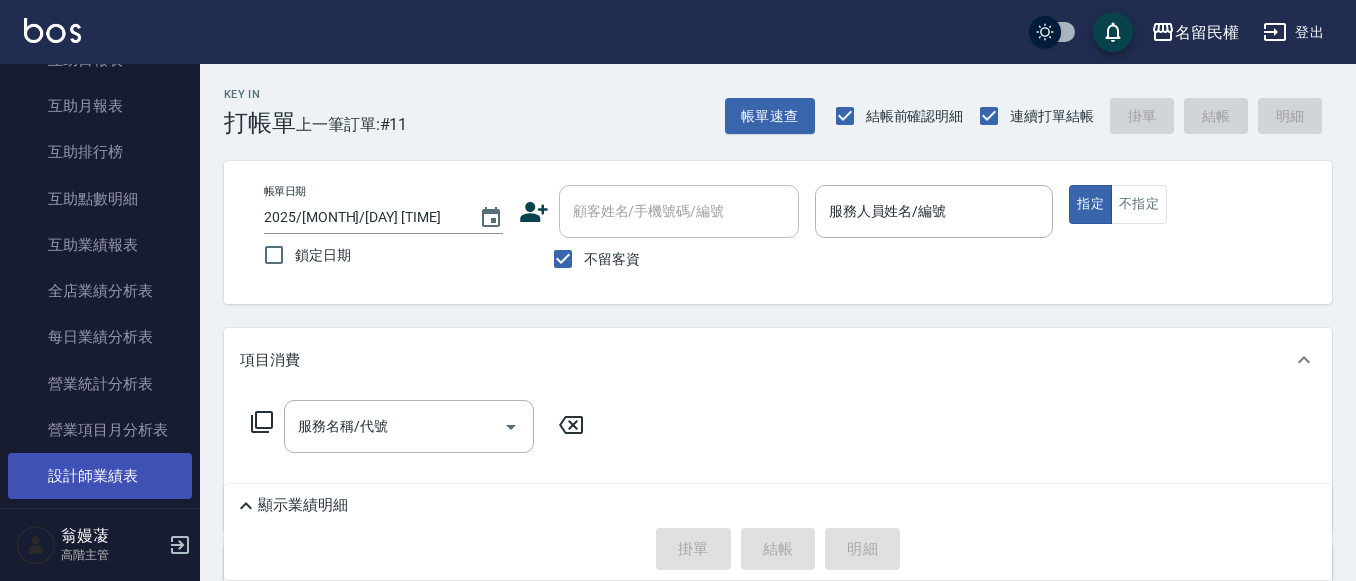 scroll, scrollTop: 1200, scrollLeft: 0, axis: vertical 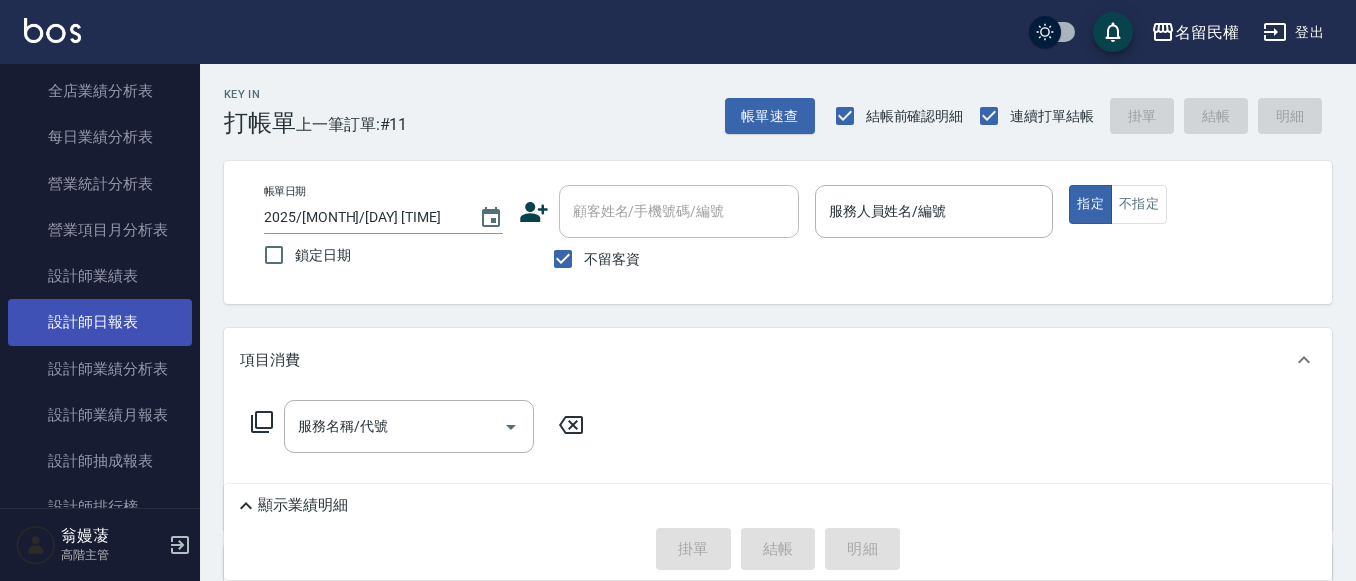 click on "設計師日報表" at bounding box center (100, 322) 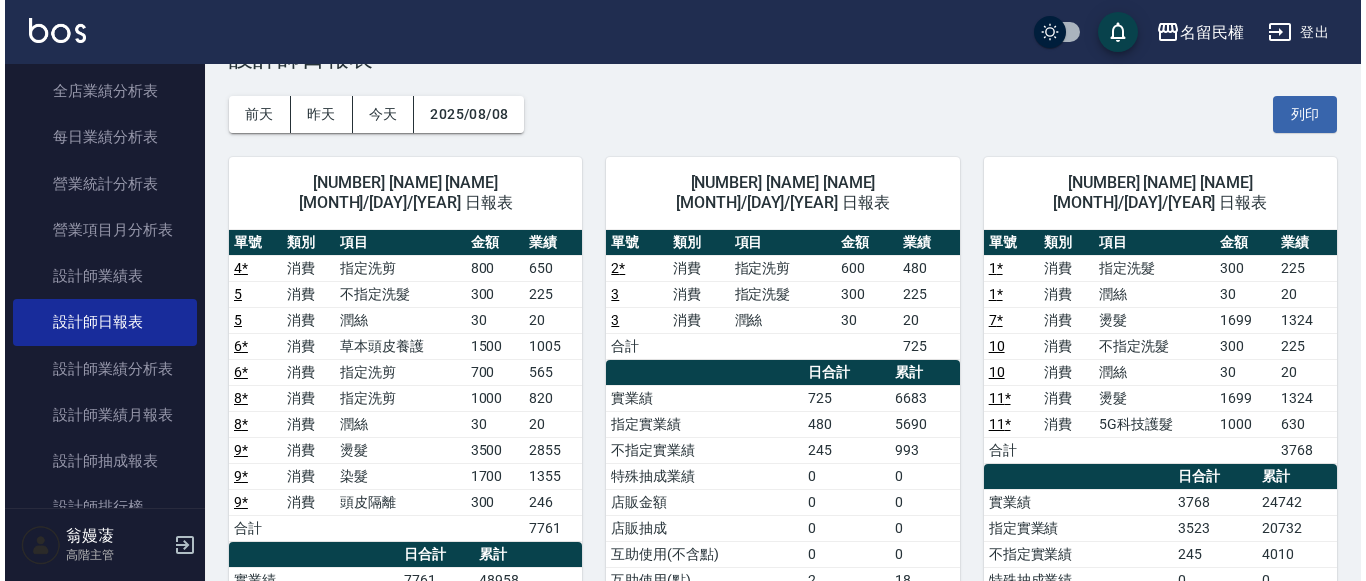 scroll, scrollTop: 100, scrollLeft: 0, axis: vertical 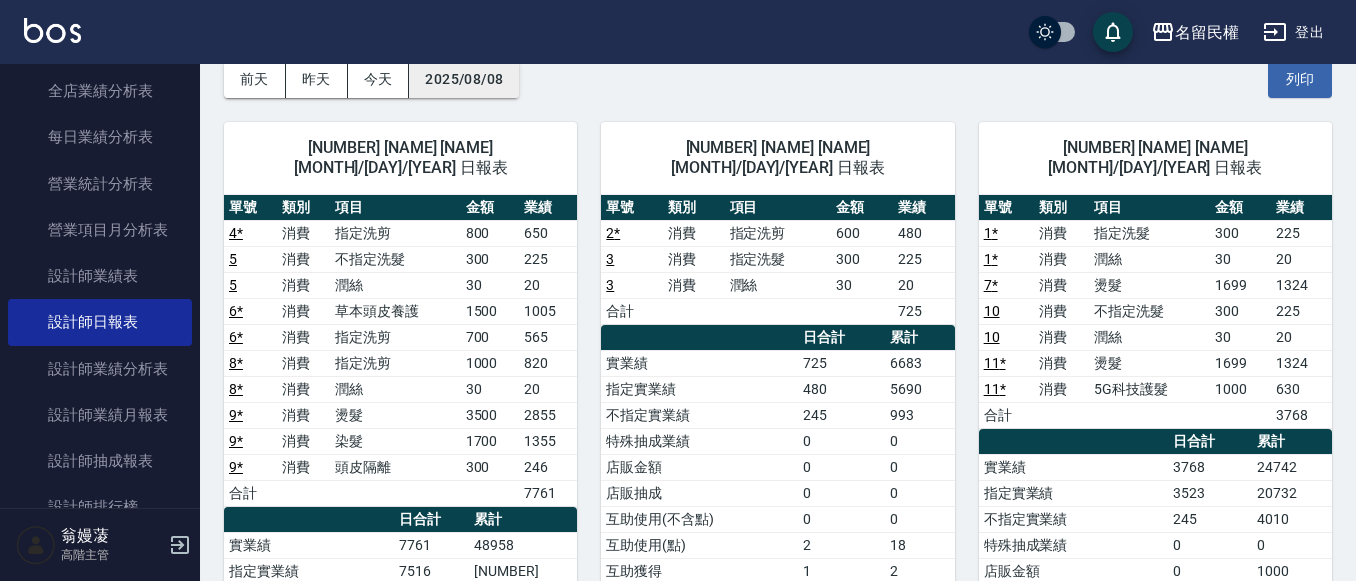 click on "2025/08/08" at bounding box center (464, 79) 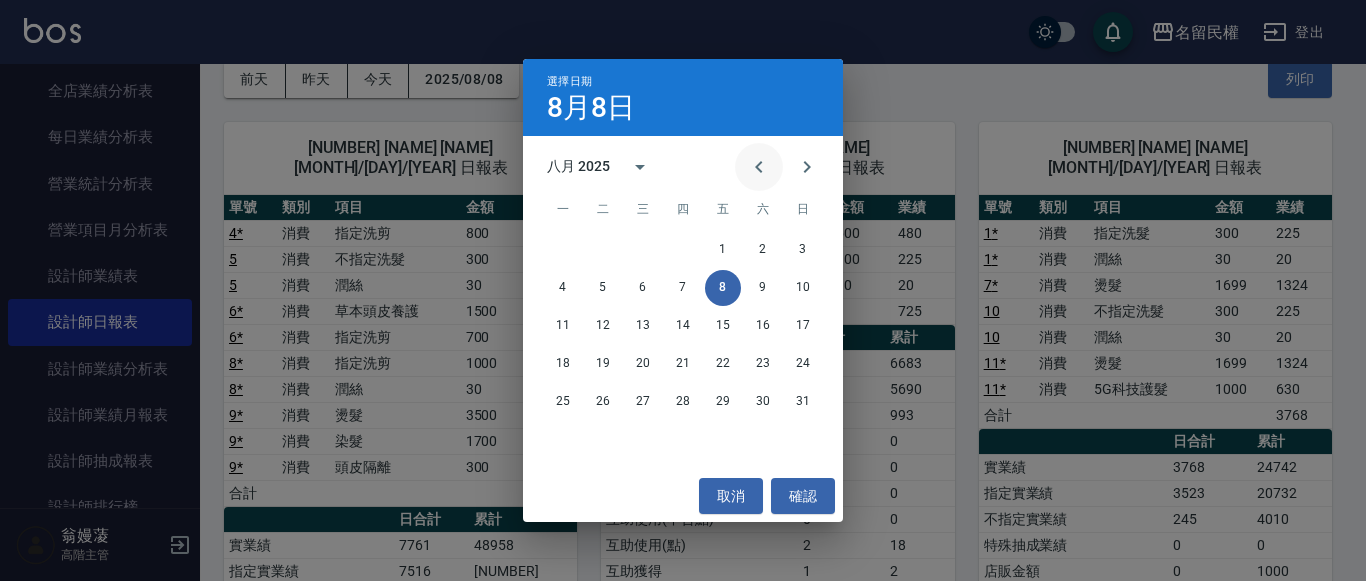 click 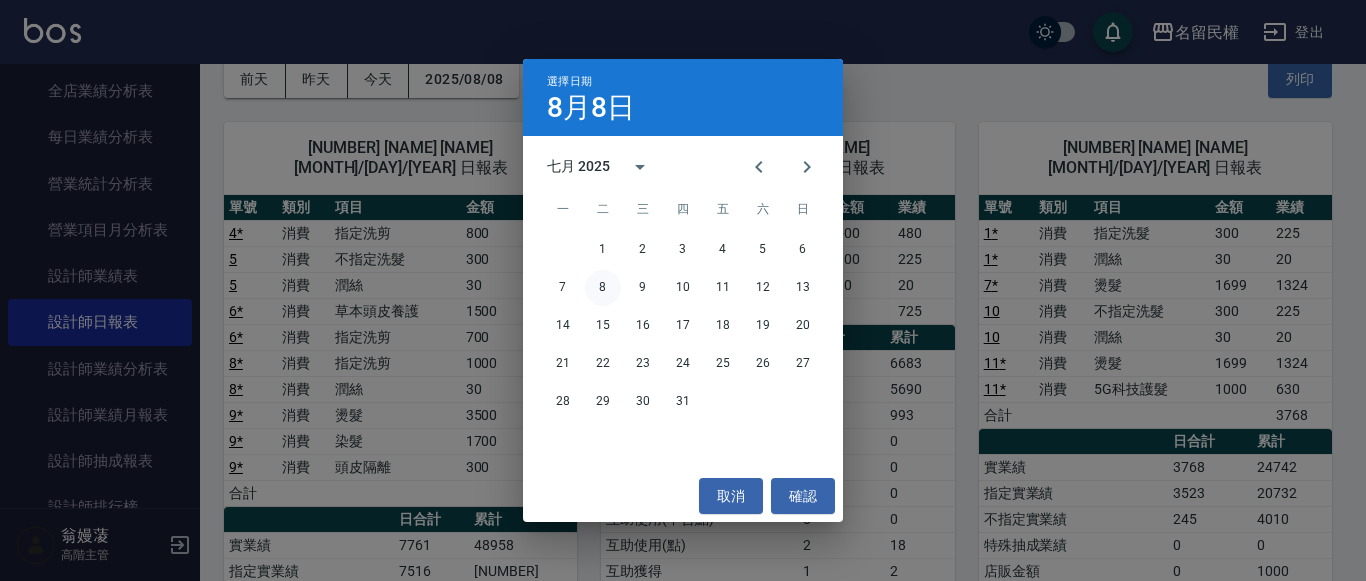click on "8" at bounding box center (603, 288) 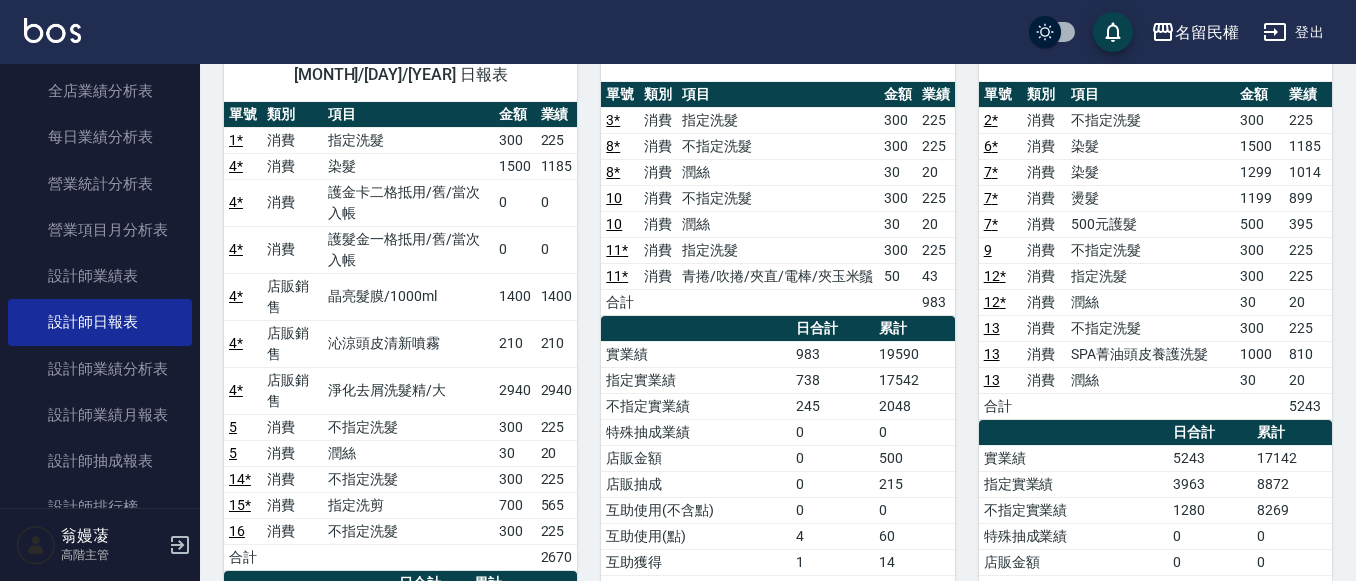 scroll, scrollTop: 200, scrollLeft: 0, axis: vertical 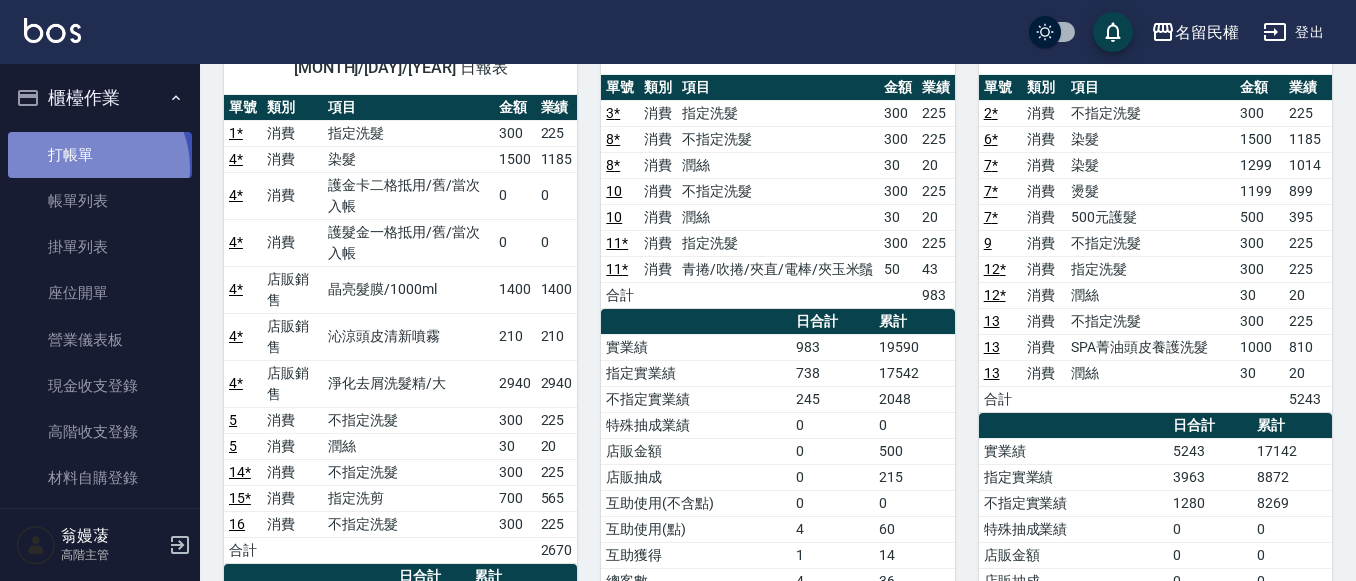 click on "打帳單" at bounding box center (100, 155) 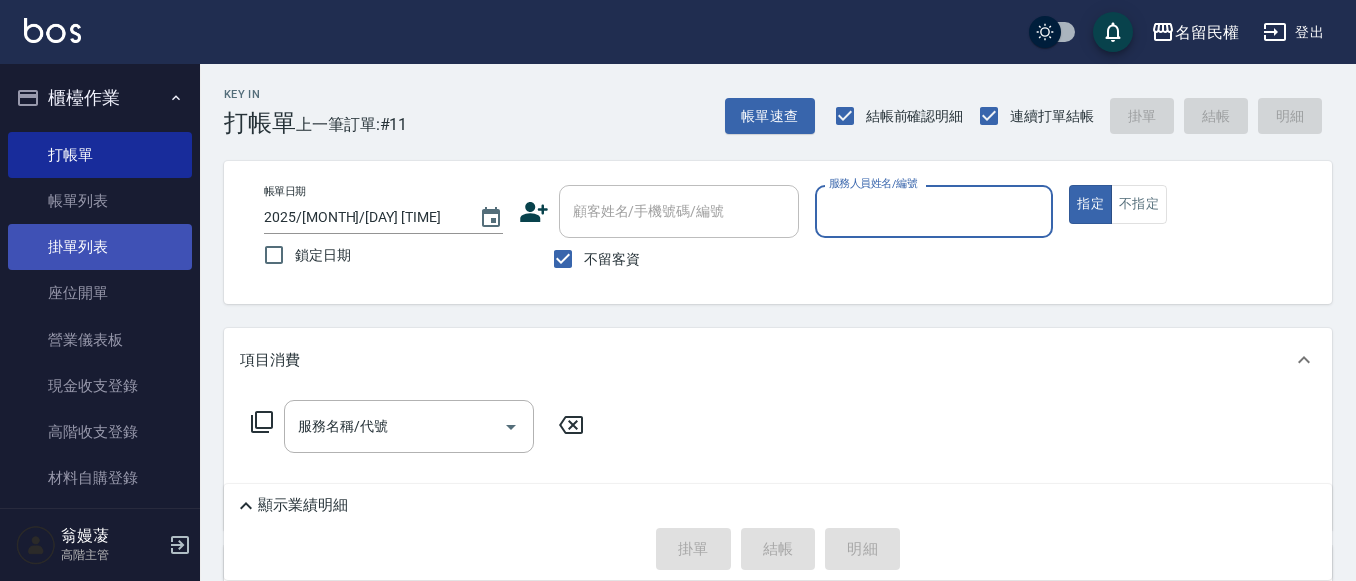 click on "掛單列表" at bounding box center (100, 247) 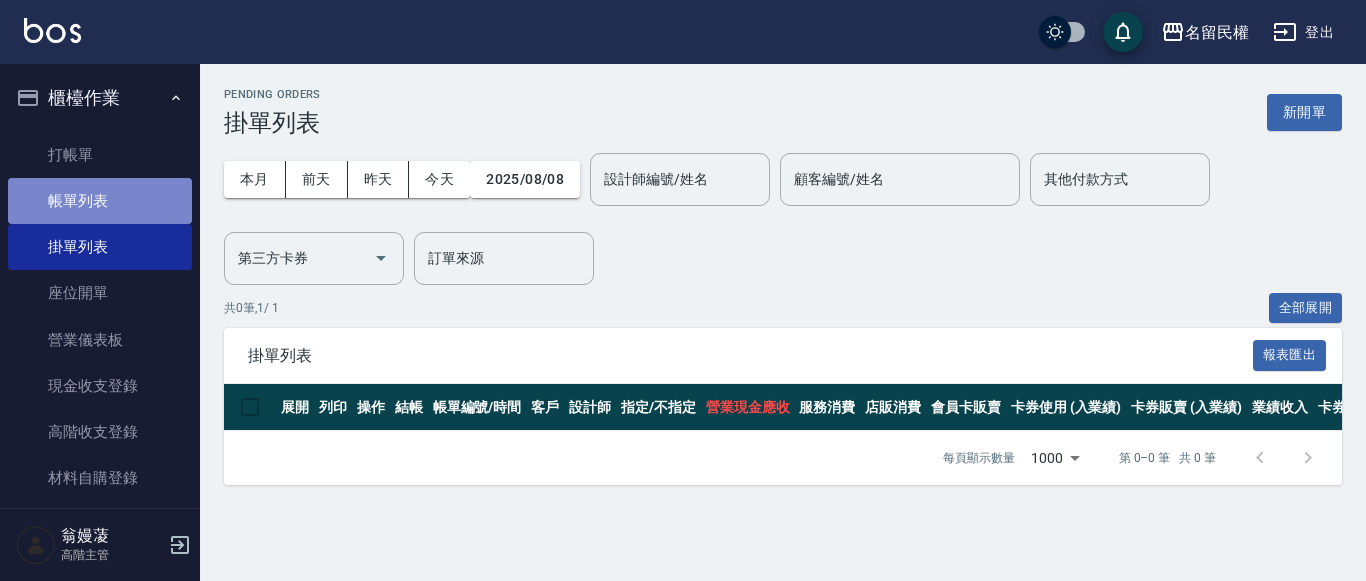 click on "帳單列表" at bounding box center (100, 201) 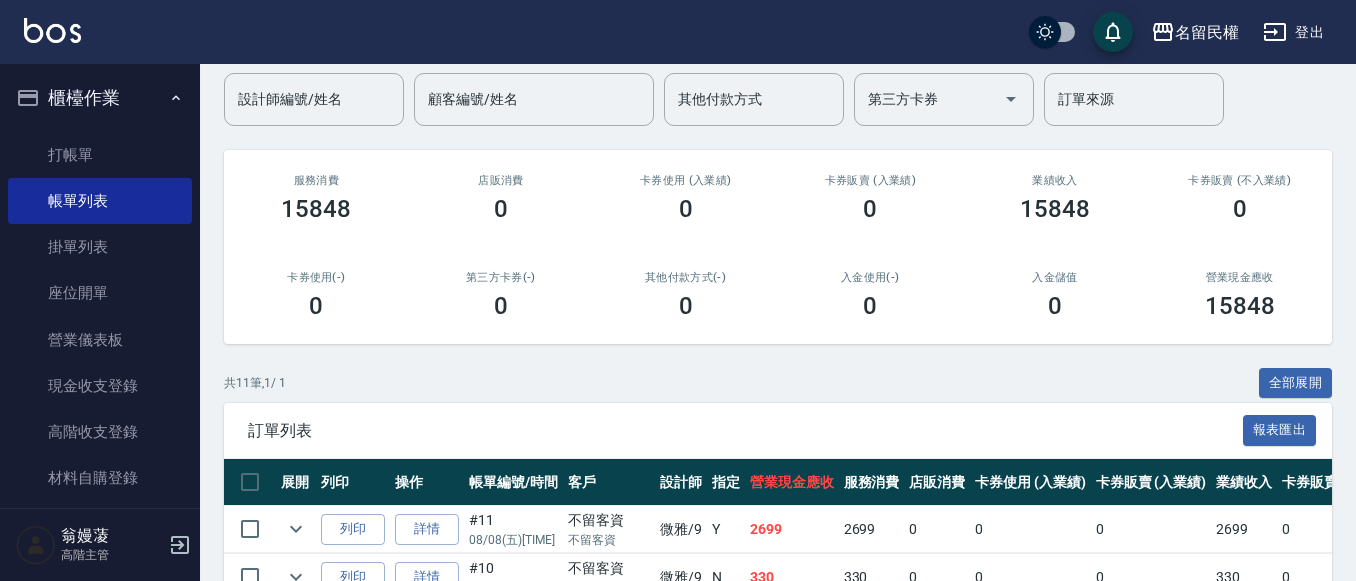 scroll, scrollTop: 395, scrollLeft: 0, axis: vertical 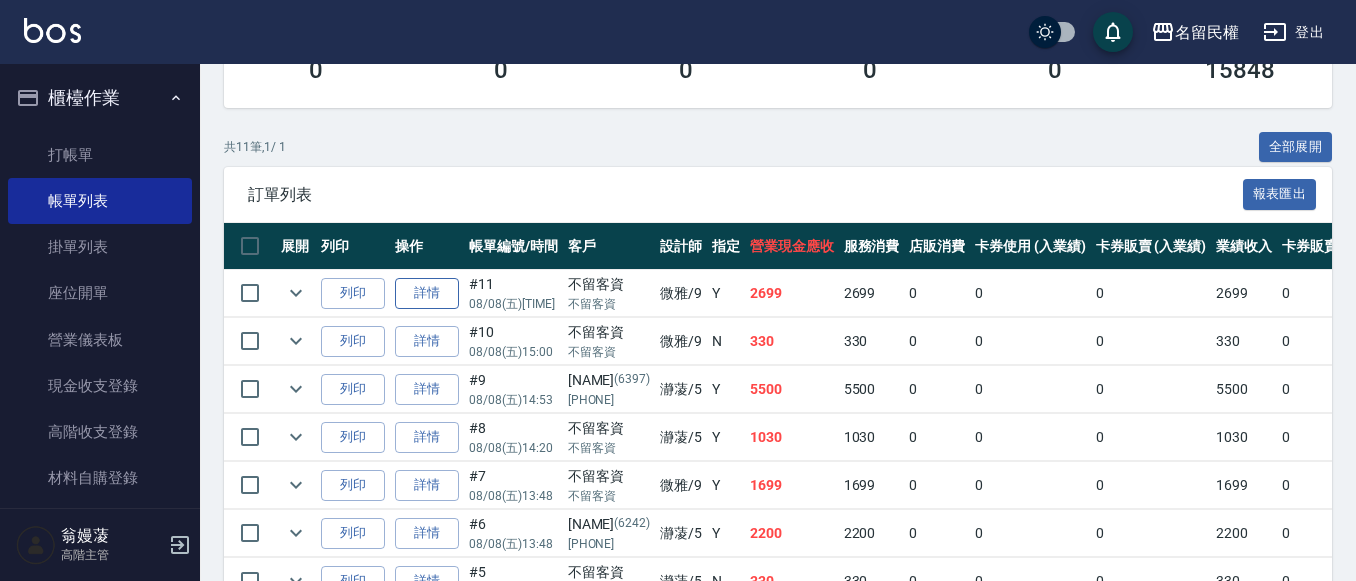 click on "詳情" at bounding box center (427, 293) 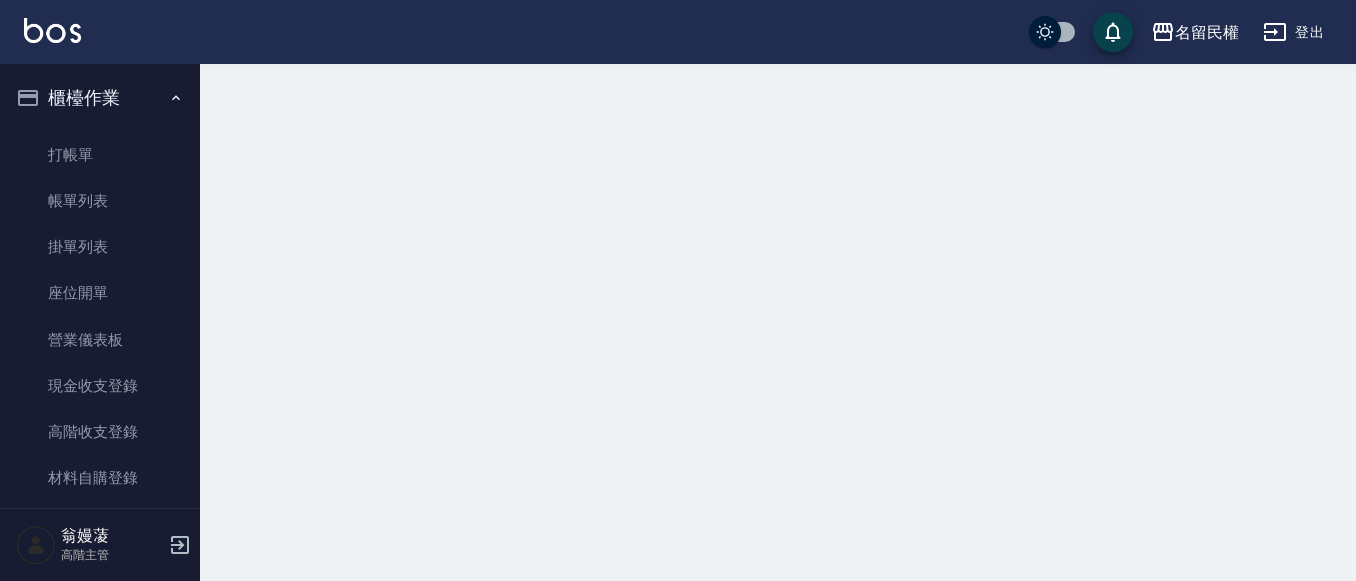 scroll, scrollTop: 0, scrollLeft: 0, axis: both 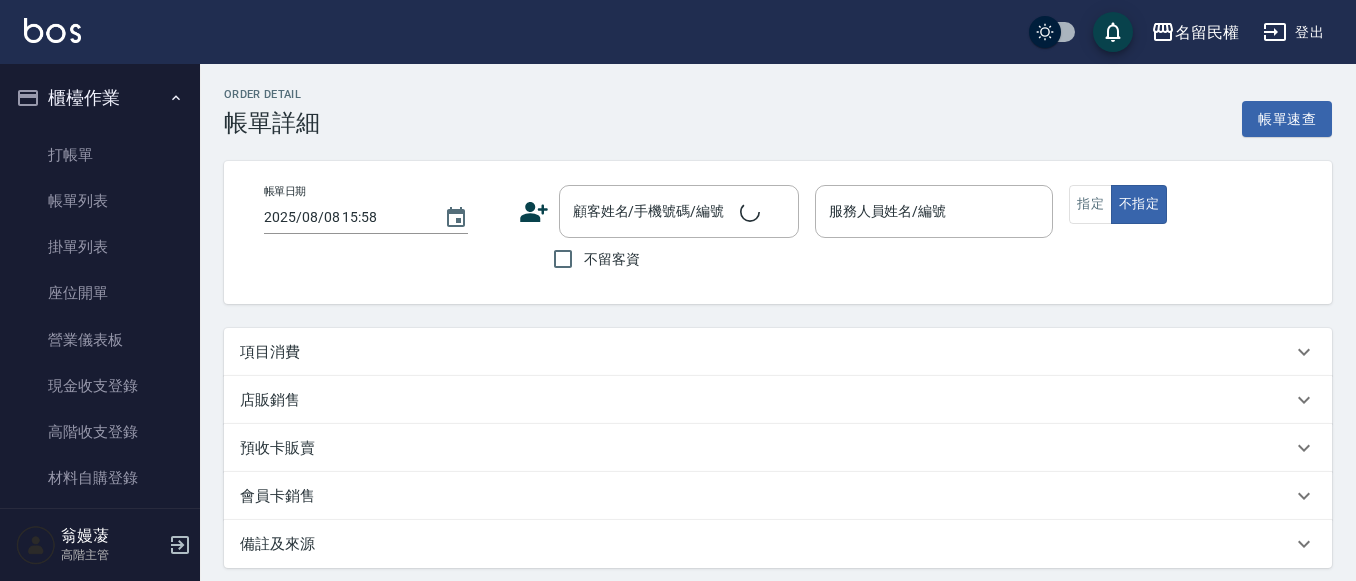 type on "2025/08/08 15:49" 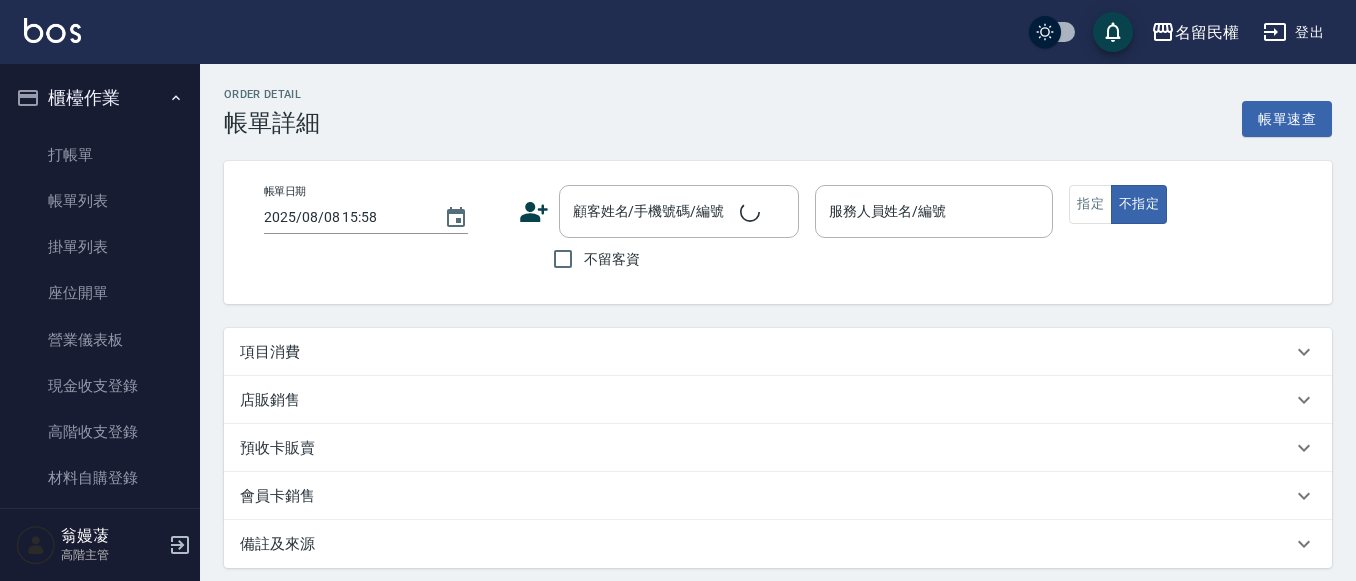 checkbox on "true" 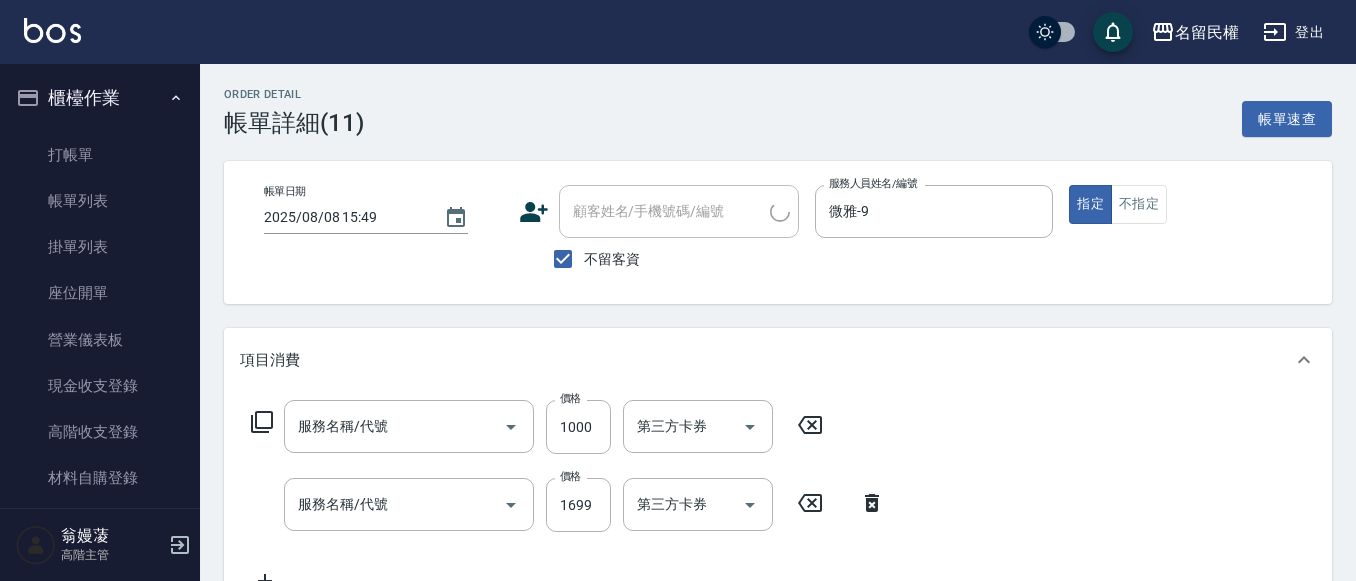 type on "5G科技護髮(517)" 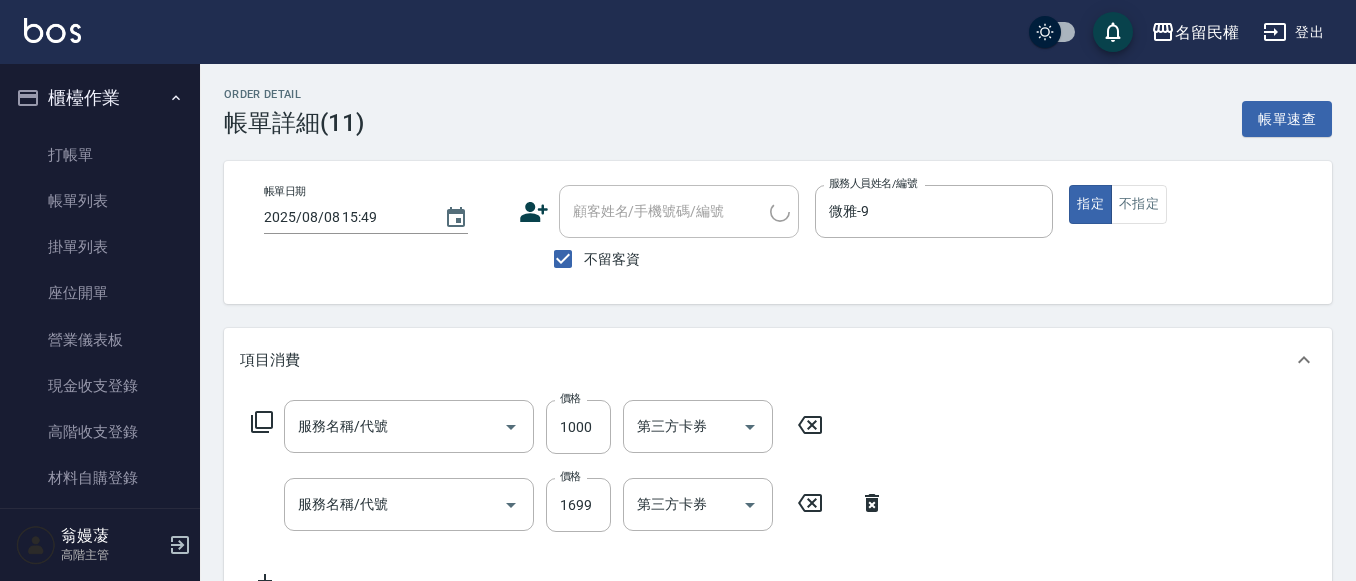 type on "燙髮(302)" 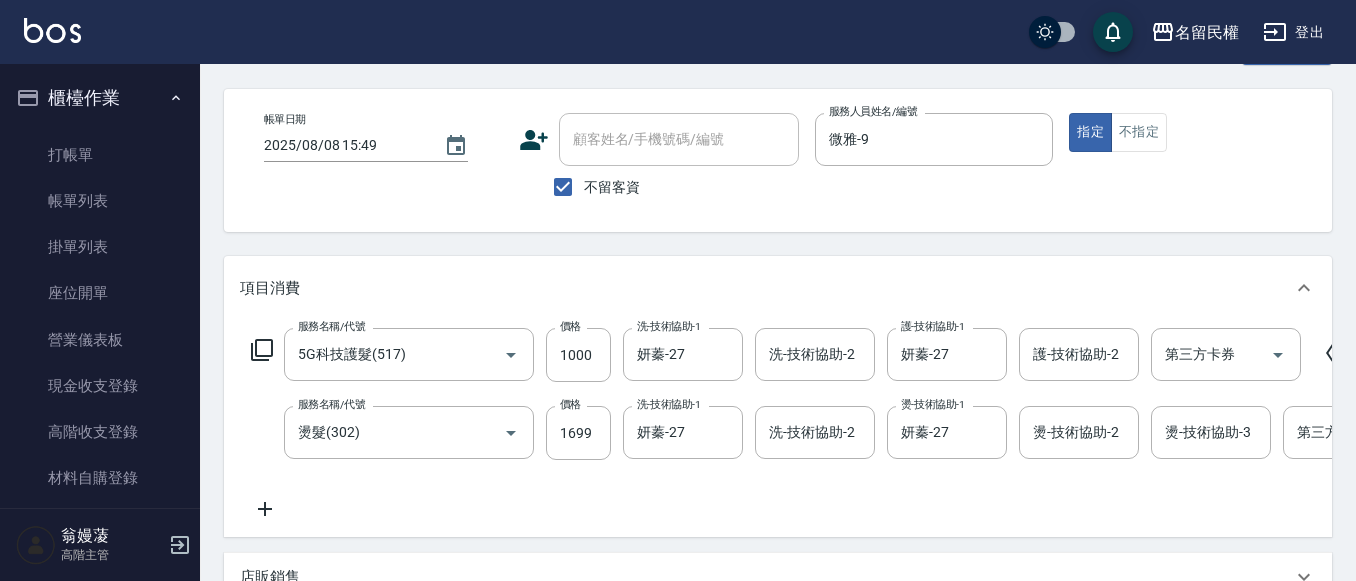 scroll, scrollTop: 200, scrollLeft: 0, axis: vertical 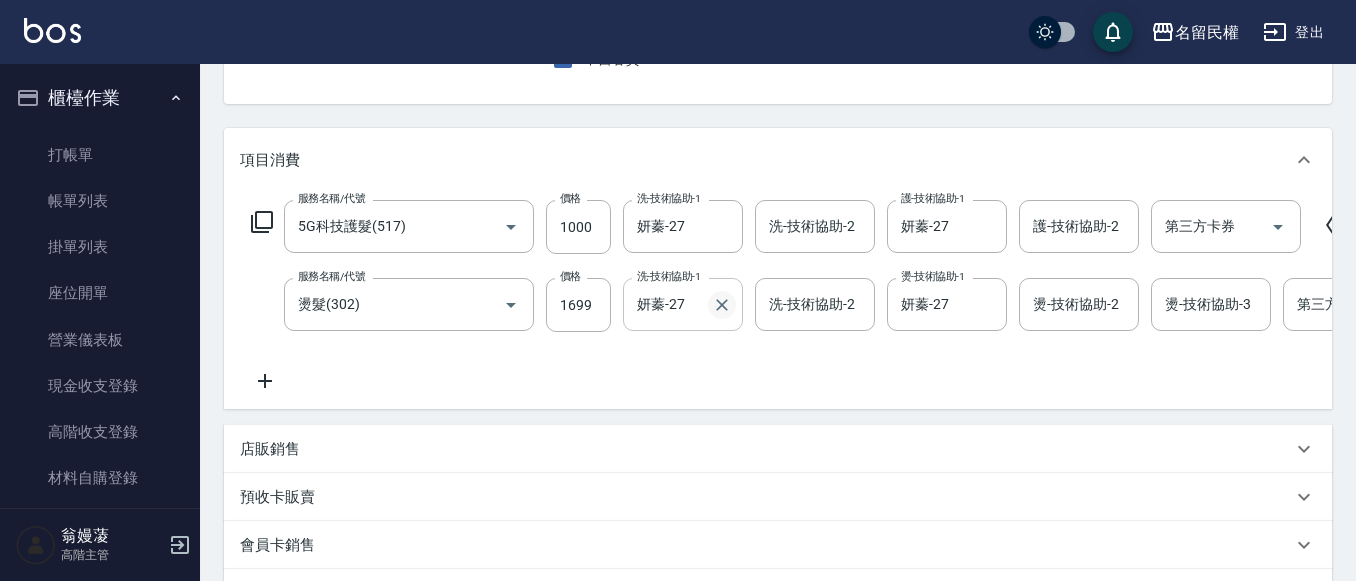 click 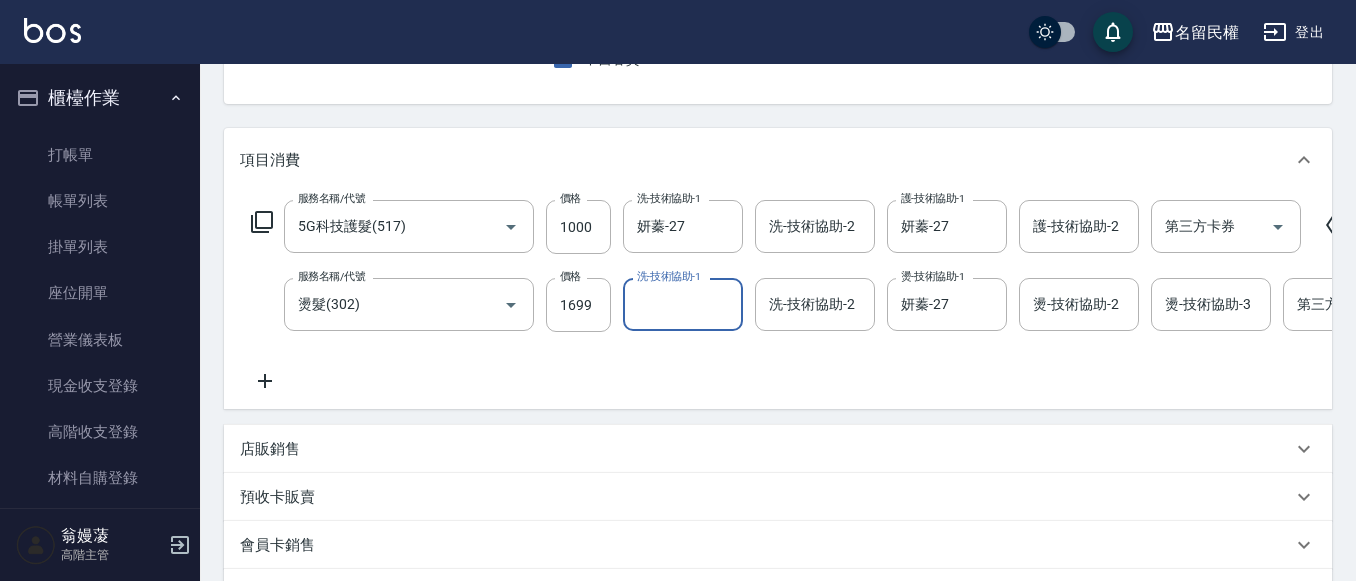 click on "洗-技術協助-1" at bounding box center (683, 304) 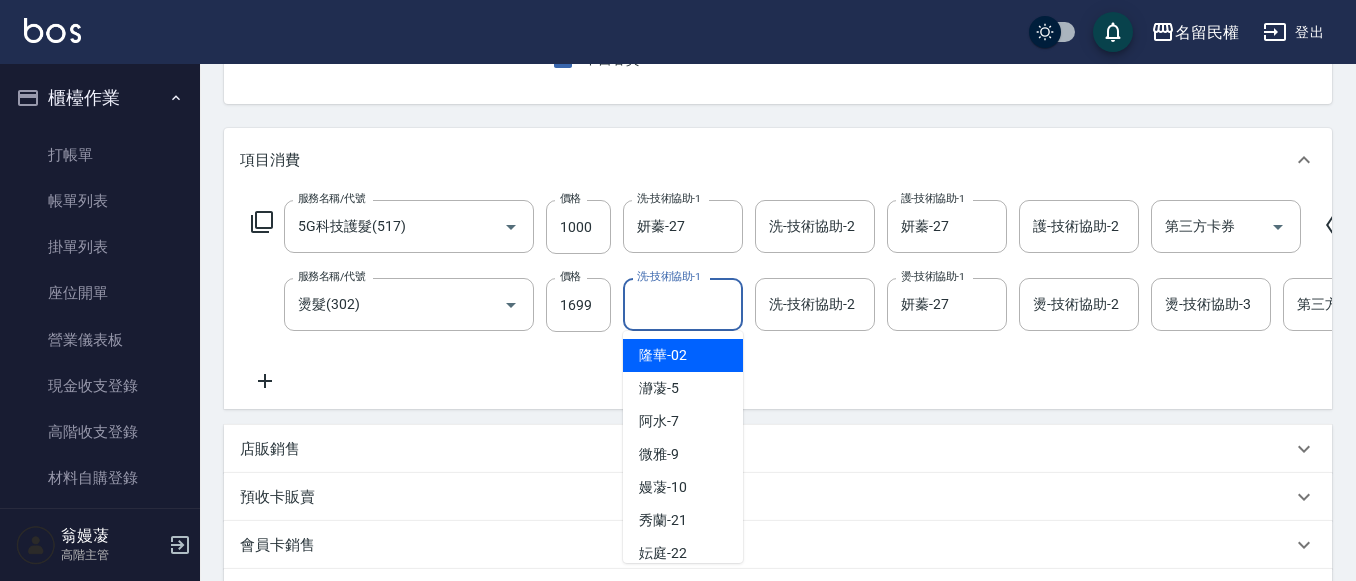 click on "洗-技術協助-1" at bounding box center (683, 304) 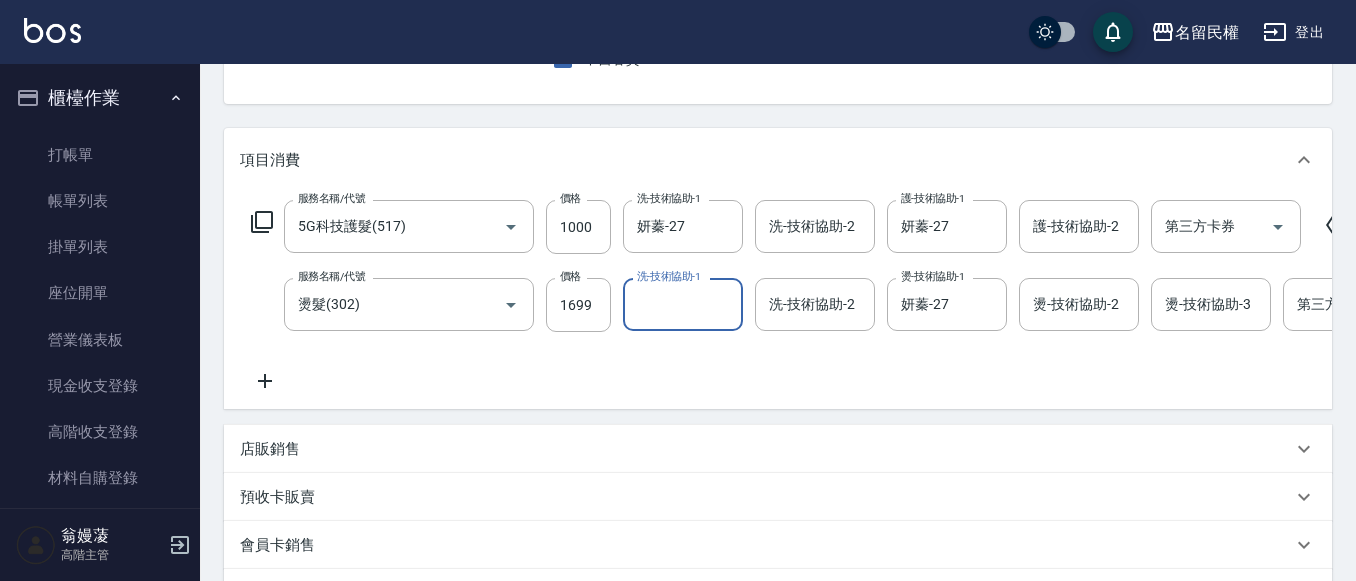 click on "洗-技術協助-1" at bounding box center (683, 304) 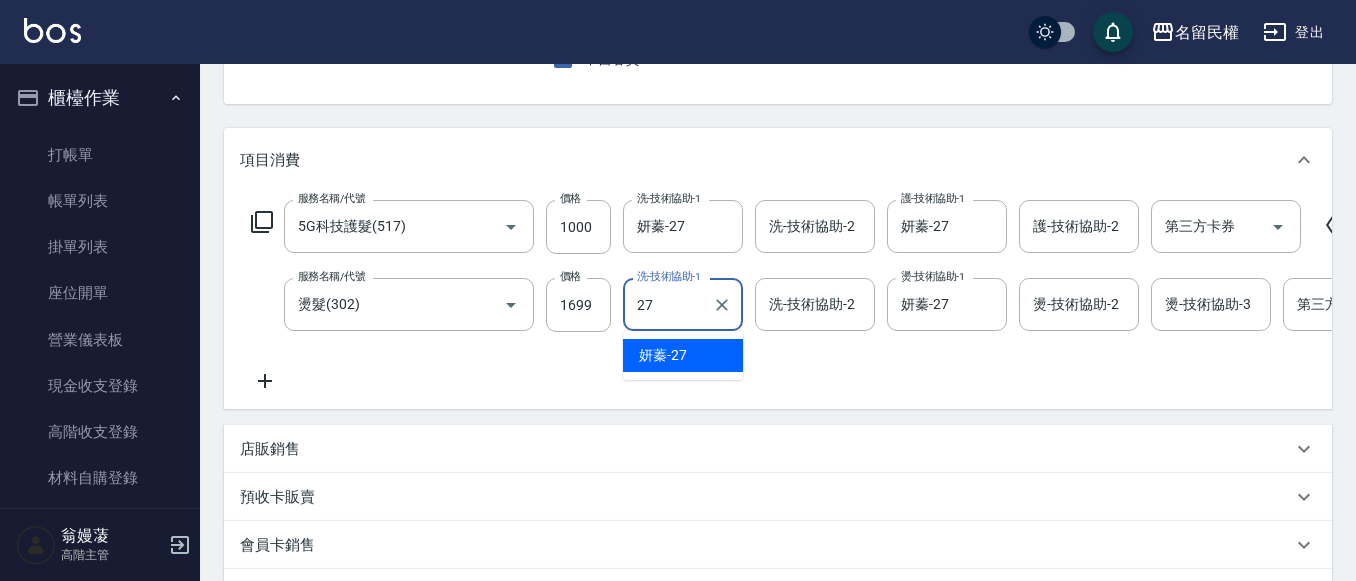 type on "妍蓁-27" 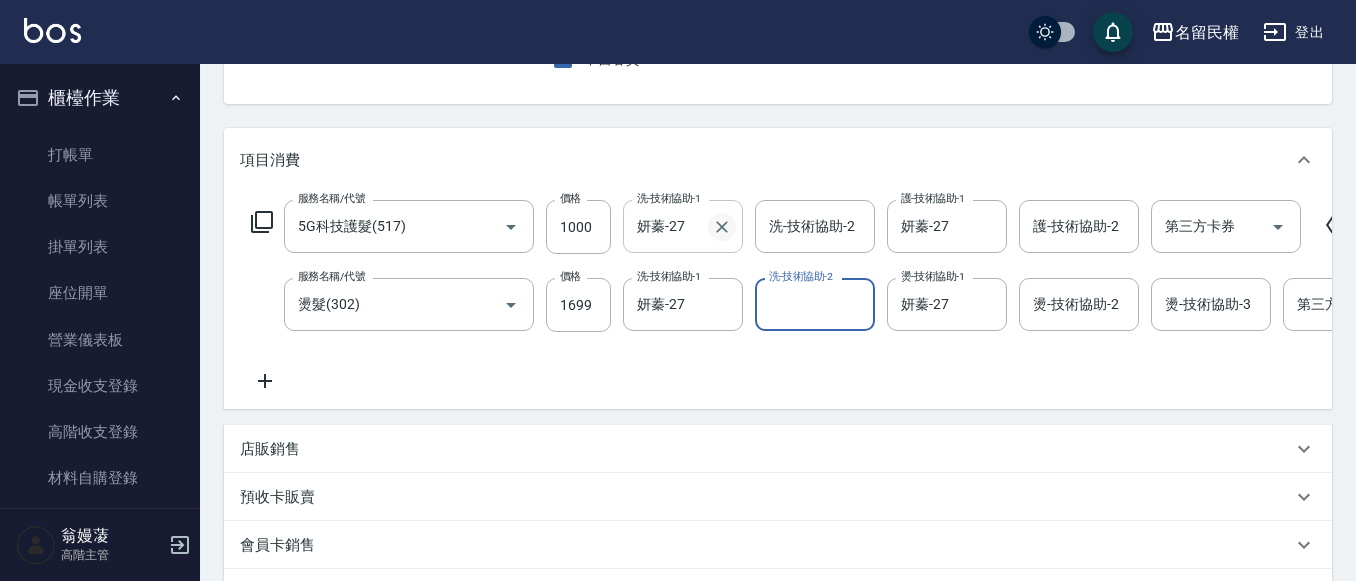 click 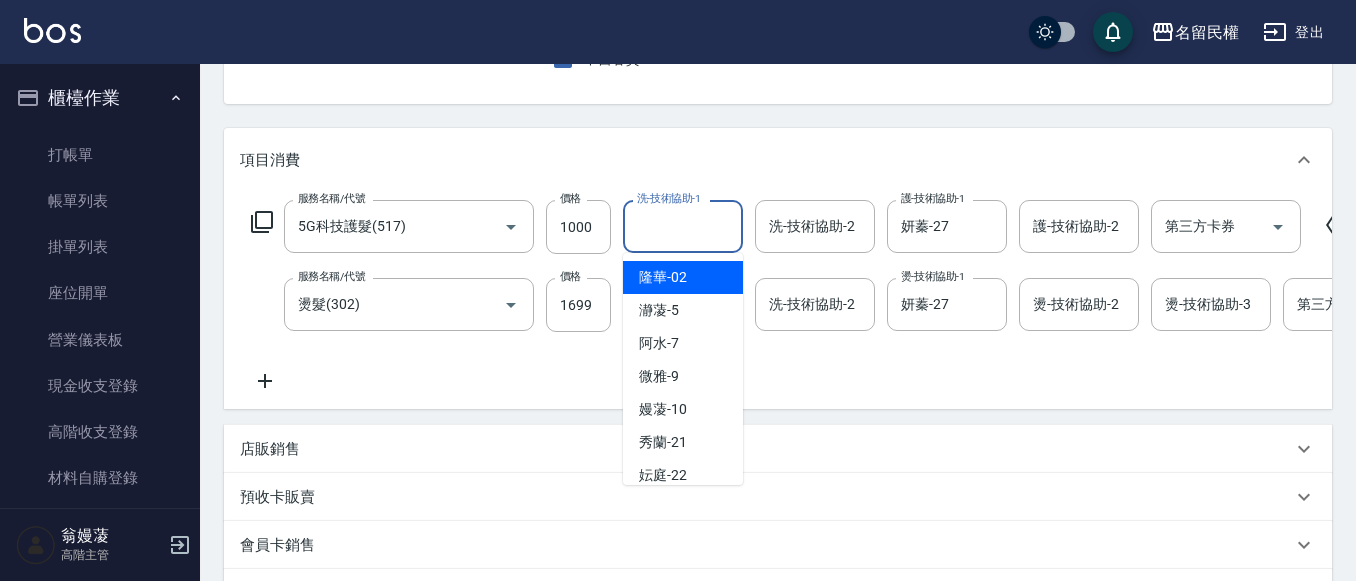 click on "洗-技術協助-1" at bounding box center (683, 226) 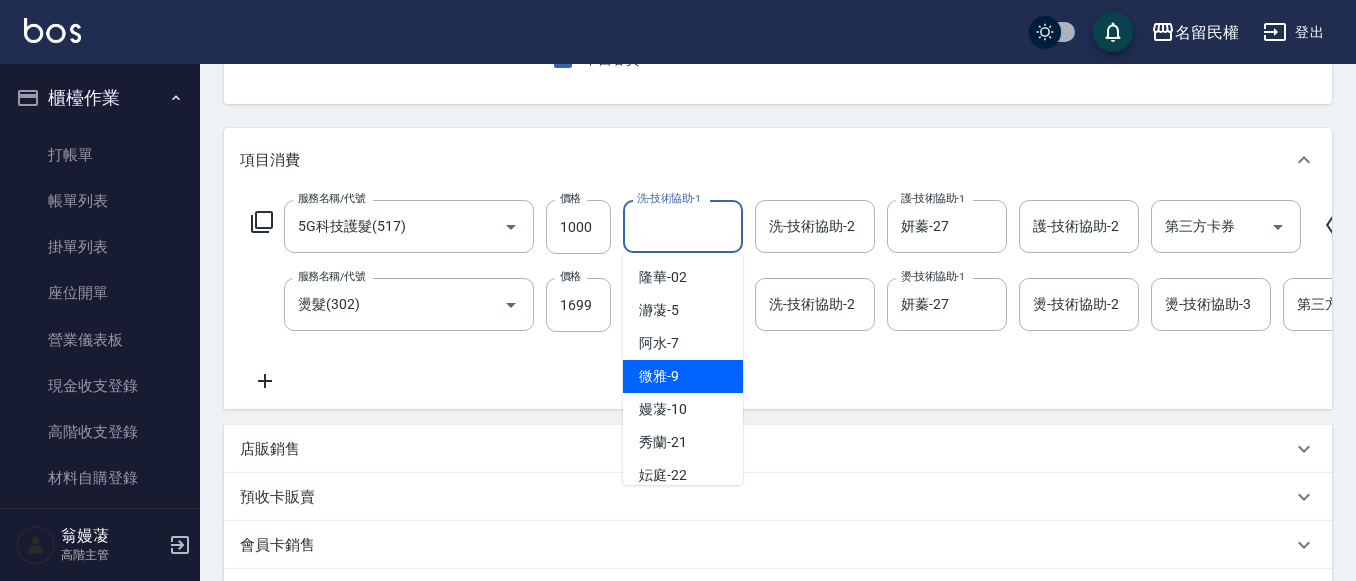 click on "微雅 -9" at bounding box center [683, 376] 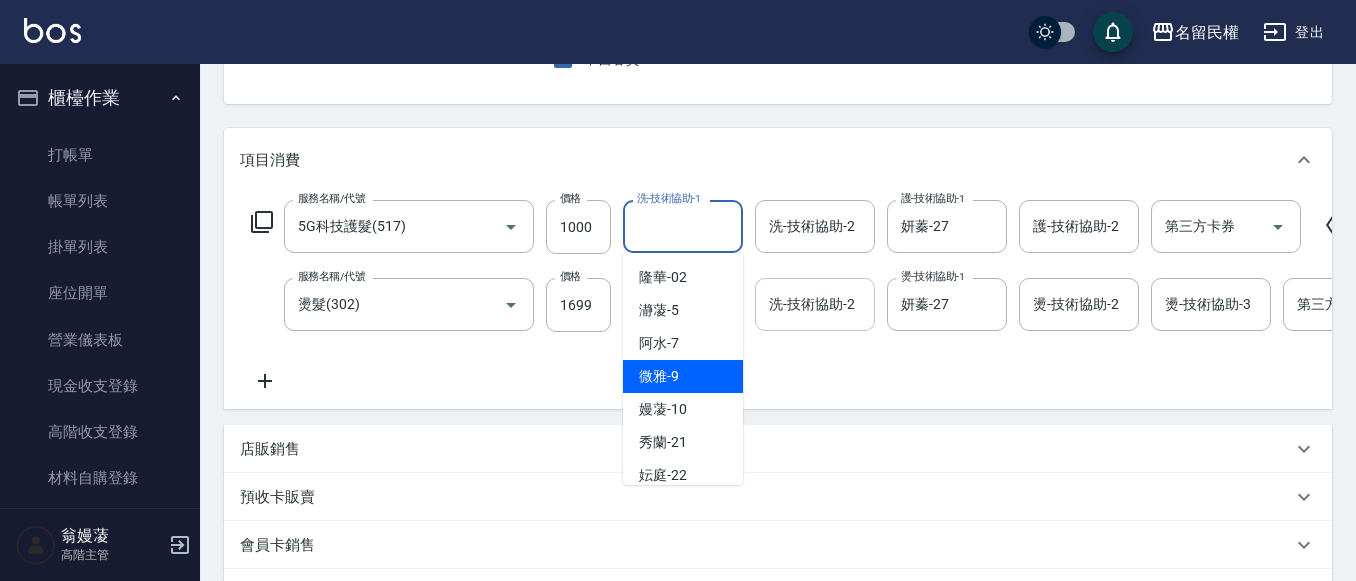 type on "微雅-9" 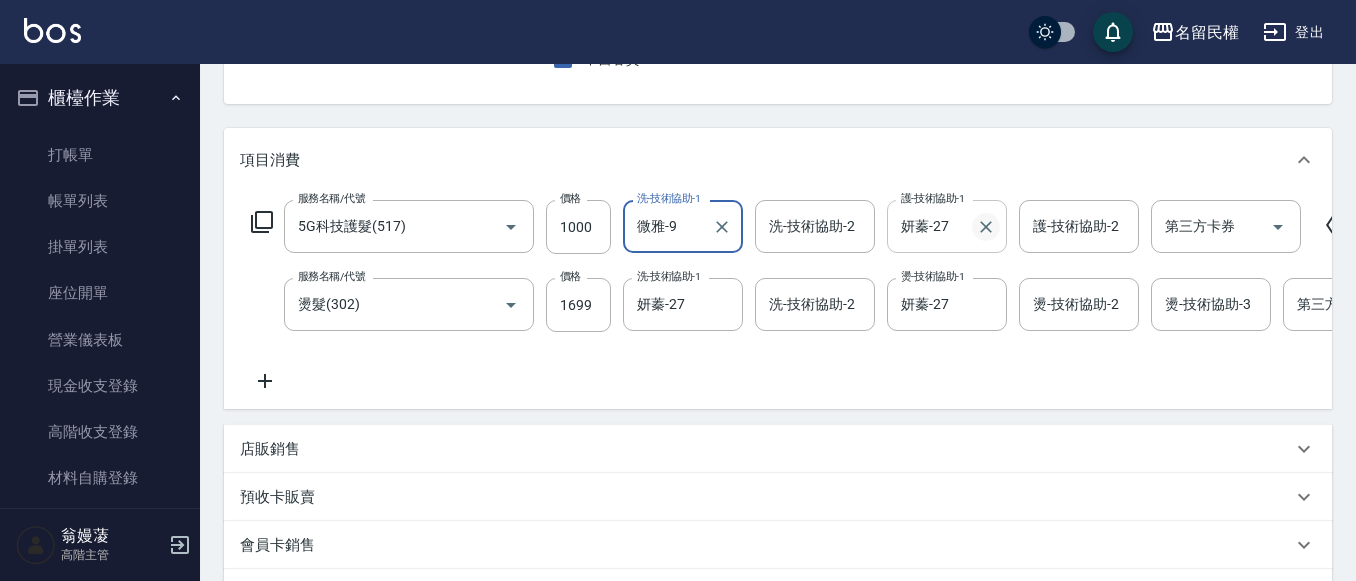 click 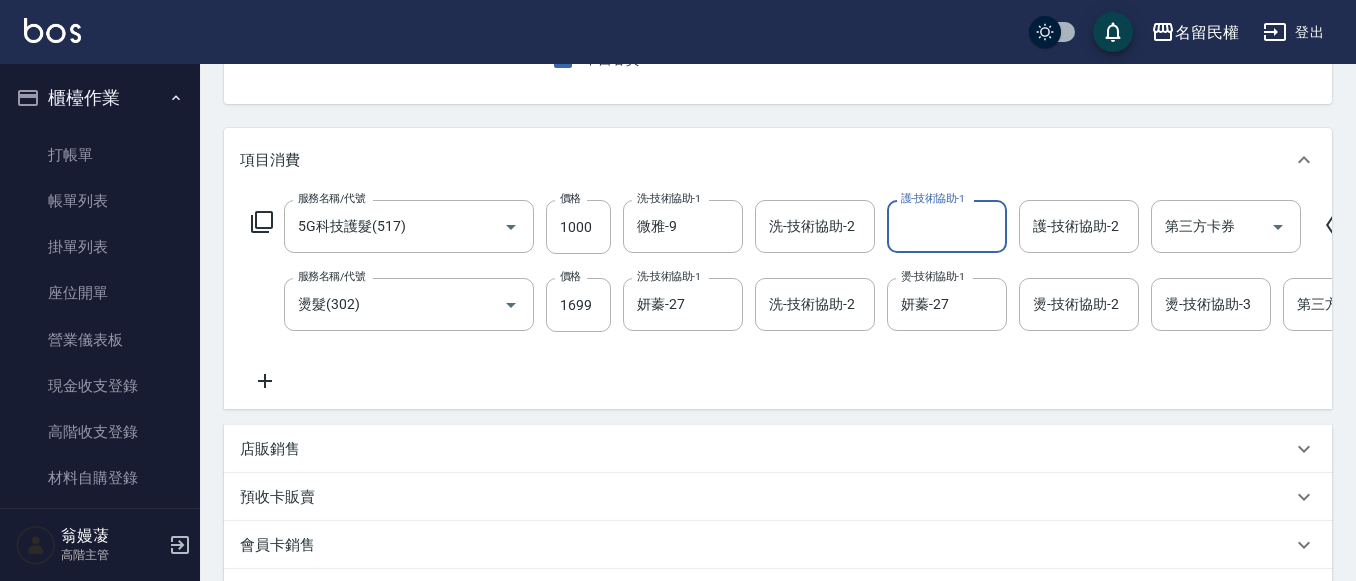 click on "護-技術協助-1" at bounding box center [947, 226] 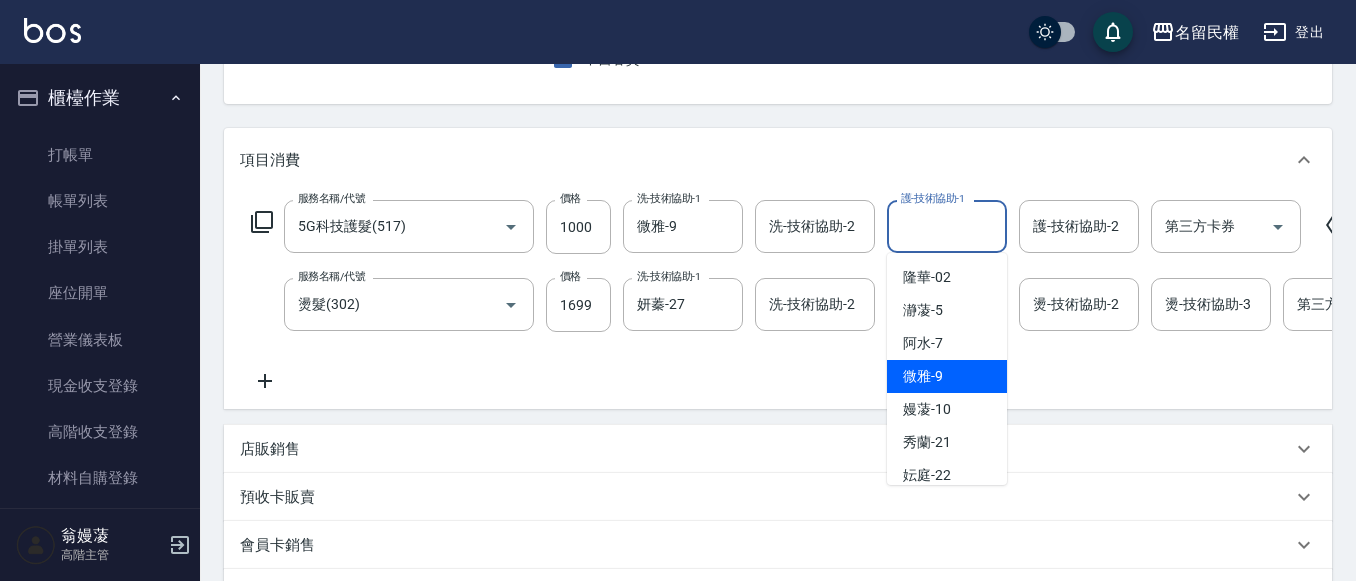 click on "微雅 -9" at bounding box center (923, 376) 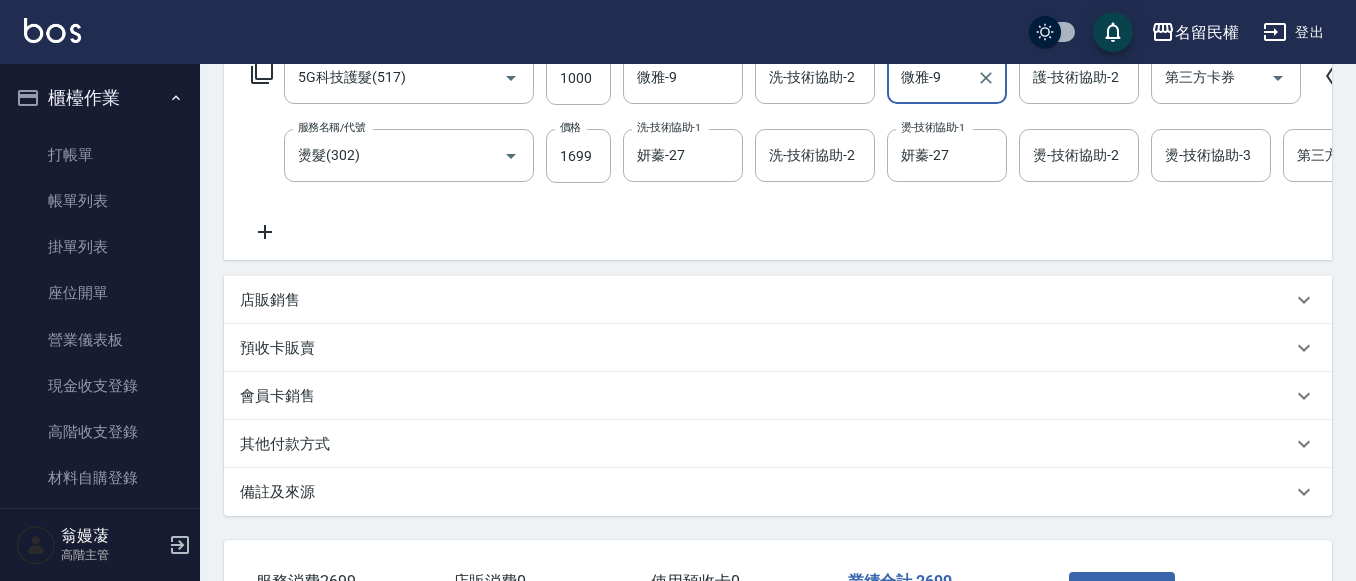 scroll, scrollTop: 515, scrollLeft: 0, axis: vertical 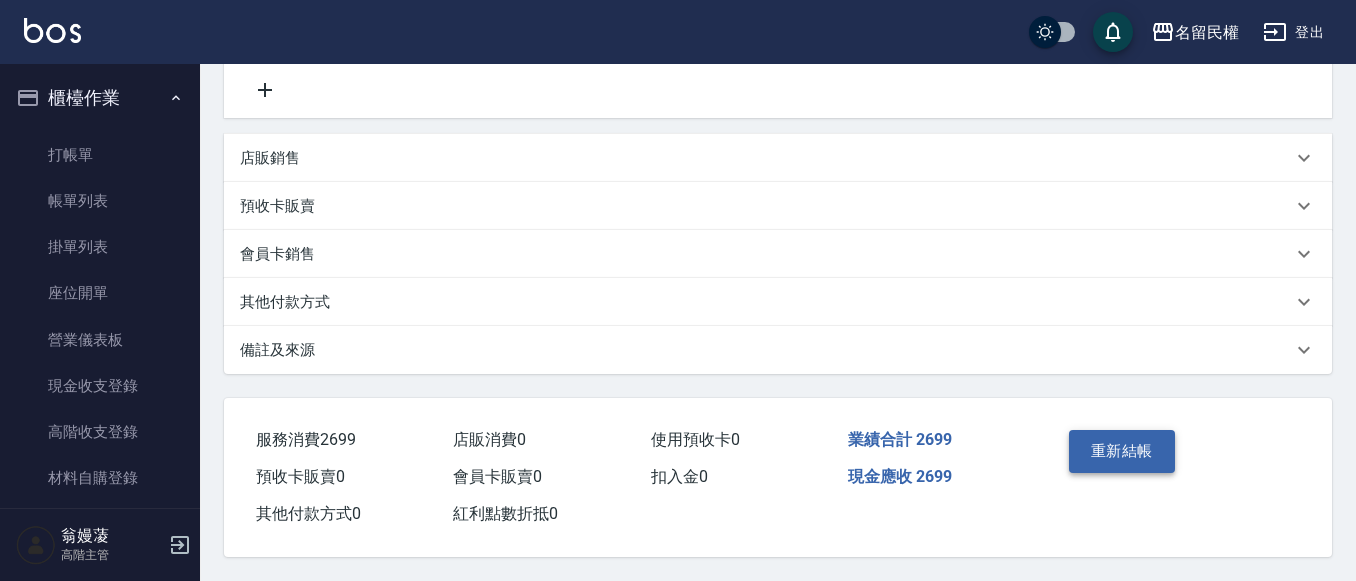 click on "重新結帳" at bounding box center [1122, 451] 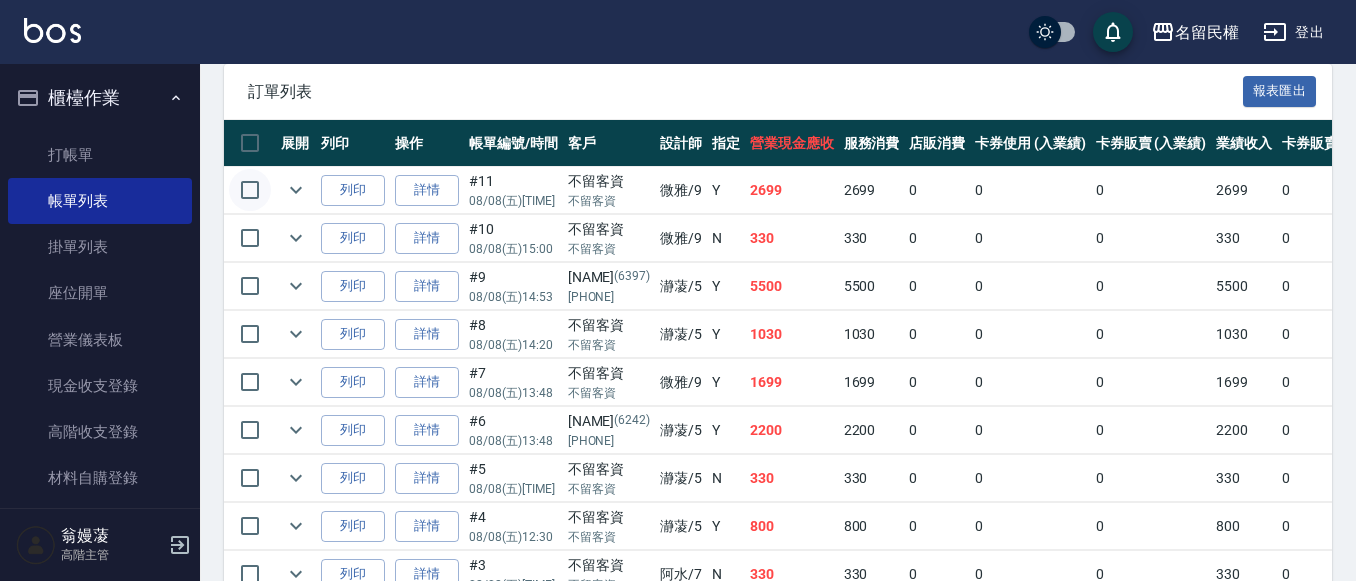 scroll, scrollTop: 500, scrollLeft: 0, axis: vertical 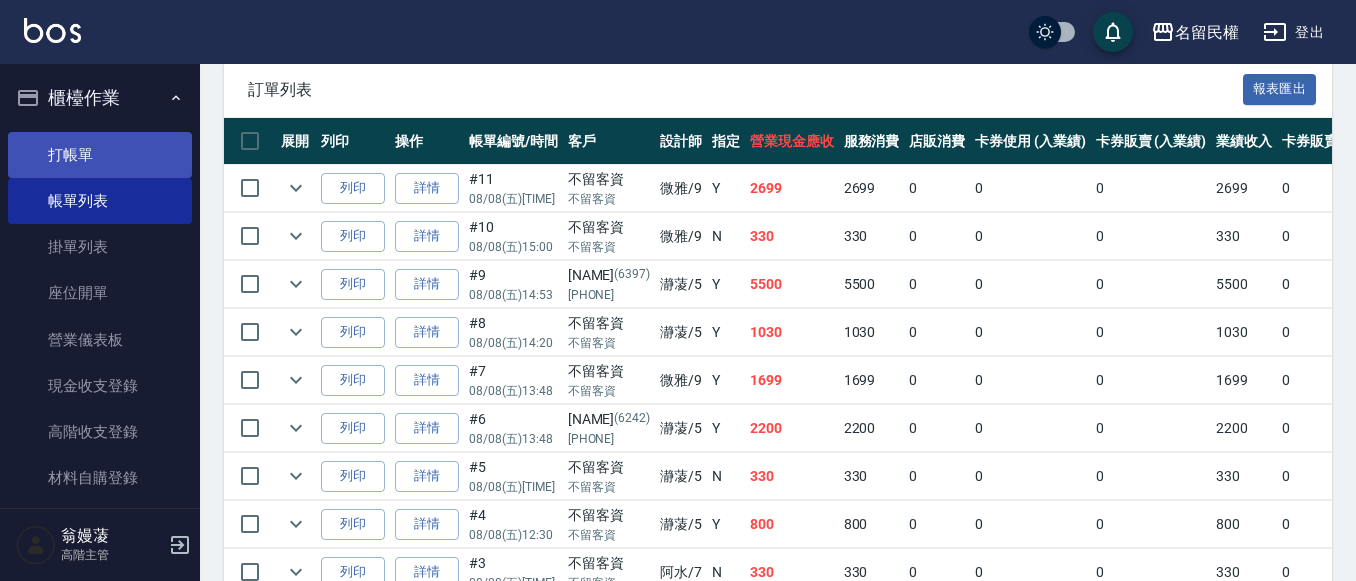 click on "打帳單" at bounding box center (100, 155) 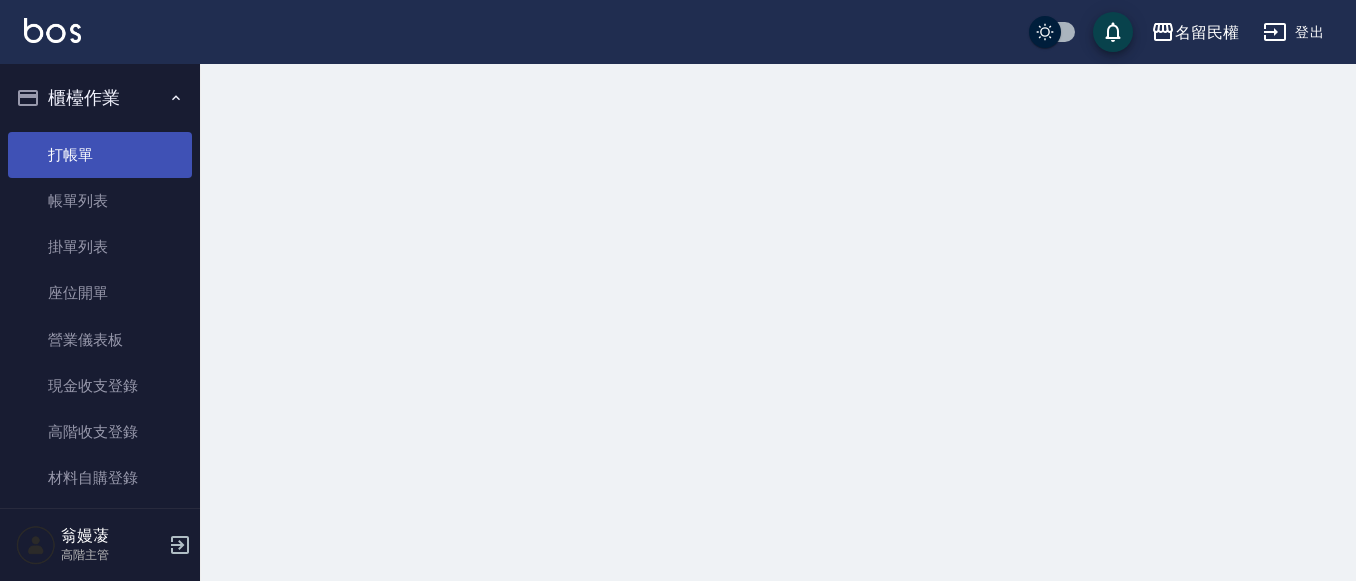 scroll, scrollTop: 0, scrollLeft: 0, axis: both 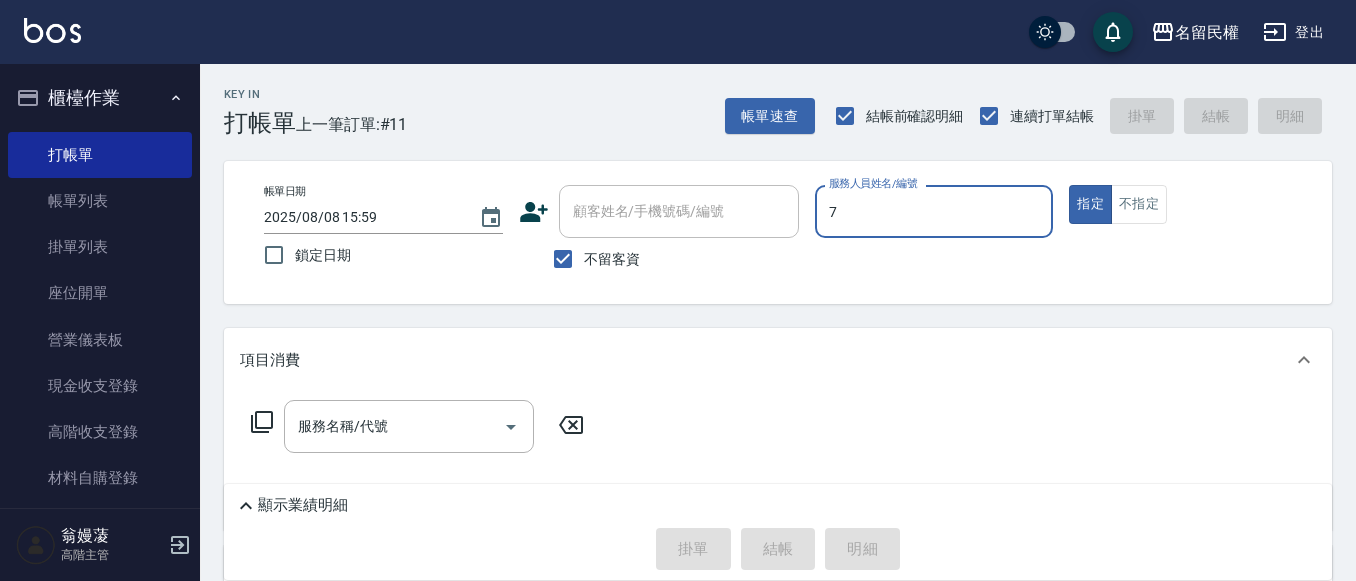 type on "阿水-7" 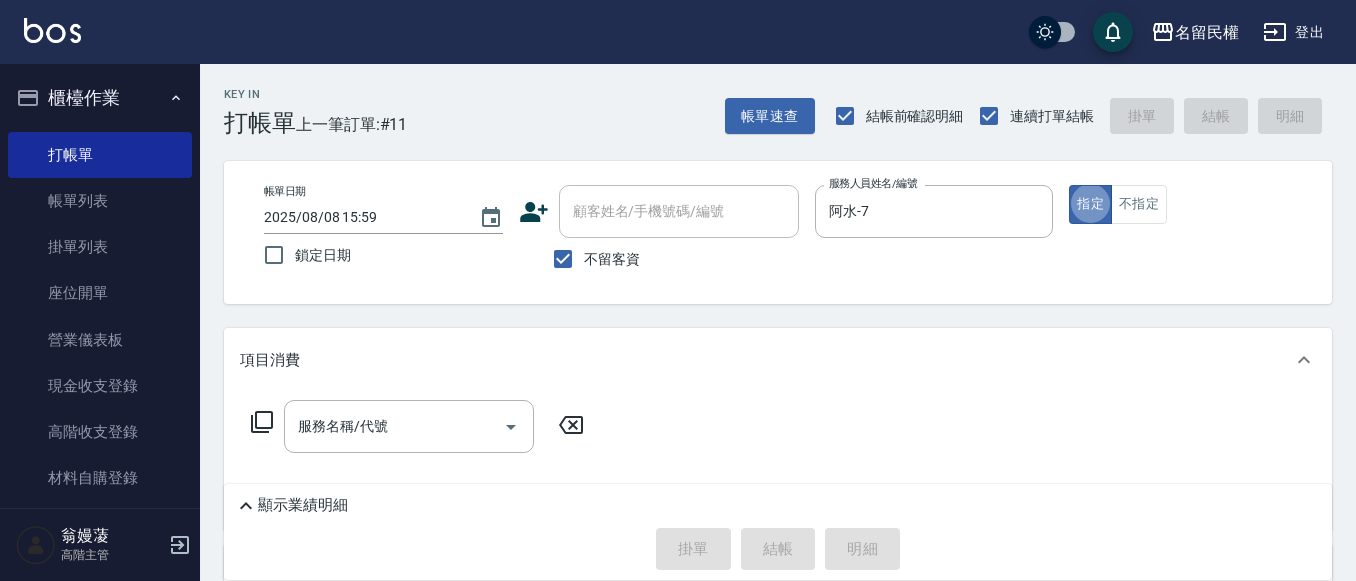 type on "true" 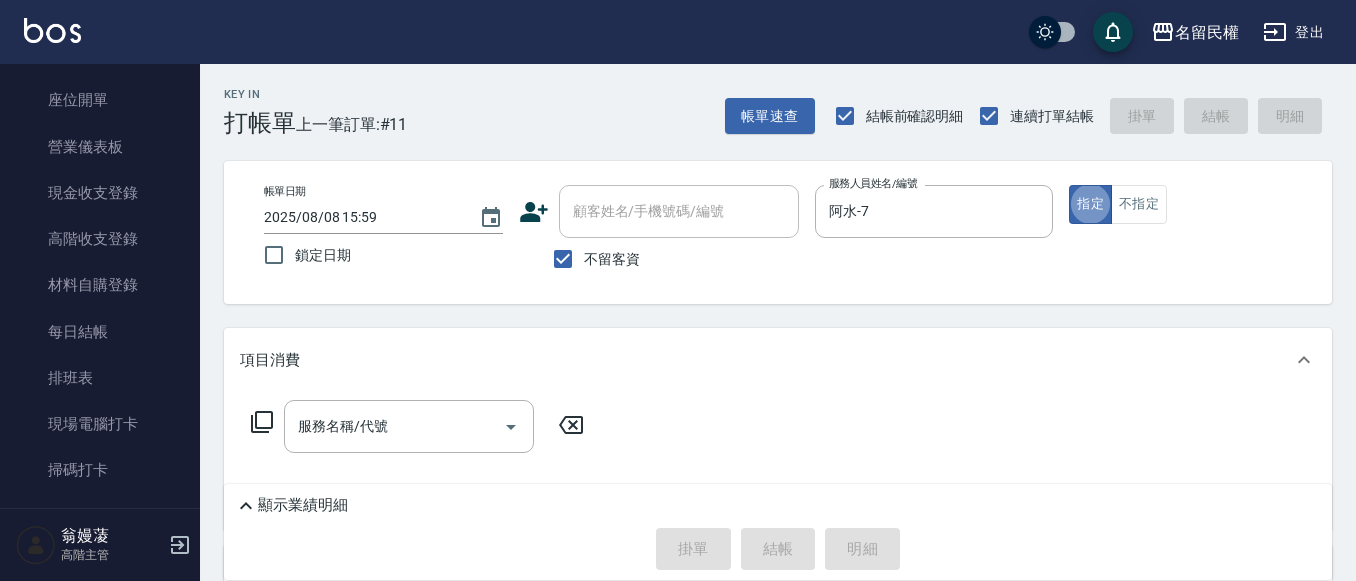 scroll, scrollTop: 200, scrollLeft: 0, axis: vertical 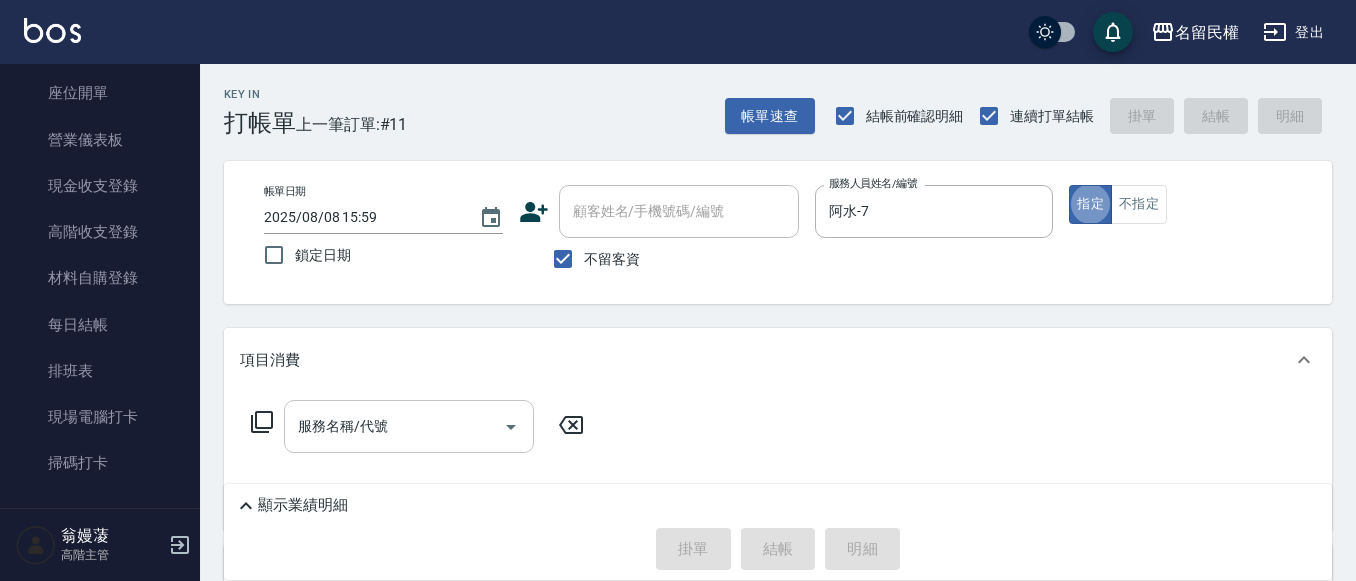 click on "服務名稱/代號" at bounding box center (409, 426) 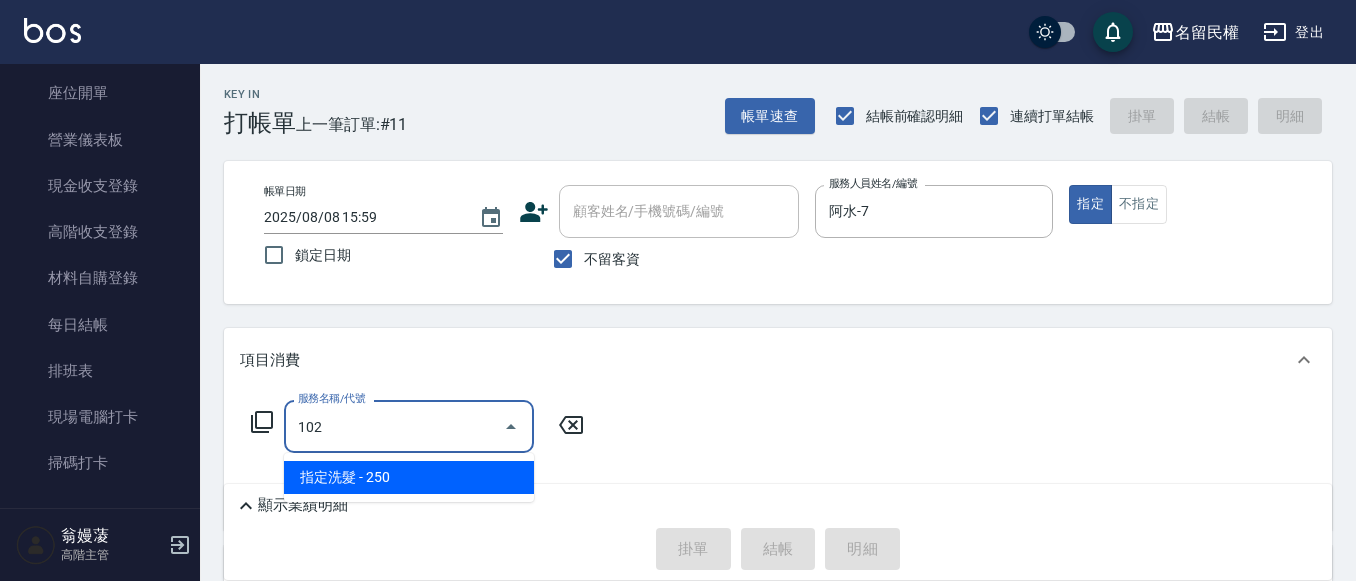 type on "指定洗髮(102)" 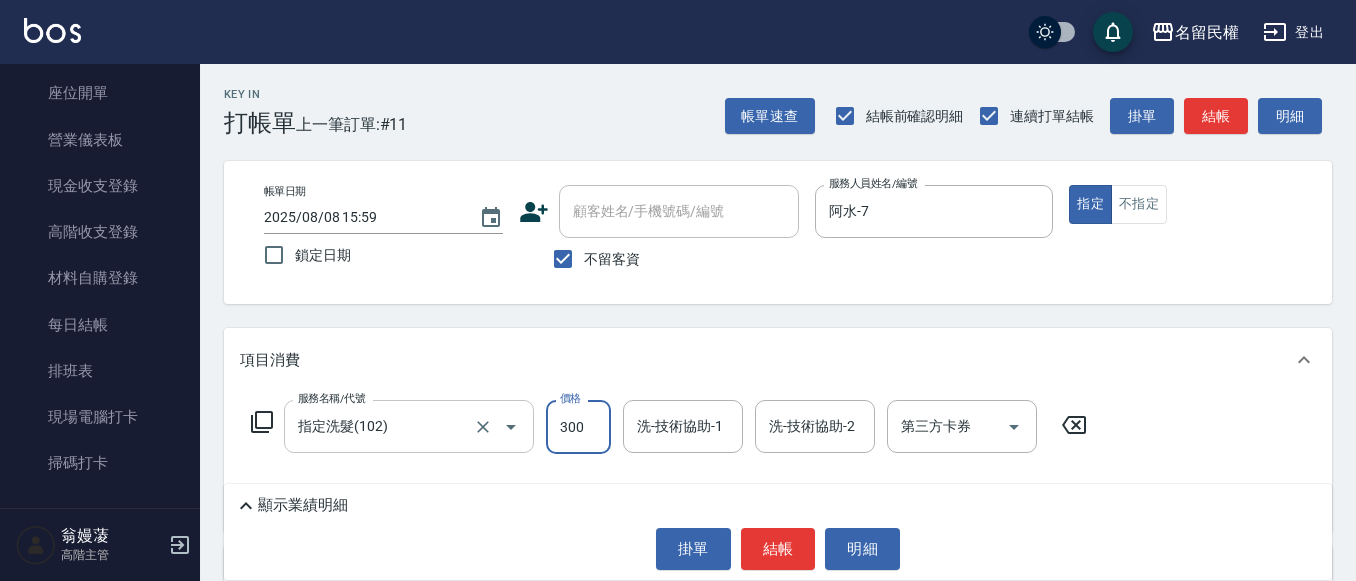 type on "300" 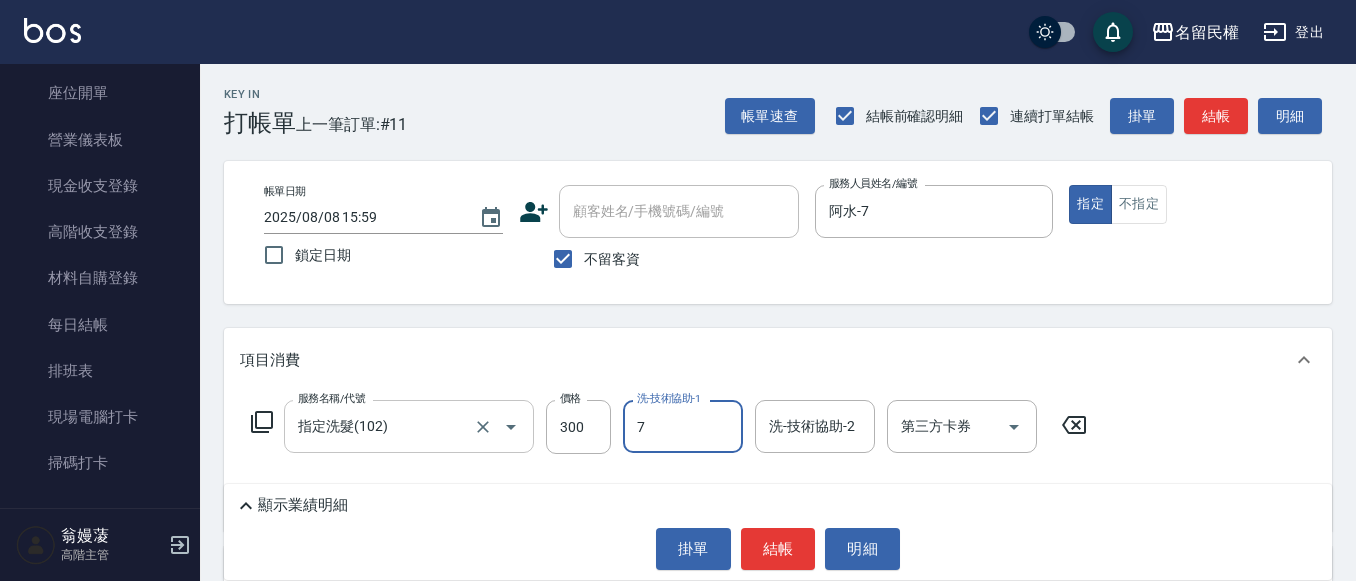 type on "阿水-7" 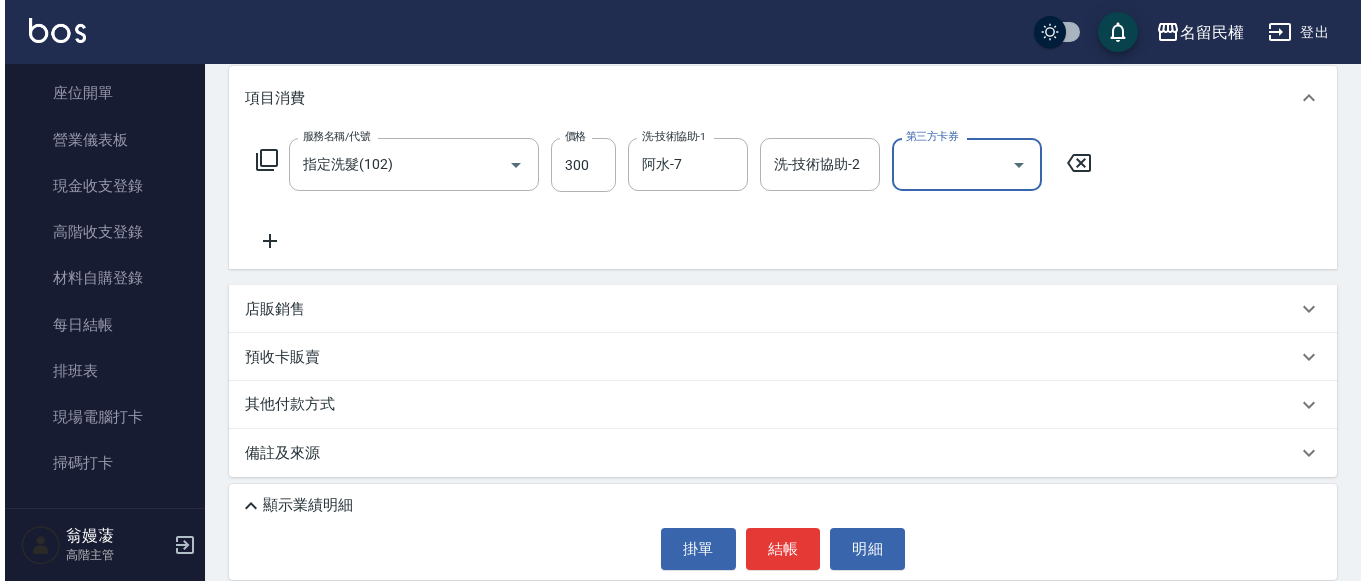 scroll, scrollTop: 268, scrollLeft: 0, axis: vertical 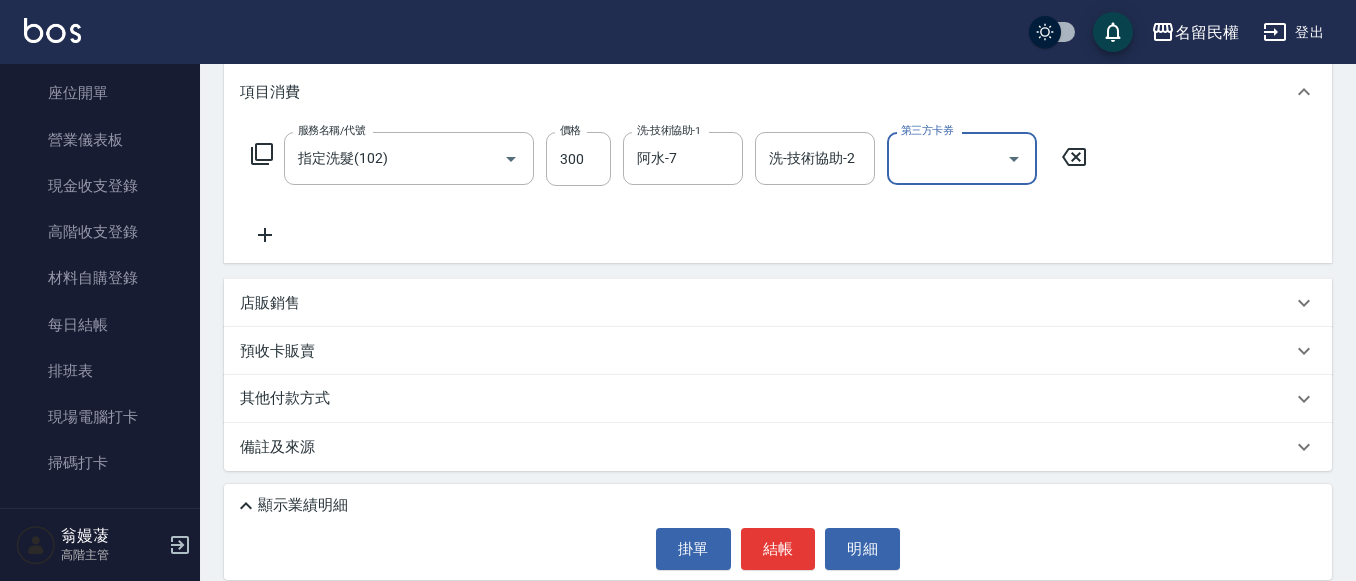 click 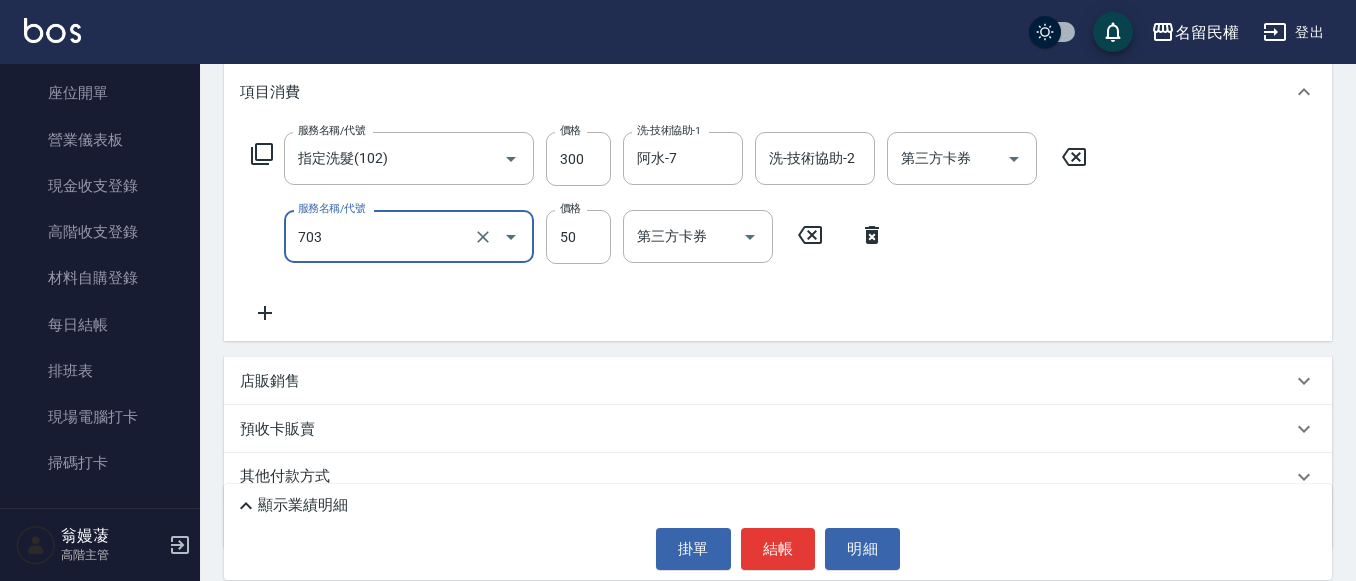 type on "青捲/吹捲/夾直/電棒/夾玉米鬚(703)" 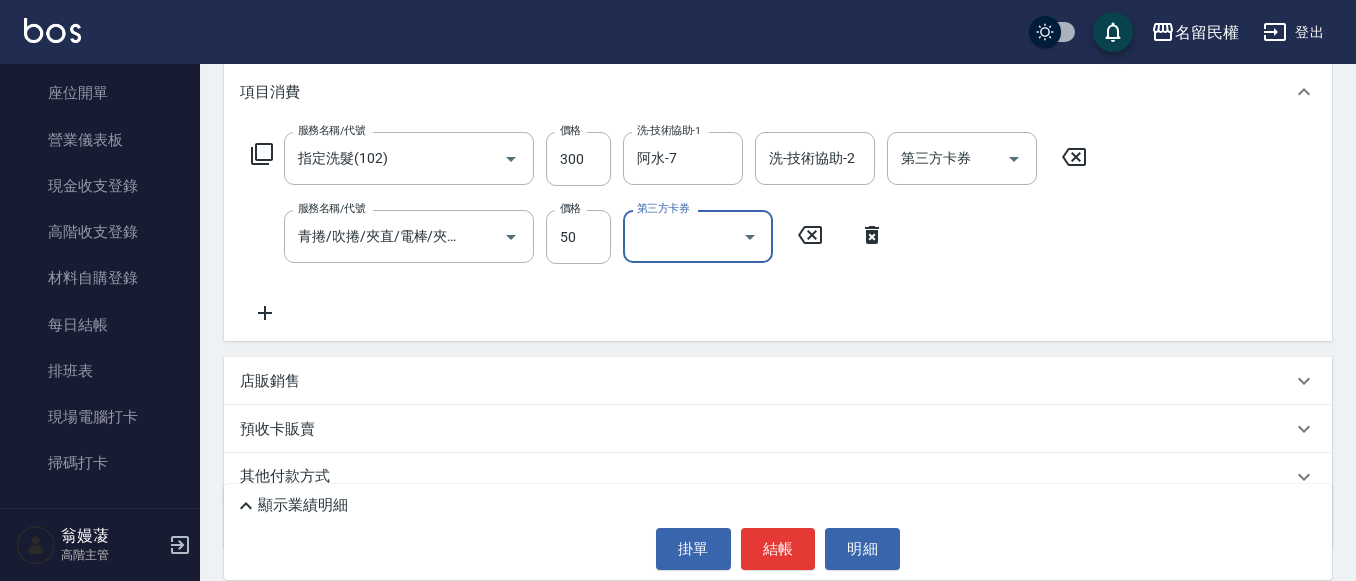 click on "服務名稱/代號 指定洗髮(102) 服務名稱/代號 價格 300 價格 洗-技術協助-1 [NAME]-7 洗-技術協助-1 洗-技術協助-2 洗-技術協助-2 第三方卡券 第三方卡券 服務名稱/代號 青捲/吹捲/夾直/電棒/夾玉米鬚(703) 服務名稱/代號 價格 50 價格 第三方卡券 第三方卡券" at bounding box center (669, 228) 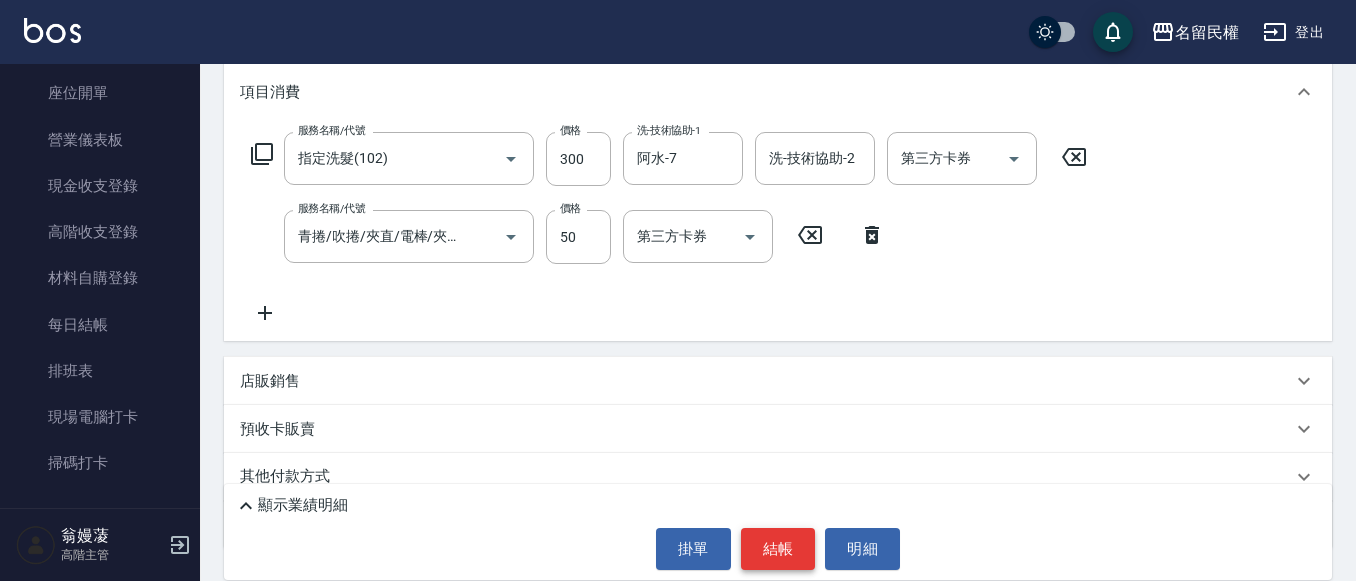 click on "結帳" at bounding box center (778, 549) 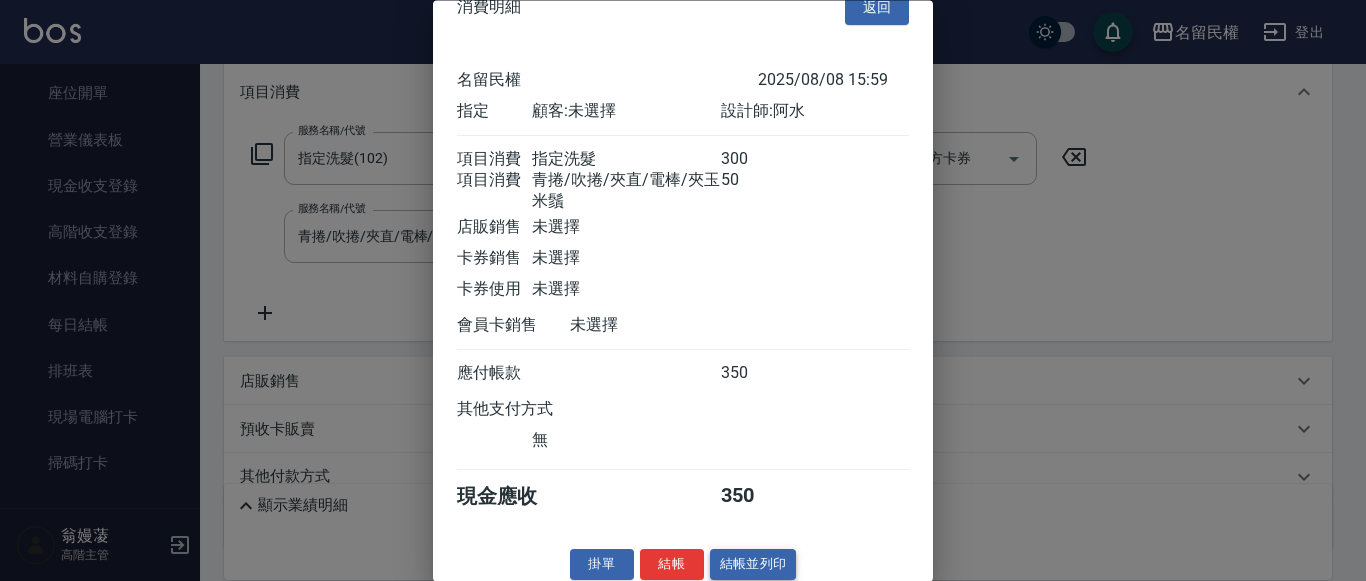 scroll, scrollTop: 74, scrollLeft: 0, axis: vertical 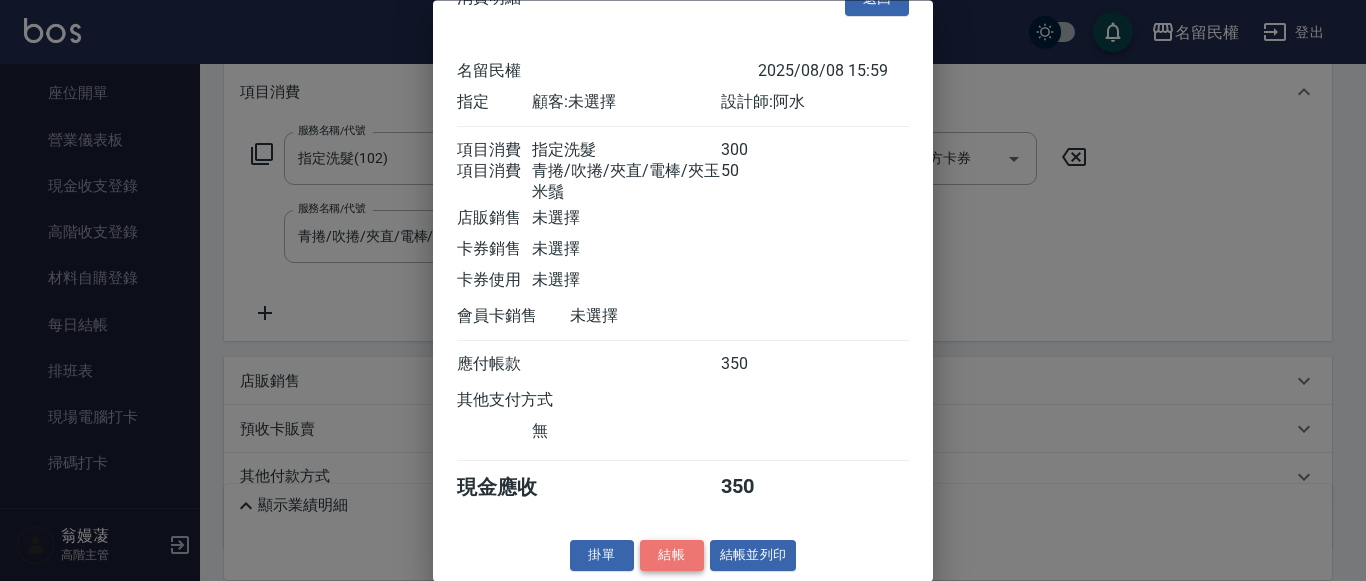 click on "結帳" at bounding box center (672, 556) 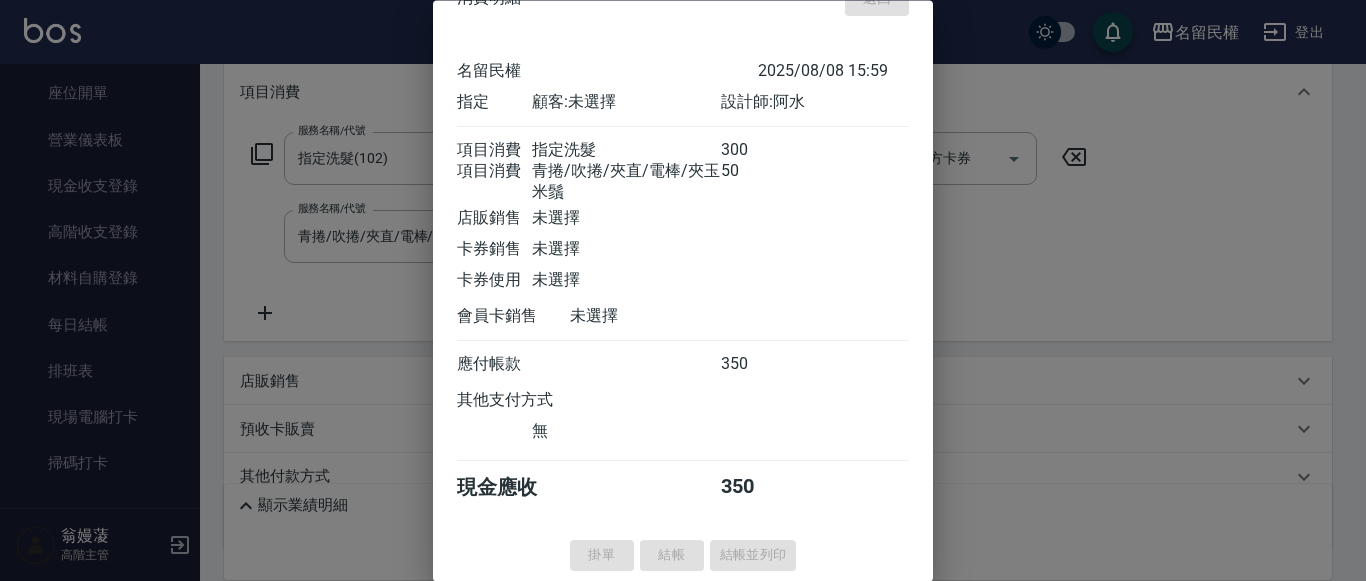 type 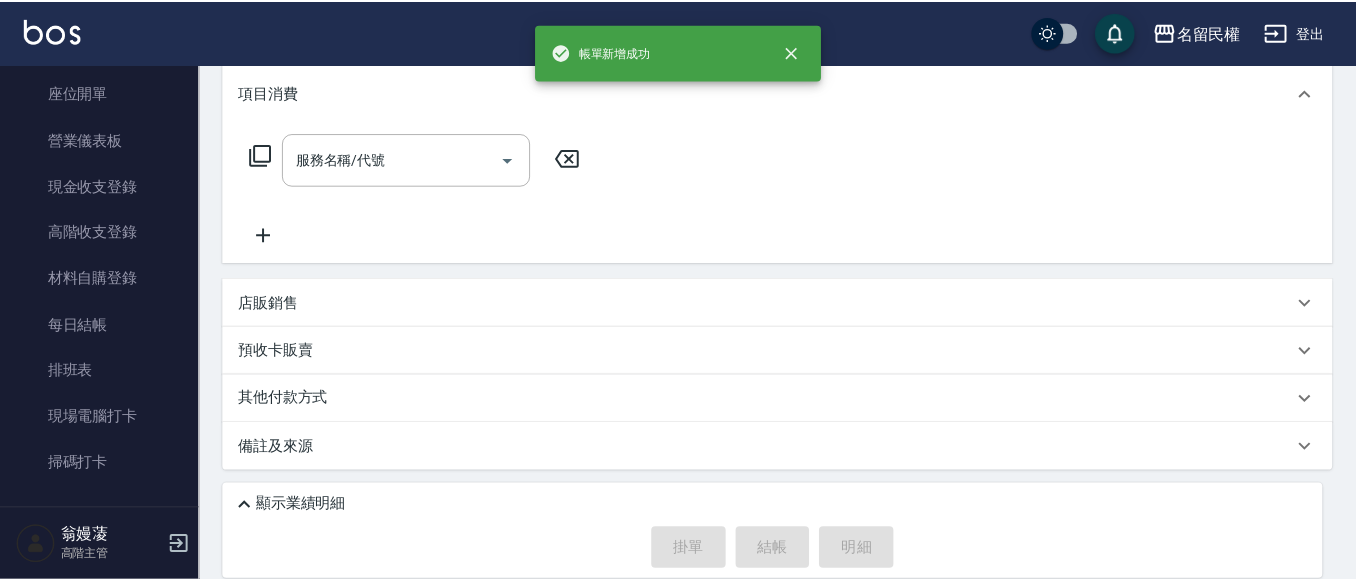scroll, scrollTop: 0, scrollLeft: 0, axis: both 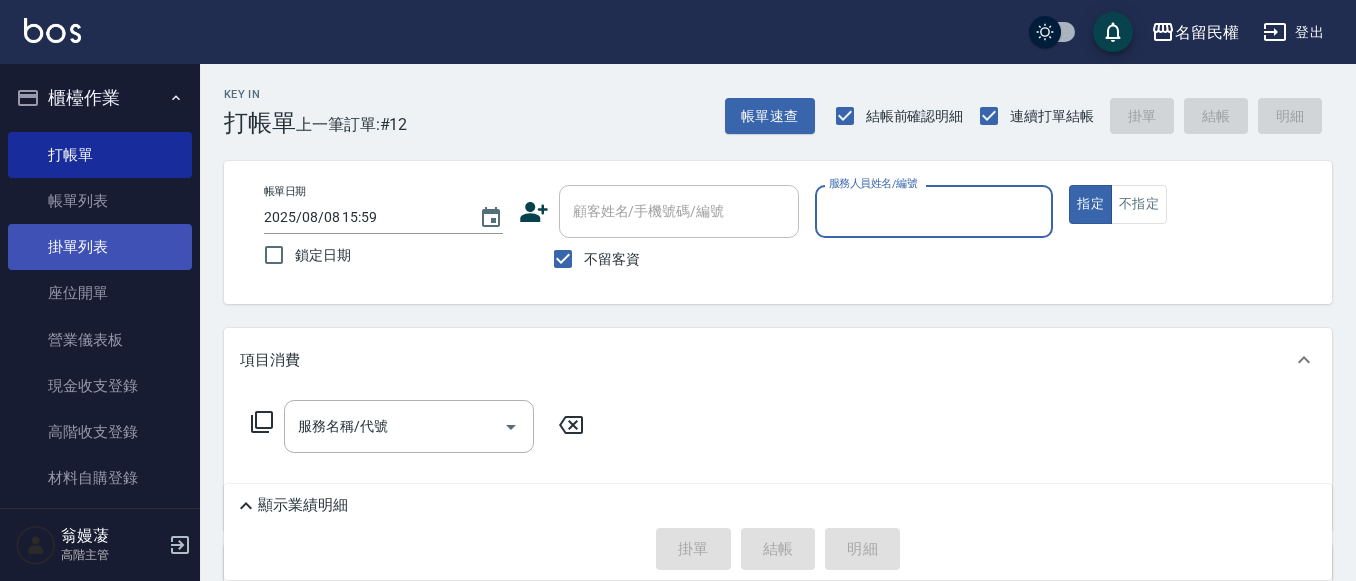 type on "7" 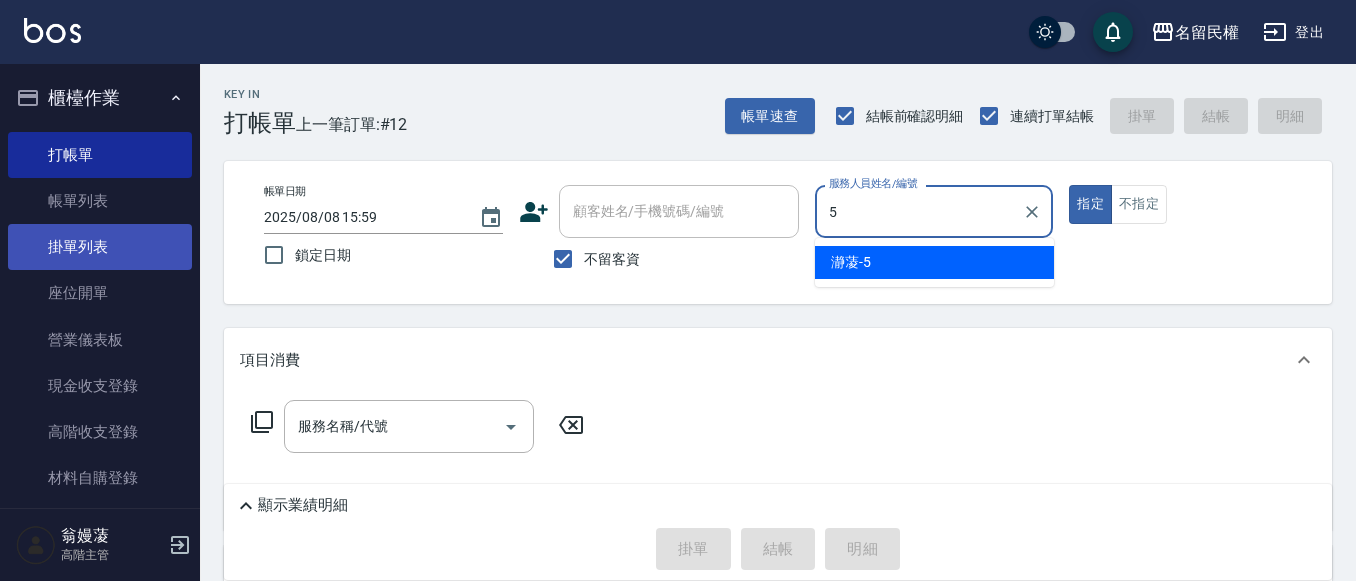 type on "瀞蓤-5" 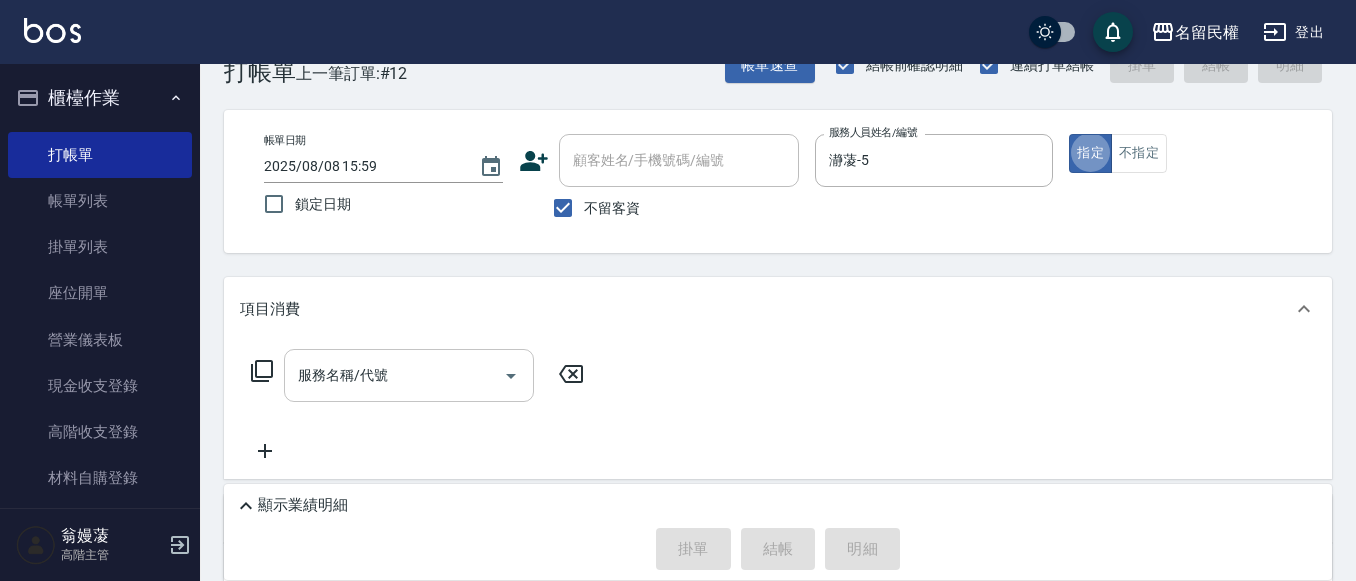 scroll, scrollTop: 100, scrollLeft: 0, axis: vertical 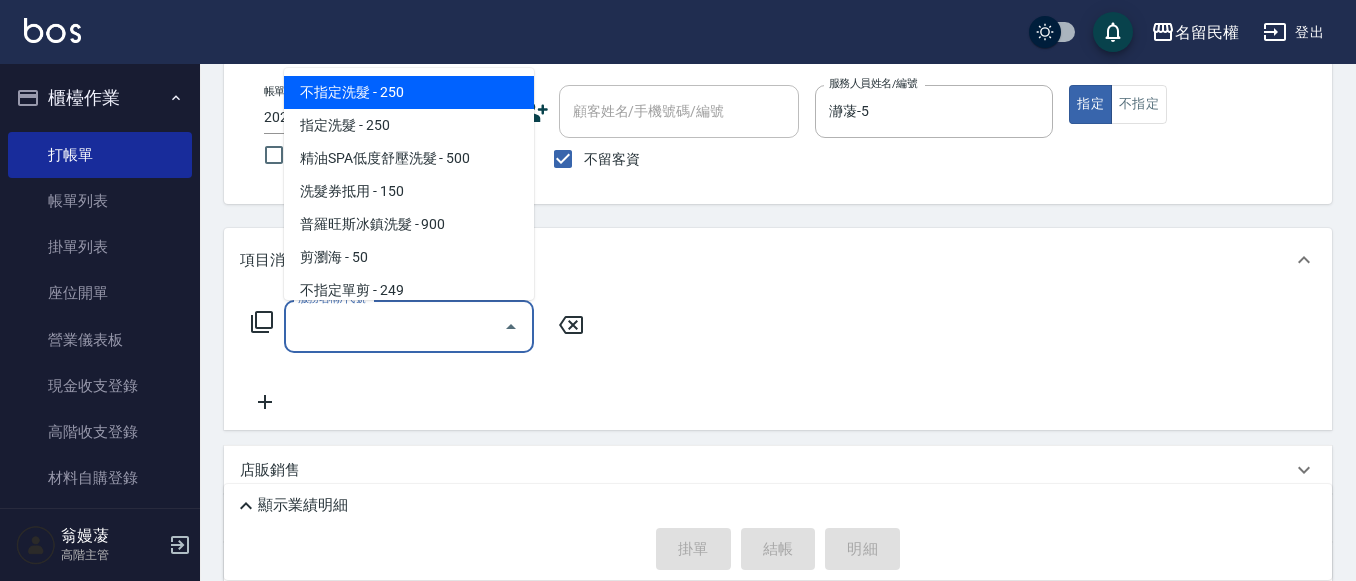 click on "服務名稱/代號" at bounding box center [394, 326] 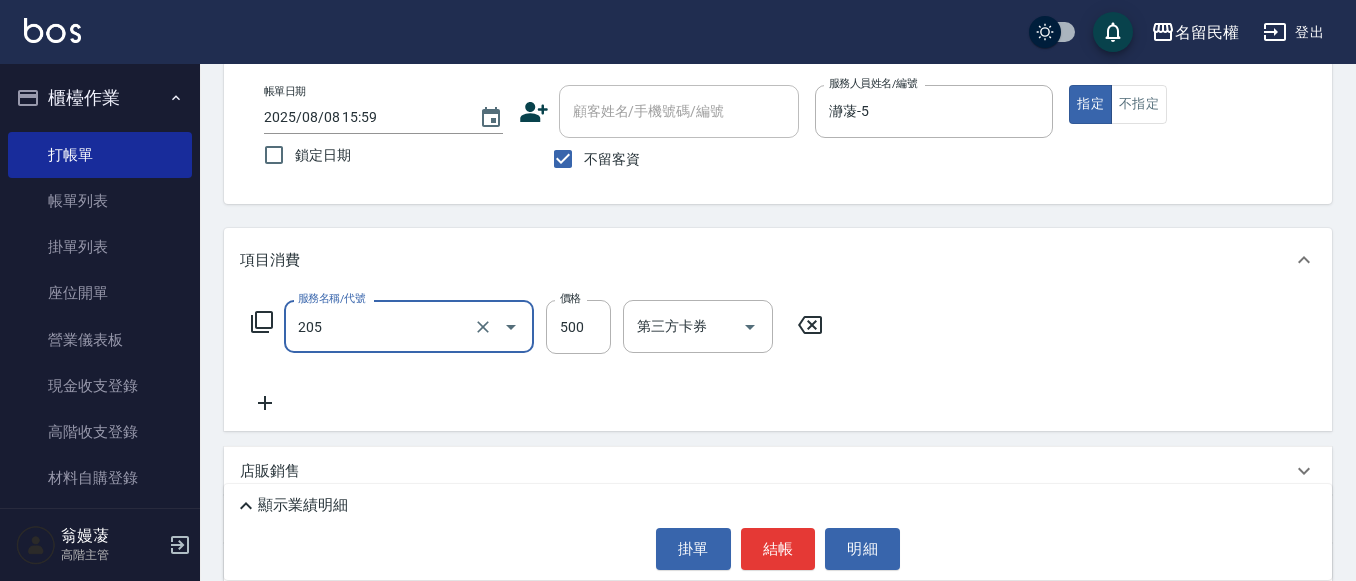 type on "指定洗剪(205)" 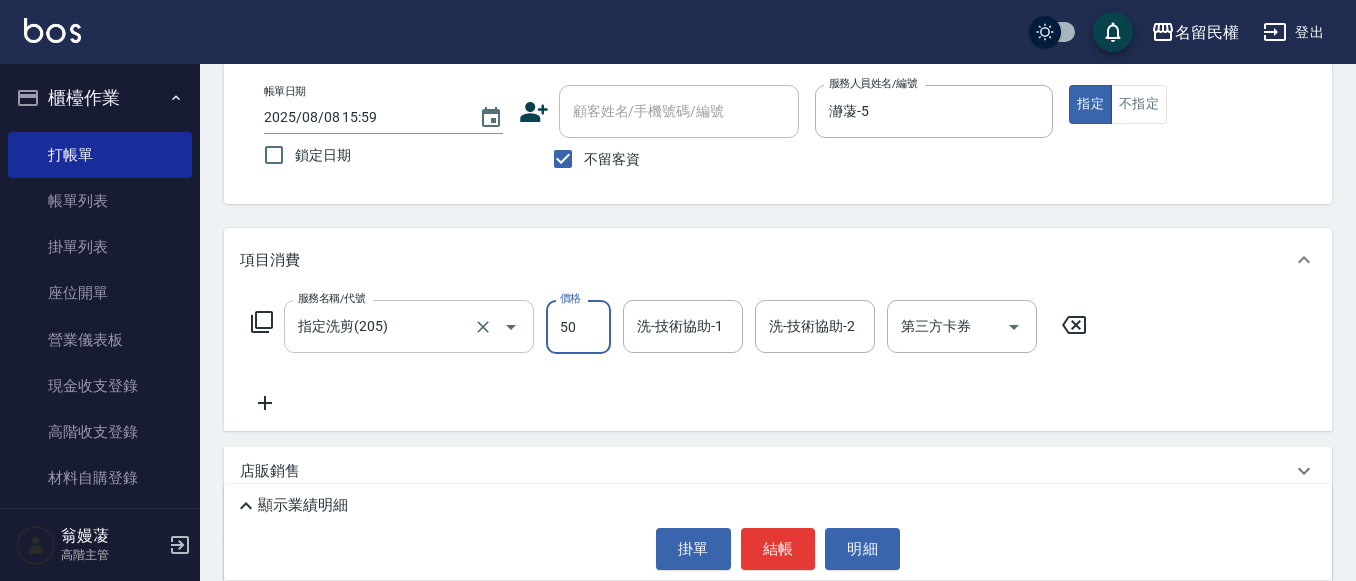 type on "500" 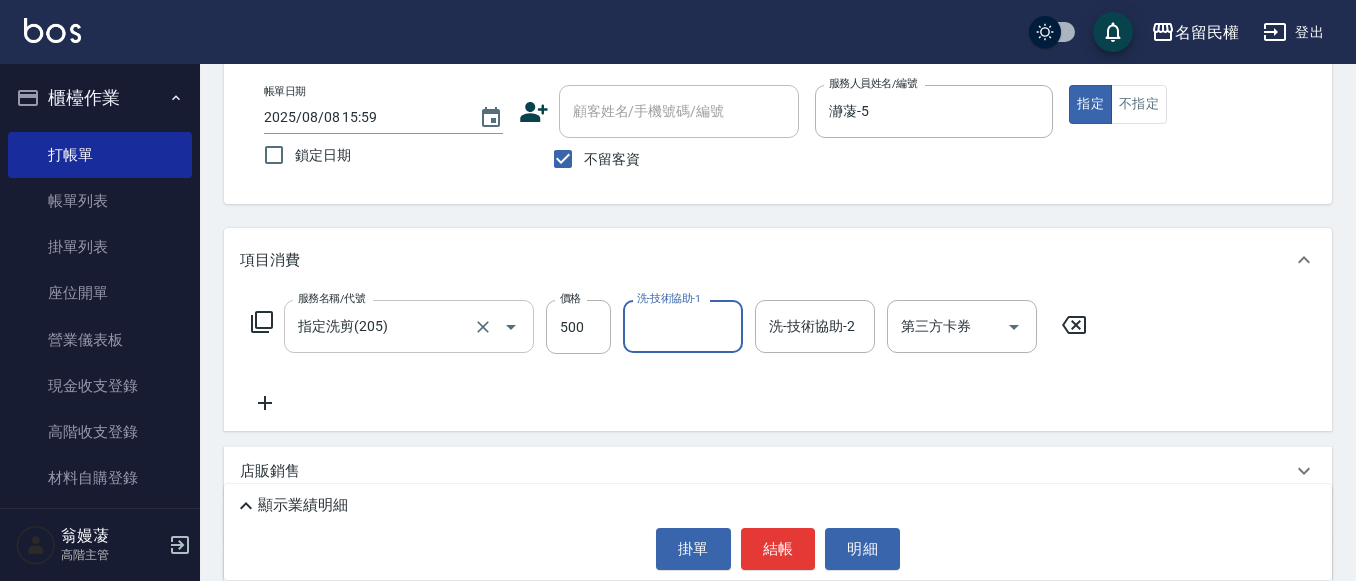type on "7" 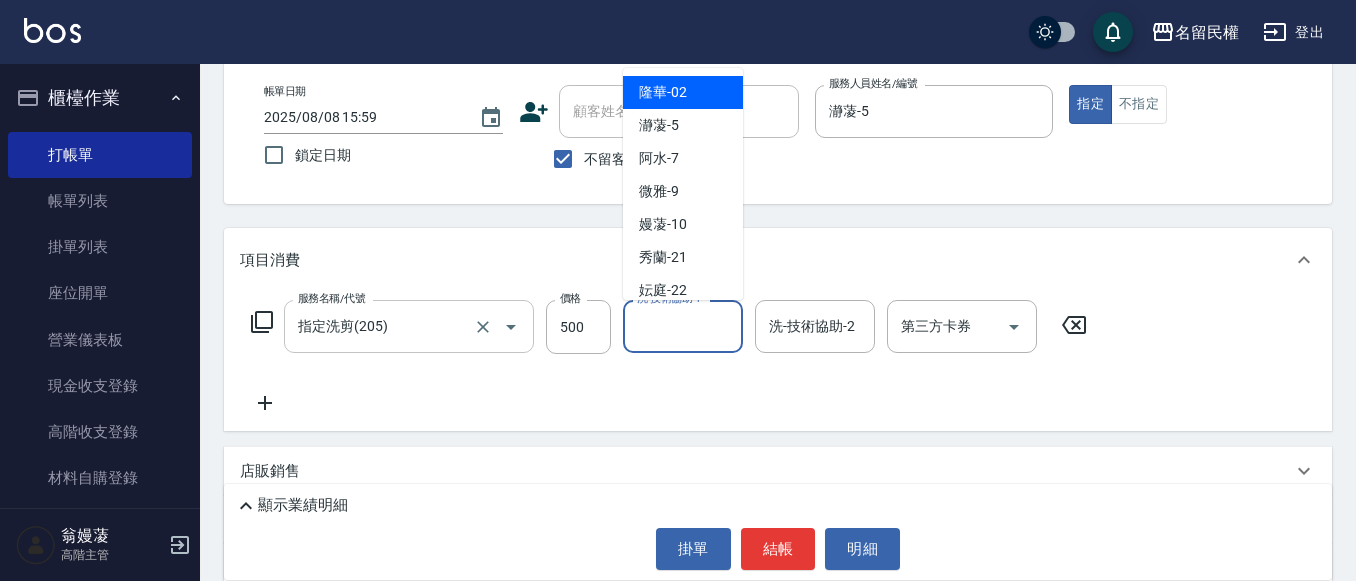 type on "9" 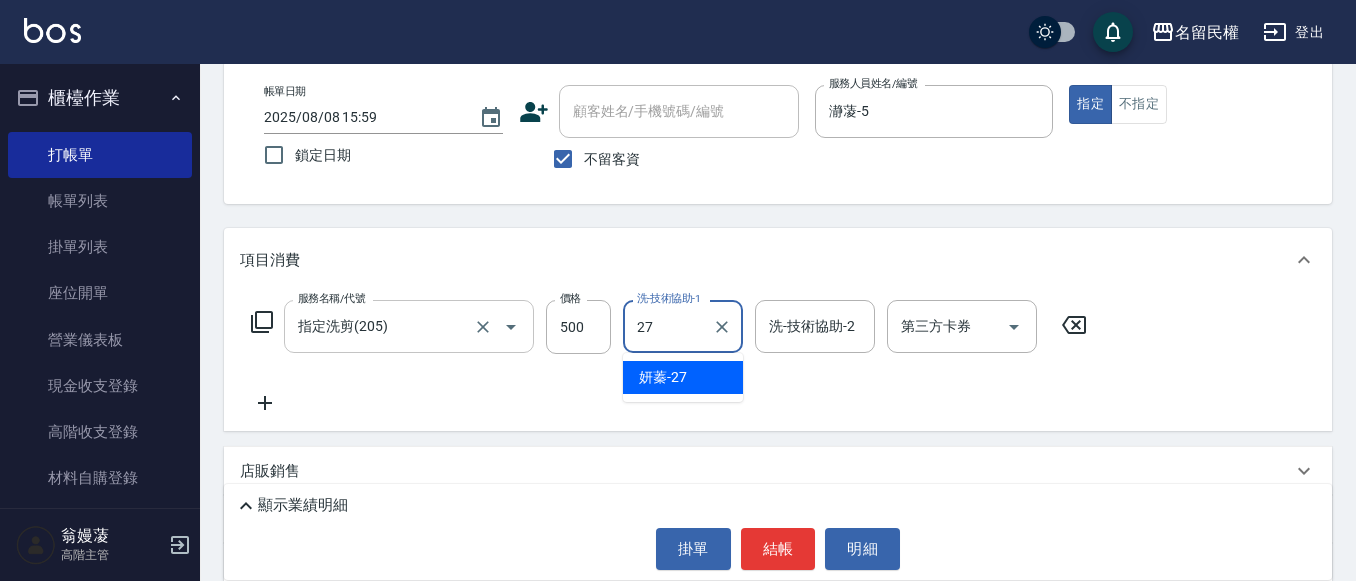 type on "妍蓁-27" 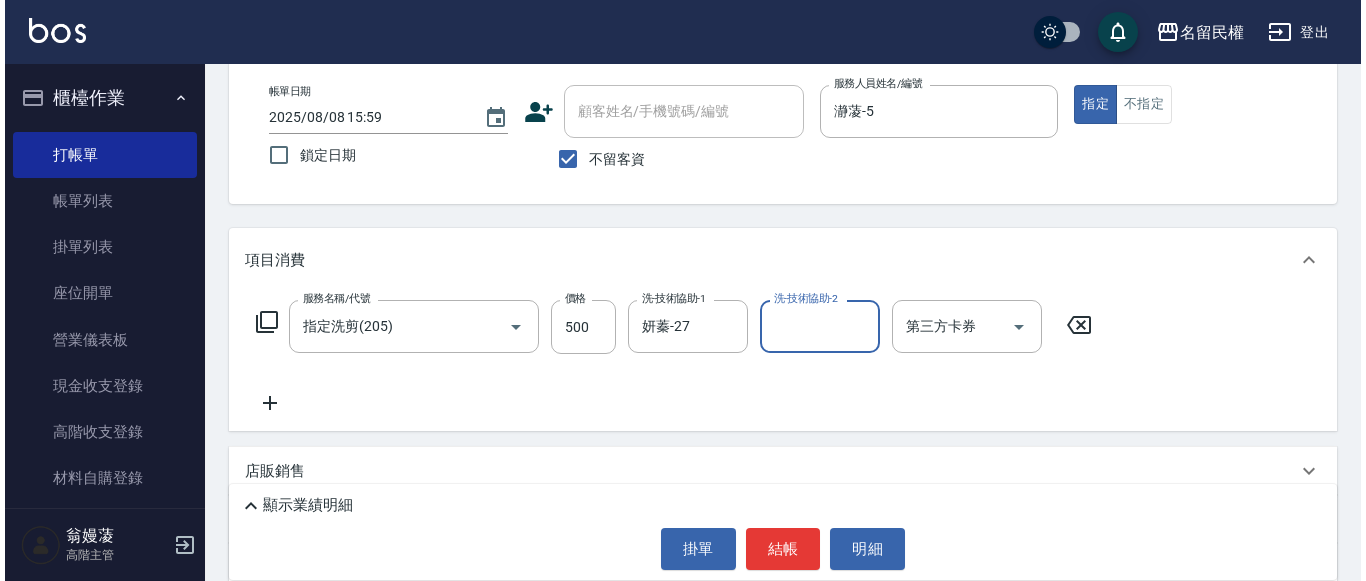 scroll, scrollTop: 200, scrollLeft: 0, axis: vertical 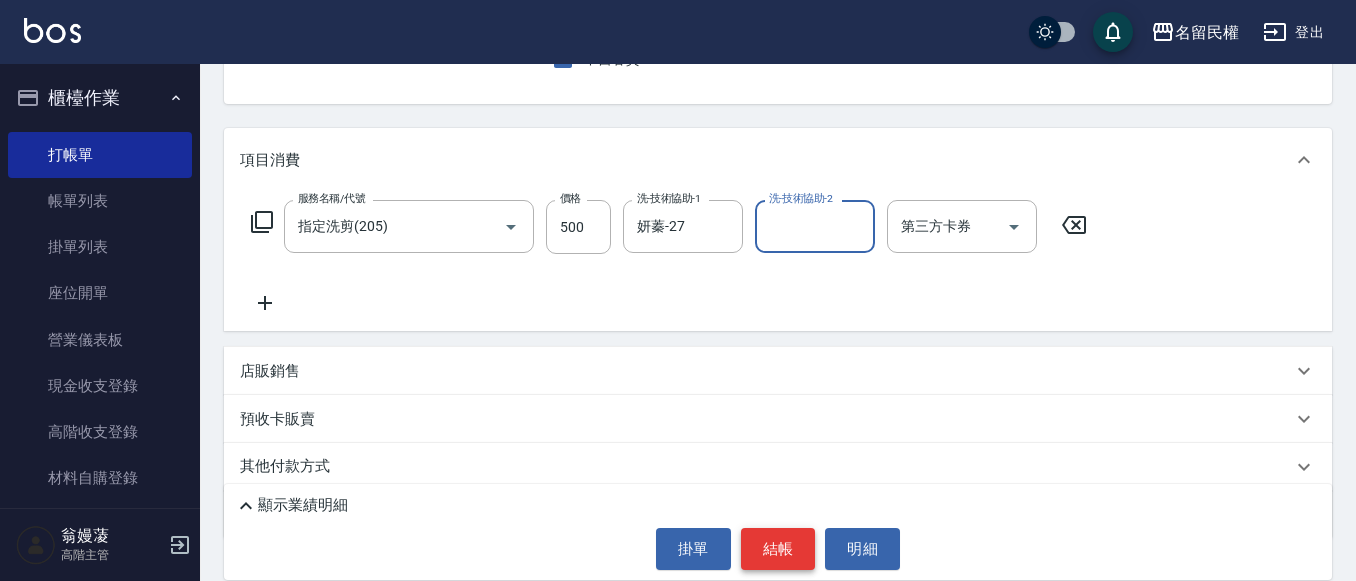 click on "結帳" at bounding box center (778, 549) 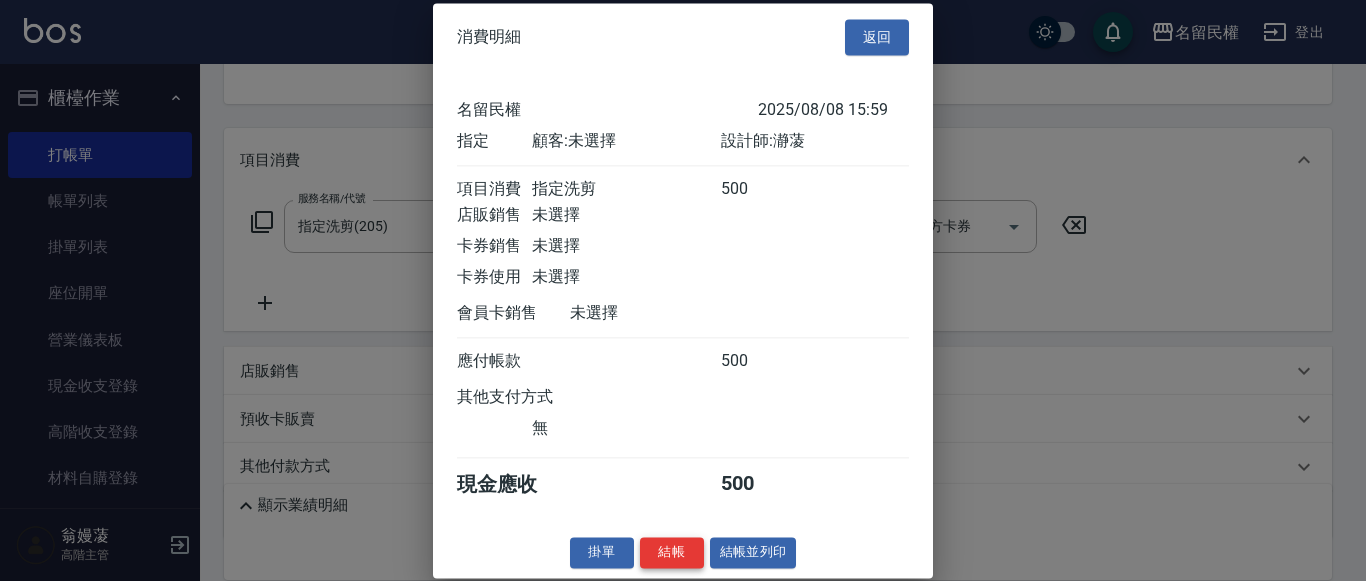 click on "結帳" at bounding box center [672, 552] 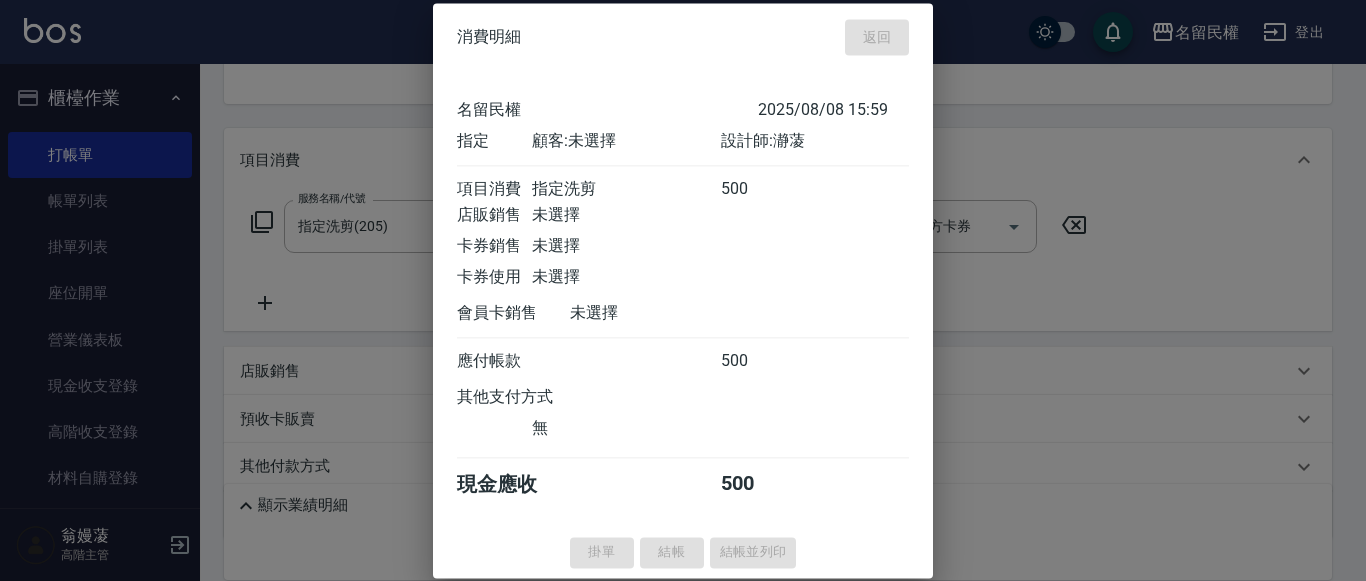type on "2025/[MONTH]/[DAY] [TIME]" 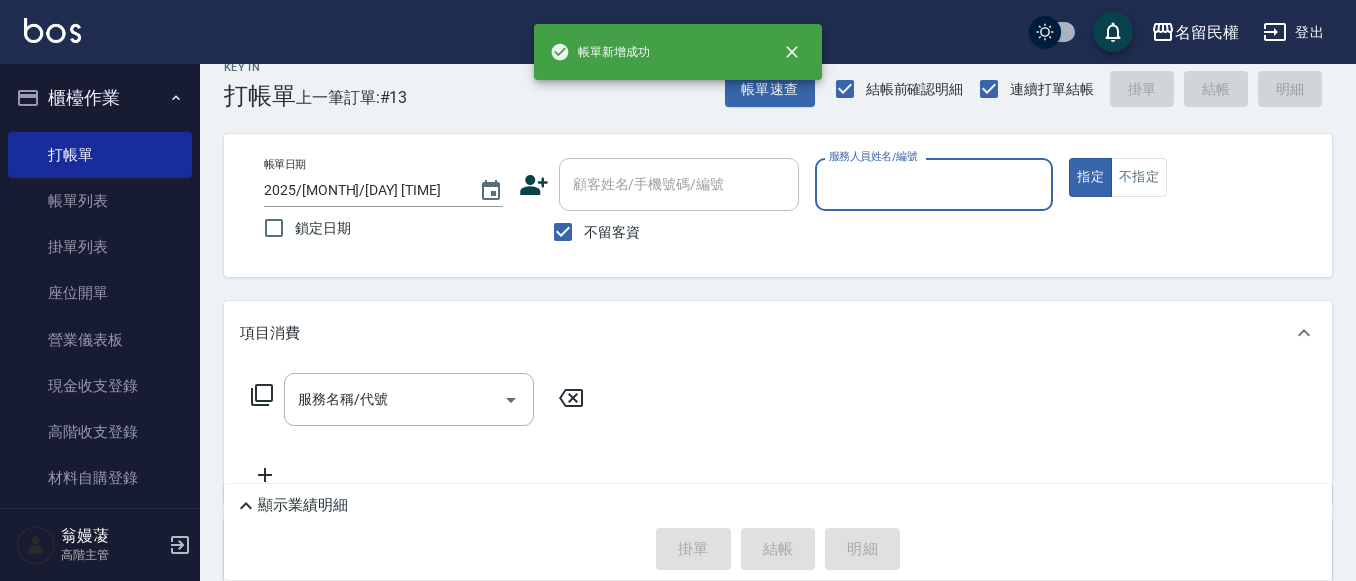 scroll, scrollTop: 0, scrollLeft: 0, axis: both 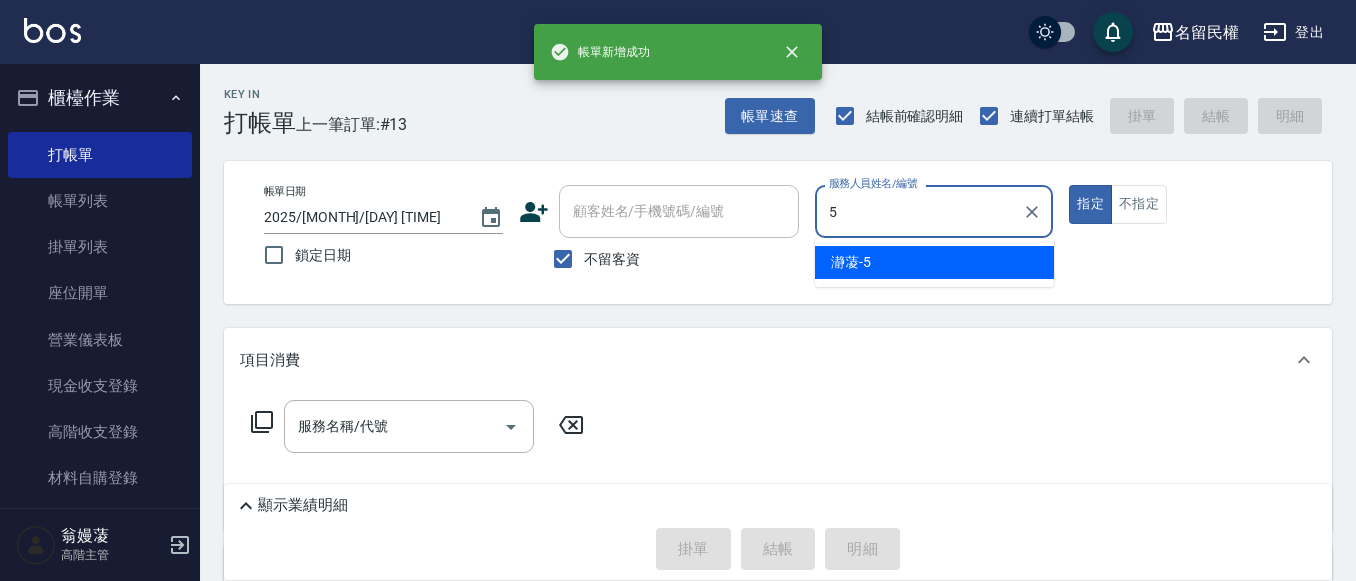 type on "瀞蓤-5" 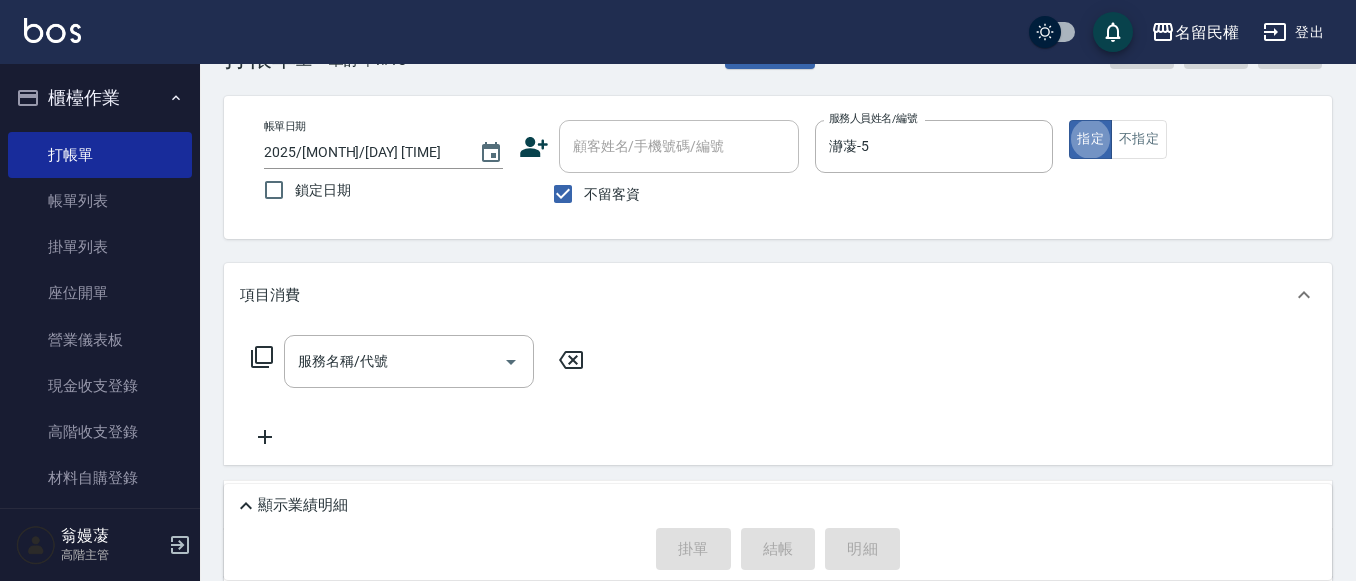 scroll, scrollTop: 100, scrollLeft: 0, axis: vertical 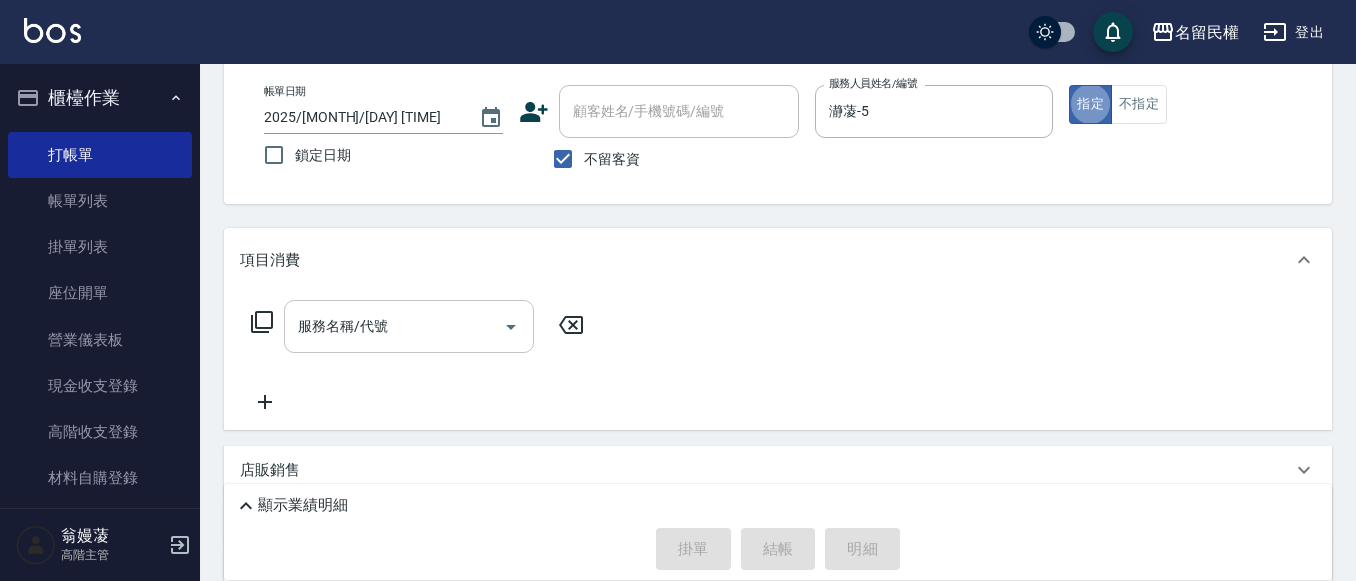 click on "服務名稱/代號" at bounding box center (409, 326) 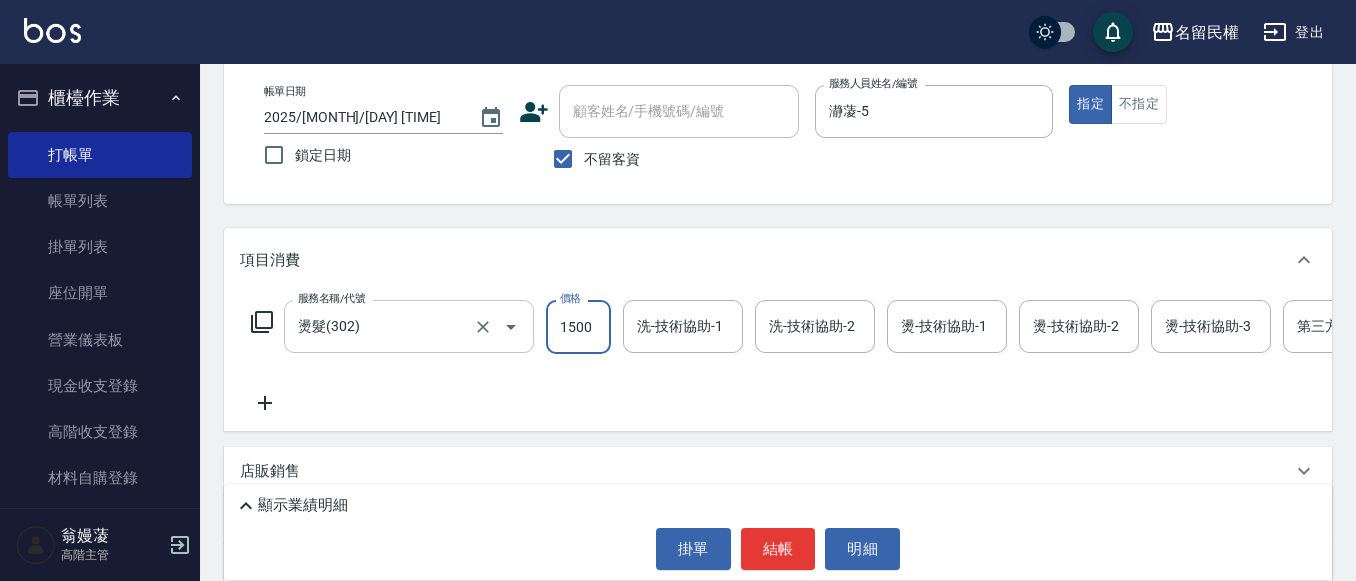 click on "燙髮(302) 服務名稱/代號" at bounding box center (409, 326) 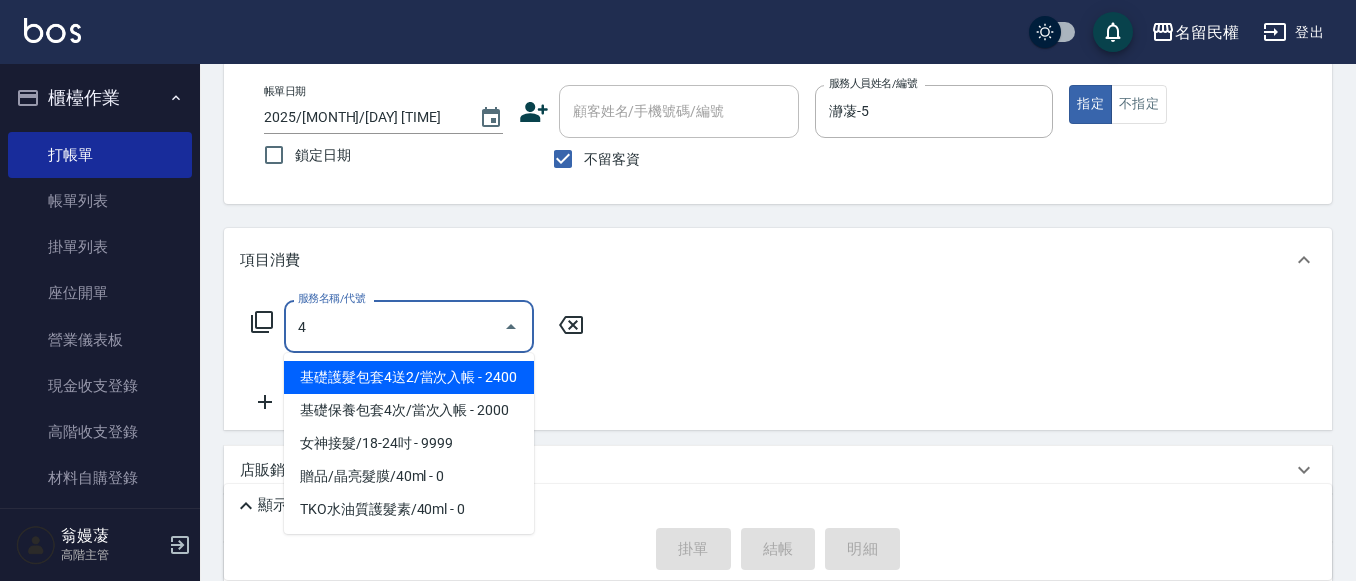 scroll, scrollTop: 0, scrollLeft: 0, axis: both 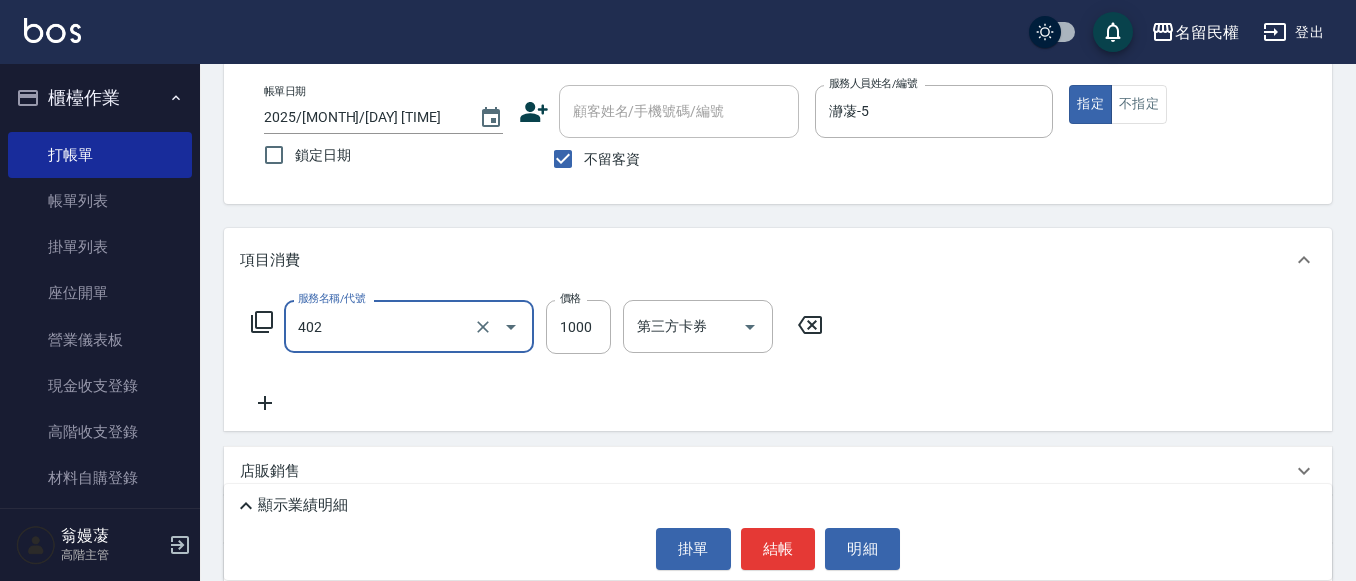 type on "染髮(402)" 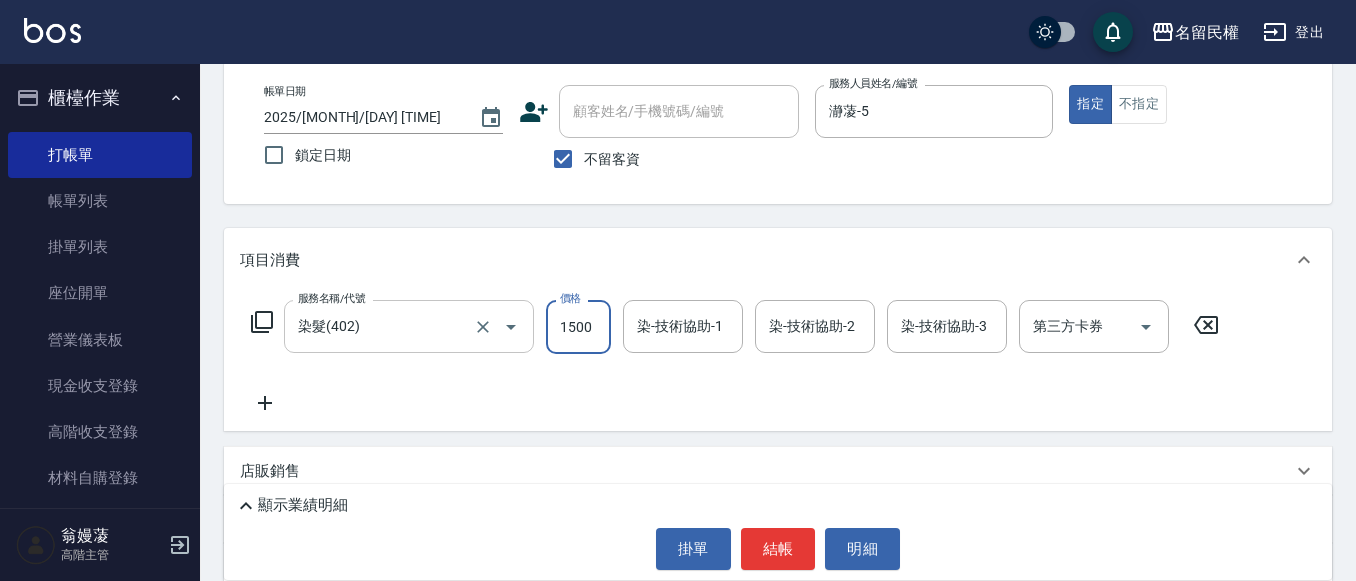 type on "1500" 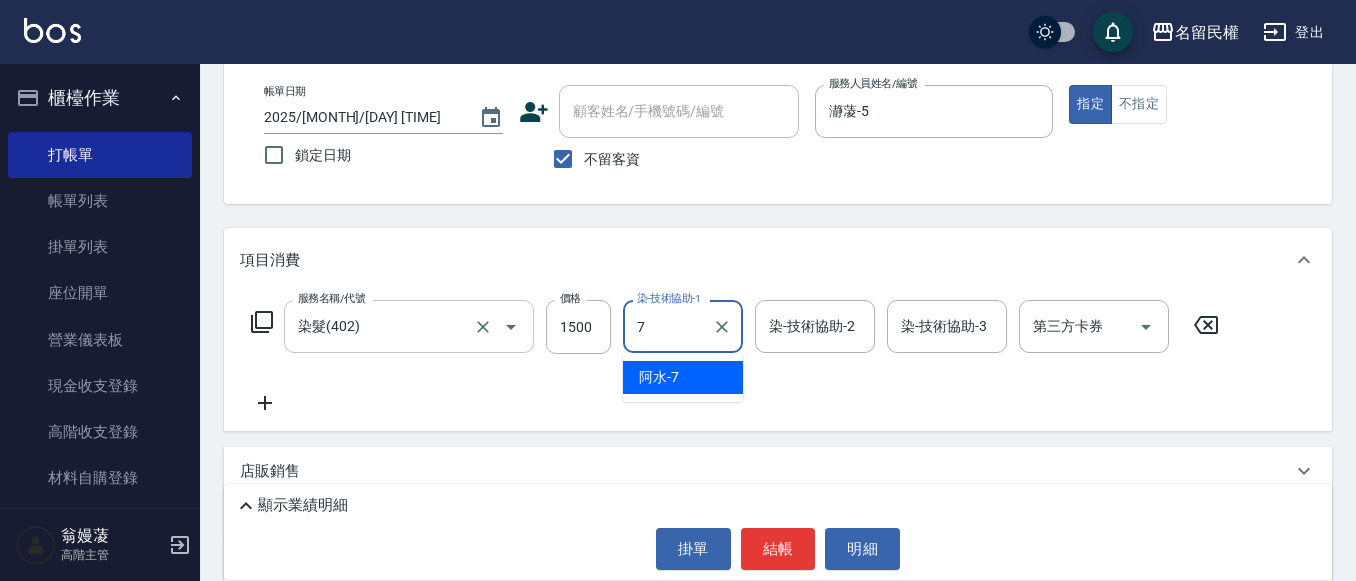type on "阿水-7" 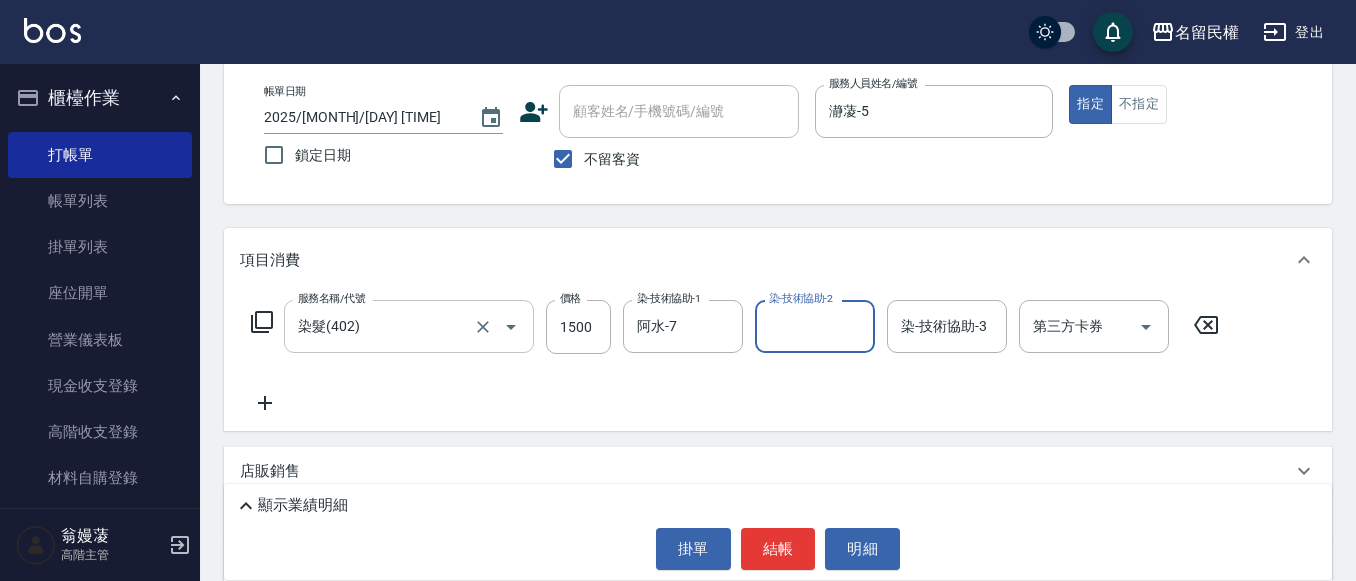 scroll, scrollTop: 200, scrollLeft: 0, axis: vertical 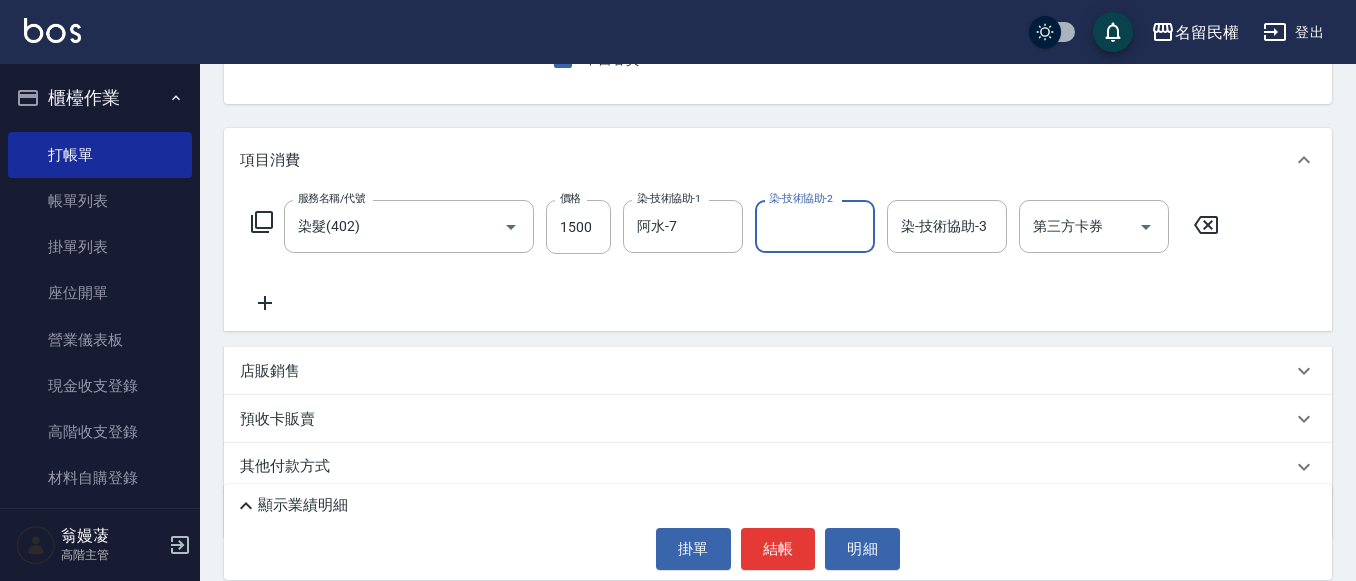 click on "店販銷售" at bounding box center (270, 371) 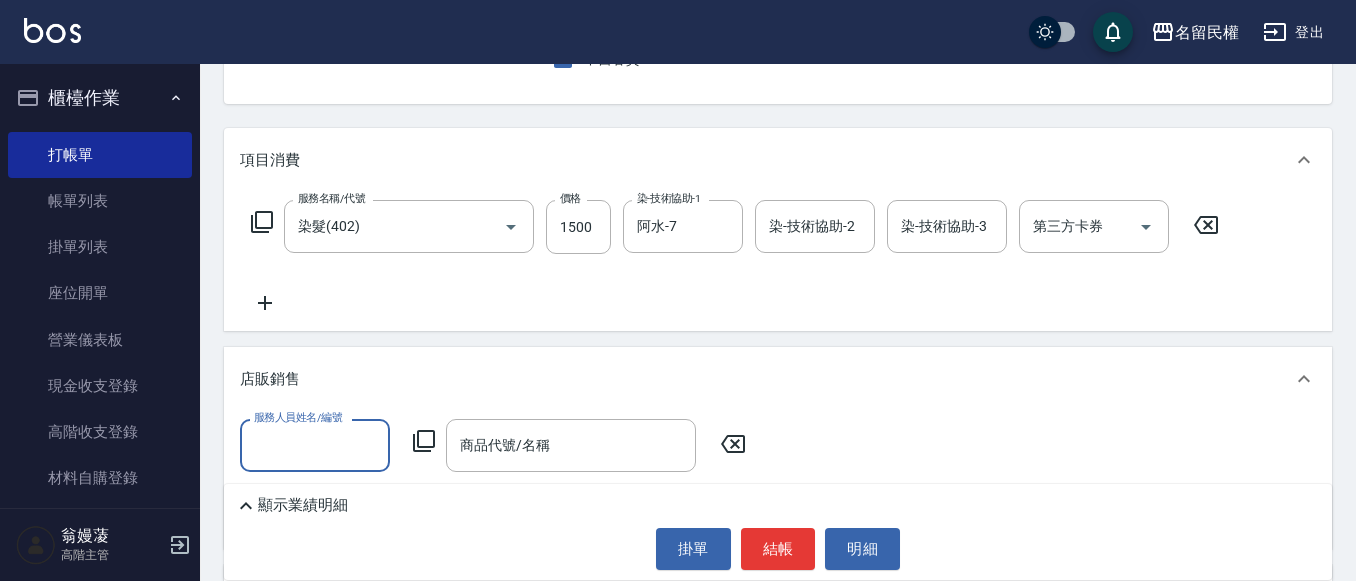 scroll, scrollTop: 0, scrollLeft: 0, axis: both 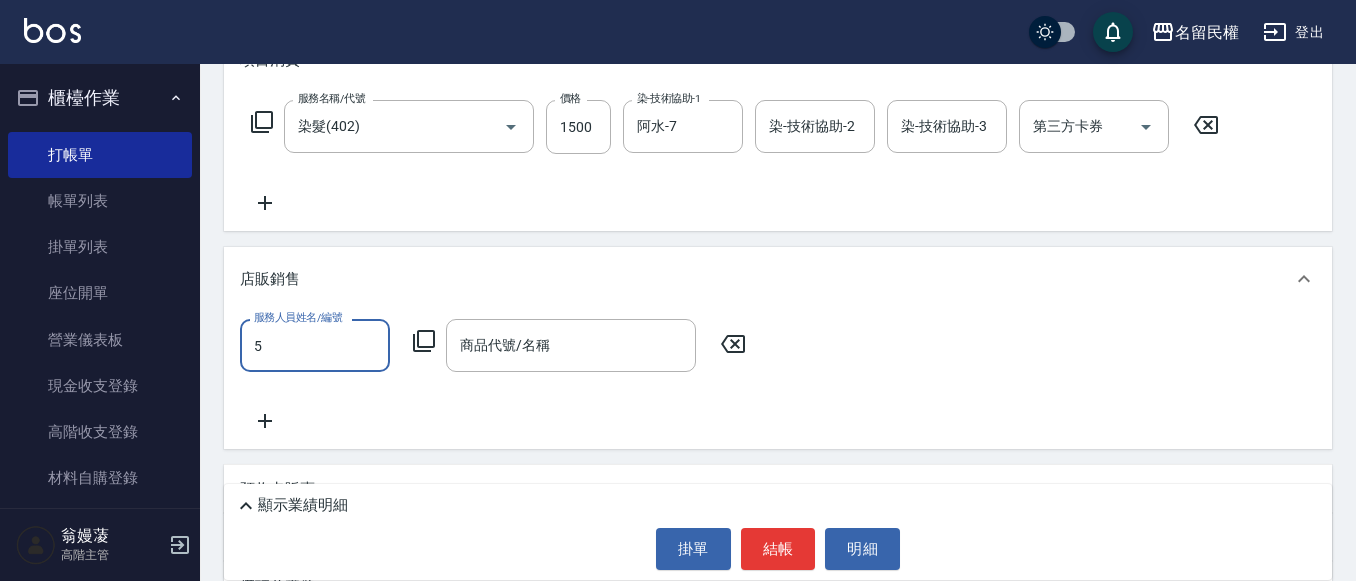 type on "瀞蓤-5" 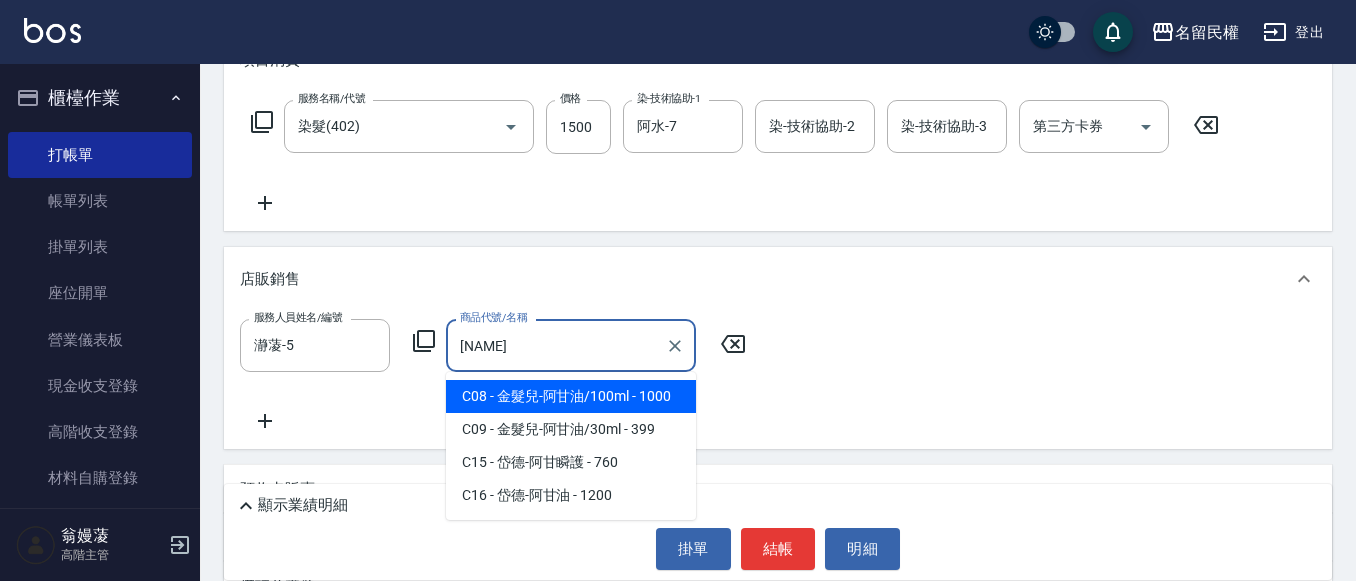 click on "C08 - 金髮兒-阿甘油/100ml - 1000" at bounding box center (571, 396) 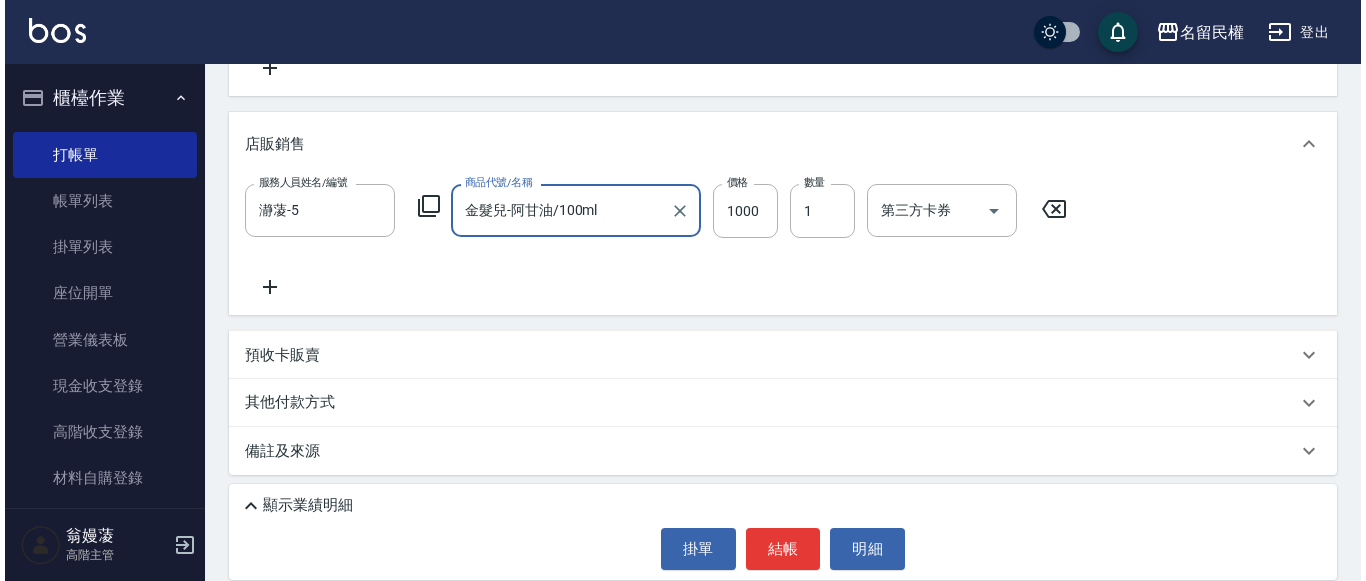 scroll, scrollTop: 439, scrollLeft: 0, axis: vertical 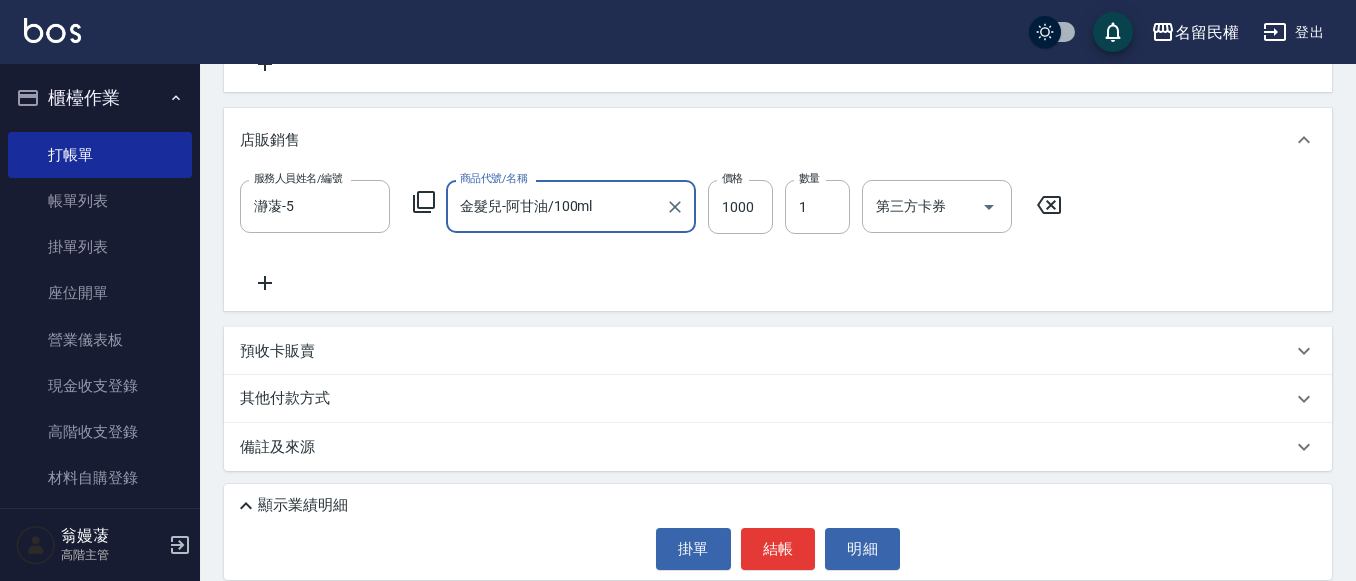 type on "金髮兒-阿甘油/100ml" 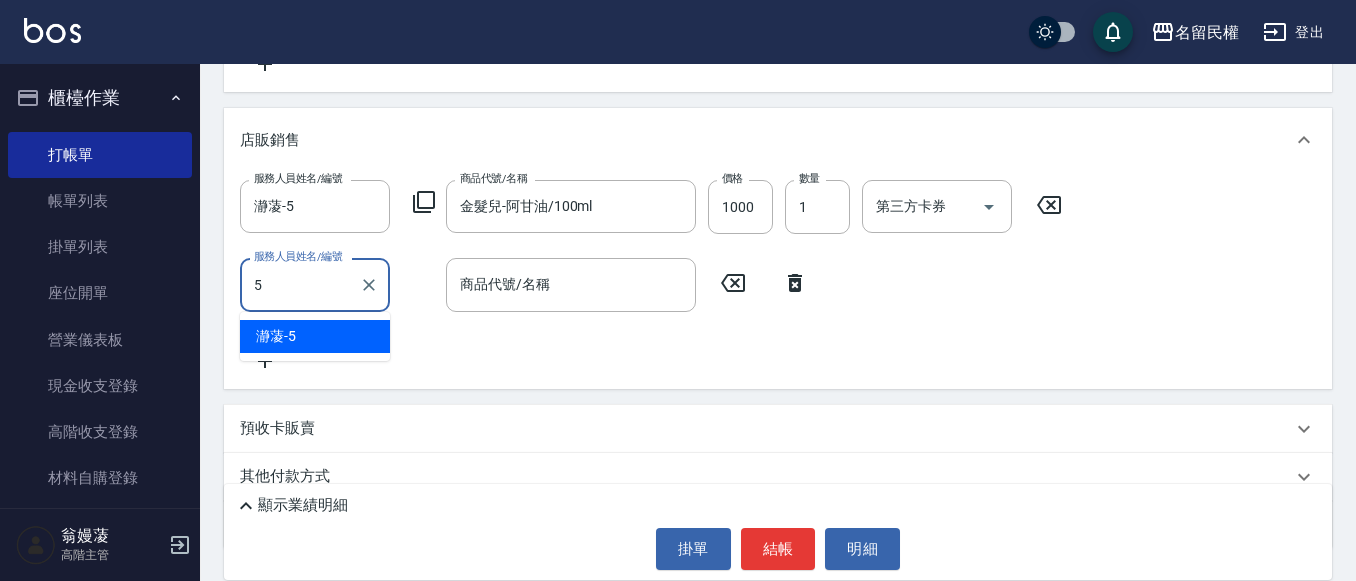 type on "瀞蓤-5" 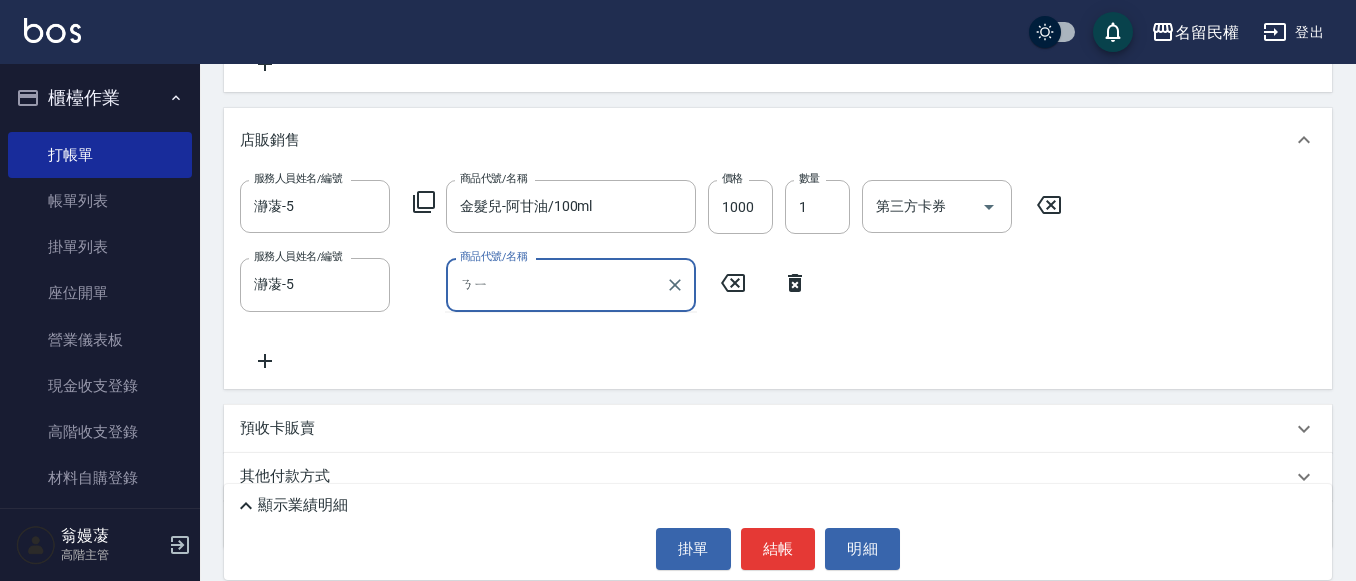 type on "你" 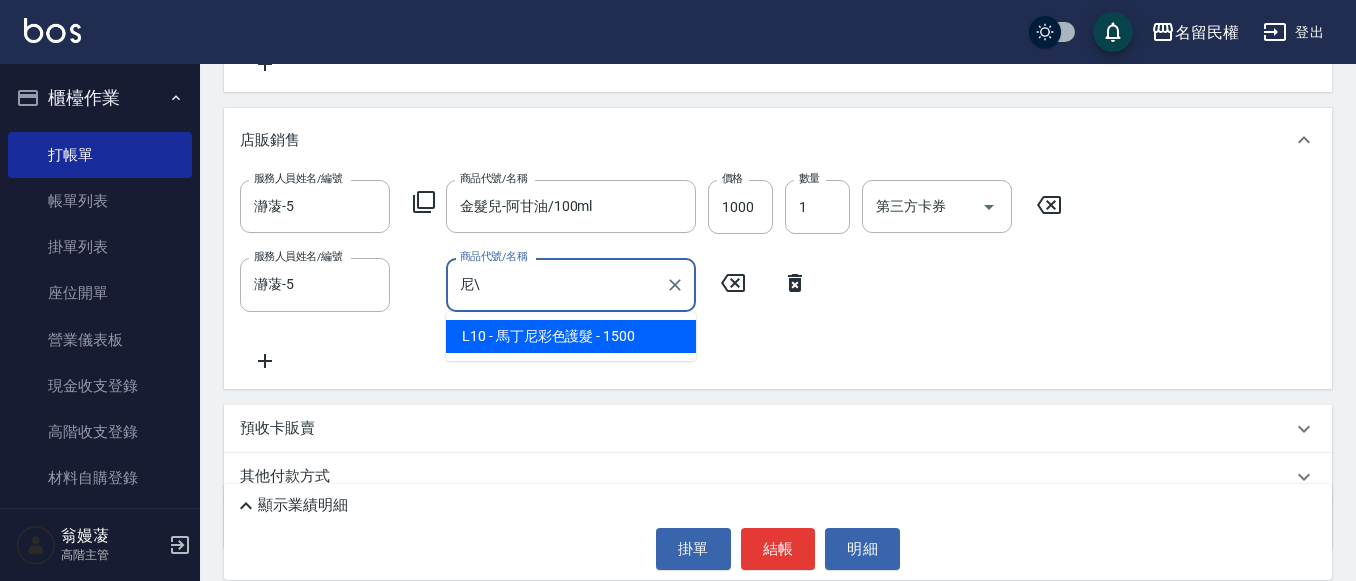 type on "尼" 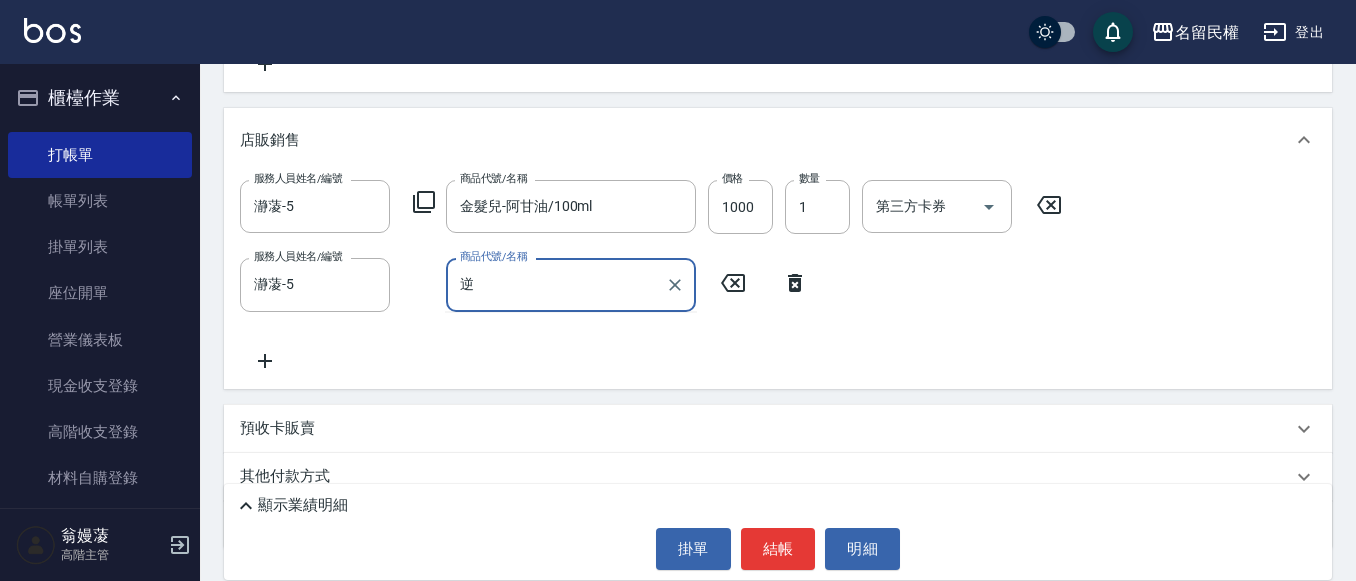 type on "膩" 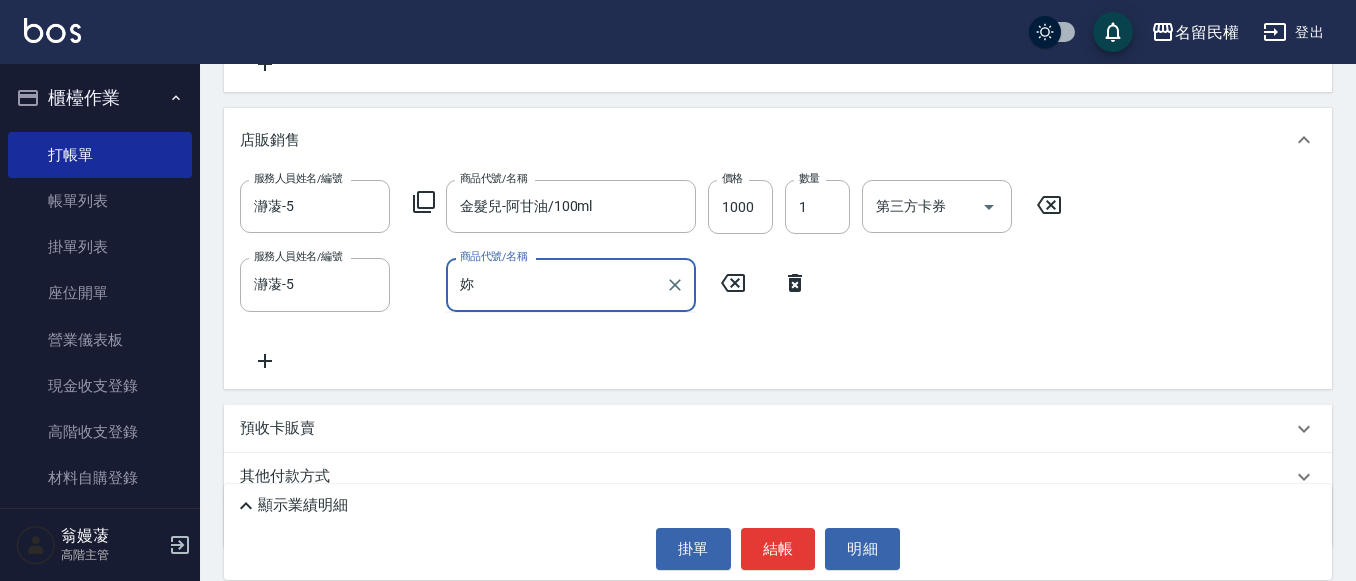 type on "擬" 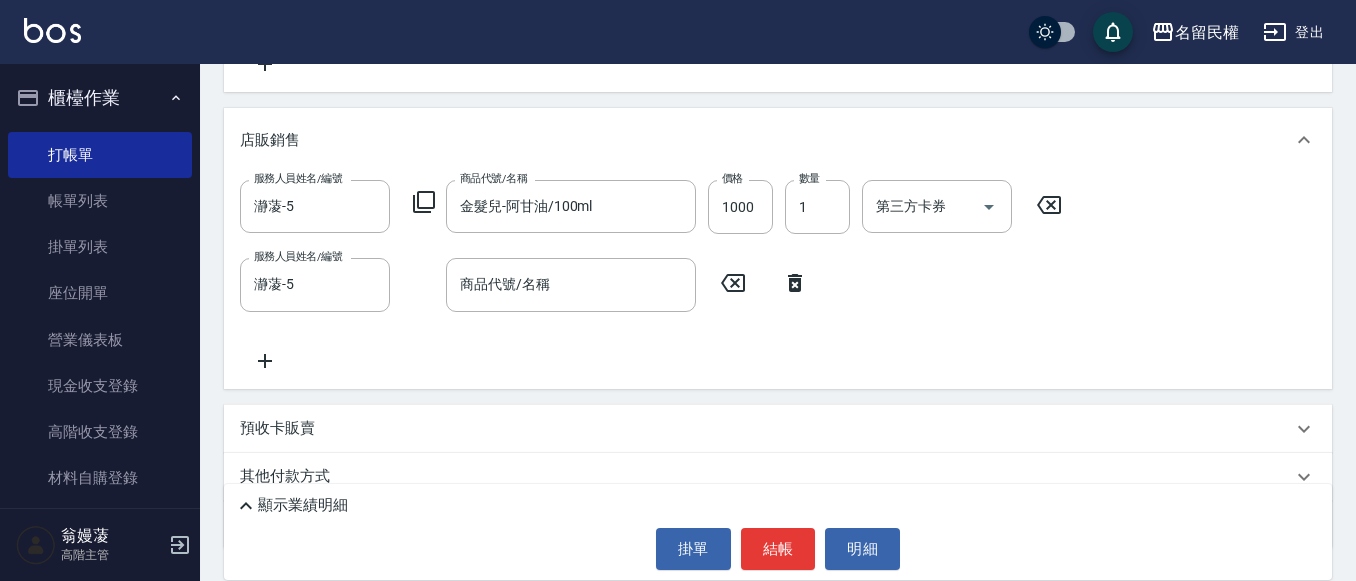 click 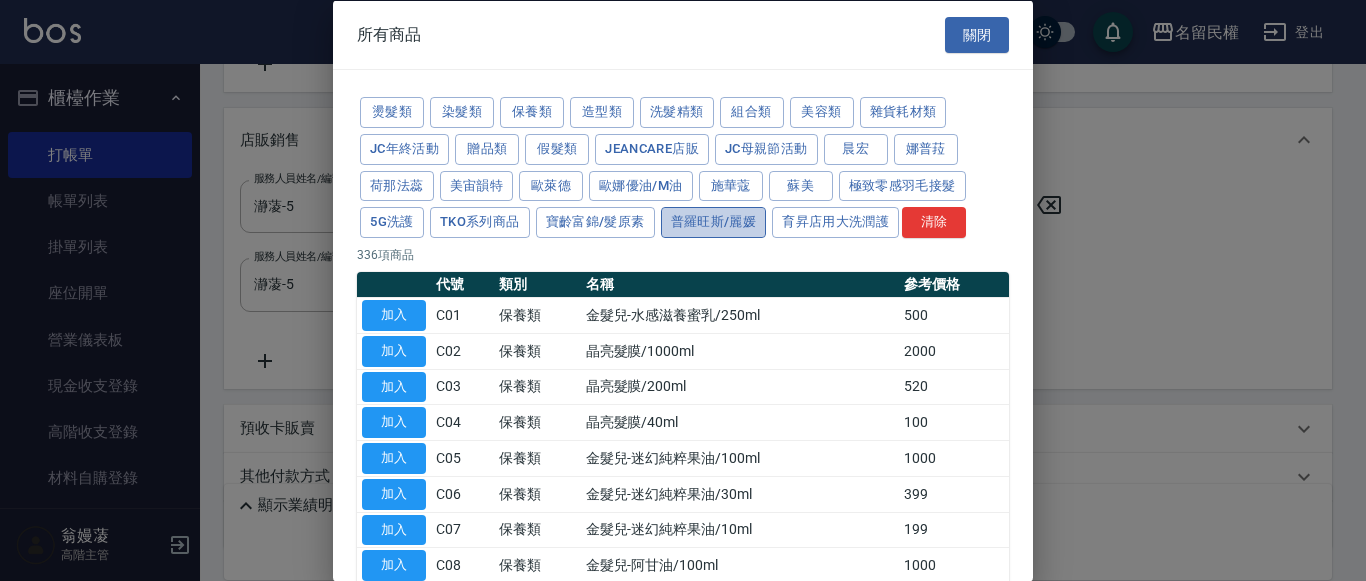 click on "普羅旺斯/麗媛" at bounding box center [714, 222] 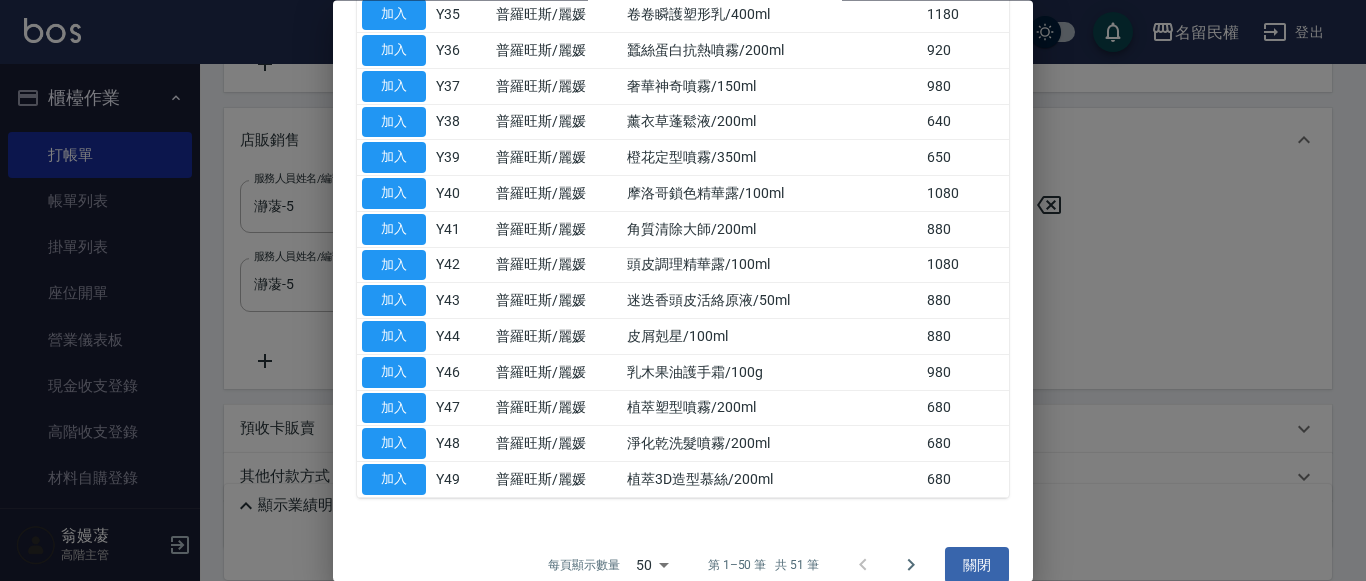 scroll, scrollTop: 1578, scrollLeft: 0, axis: vertical 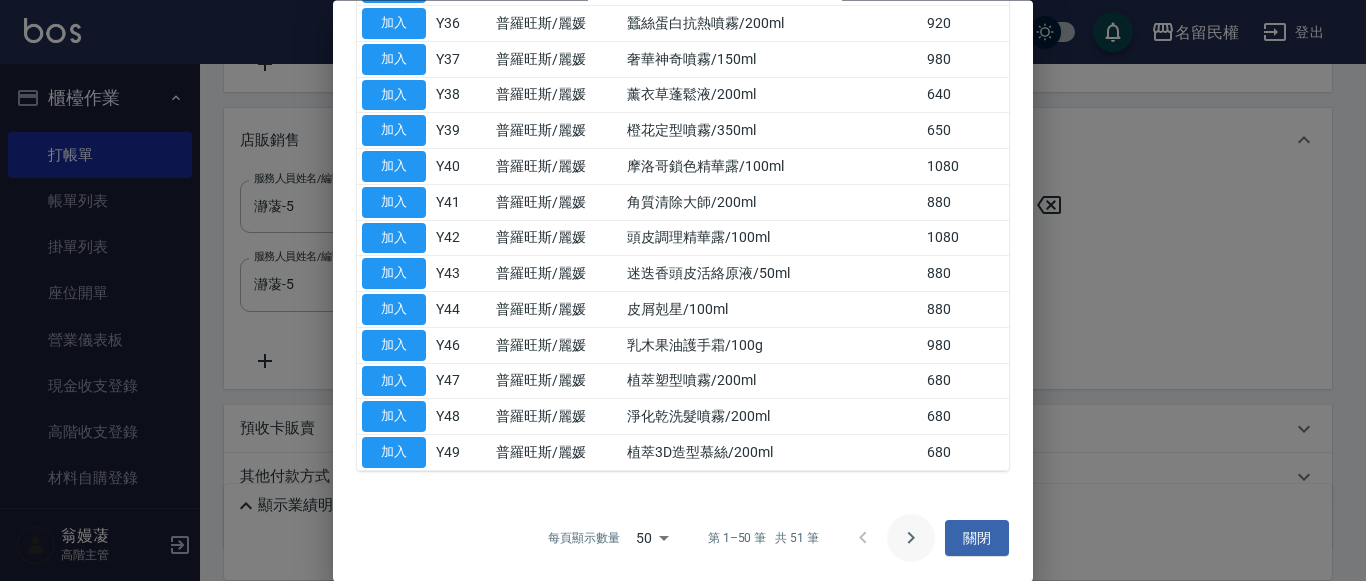 click 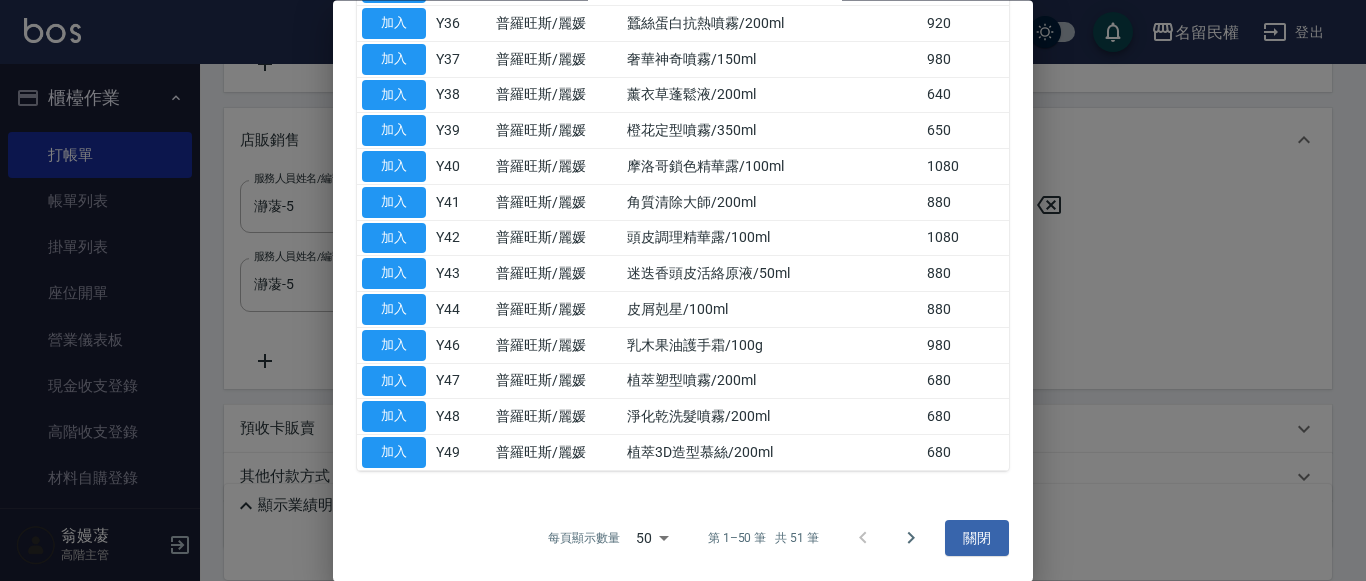 scroll, scrollTop: 0, scrollLeft: 0, axis: both 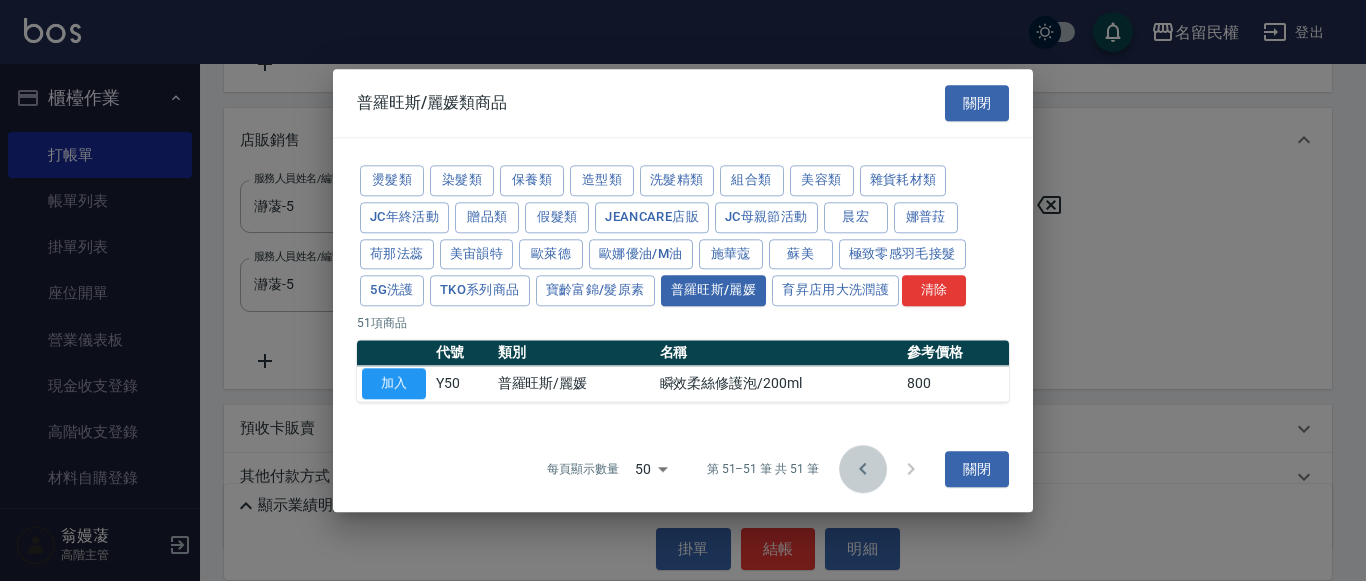 click 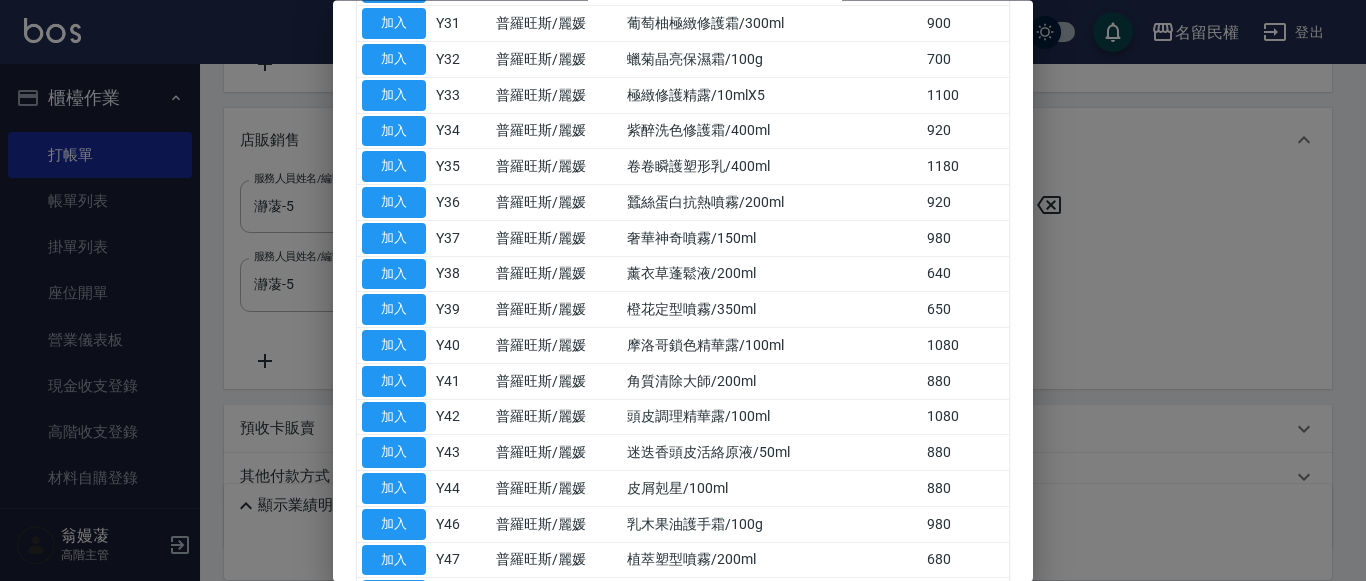 scroll, scrollTop: 1400, scrollLeft: 0, axis: vertical 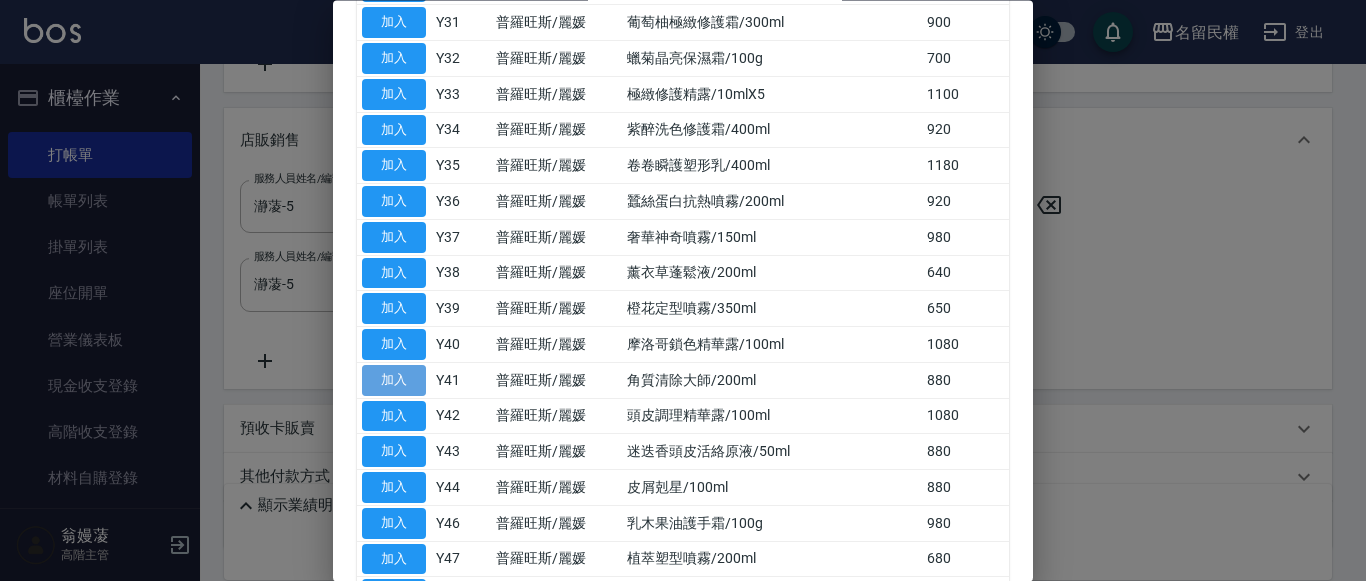 click on "加入" at bounding box center [394, 380] 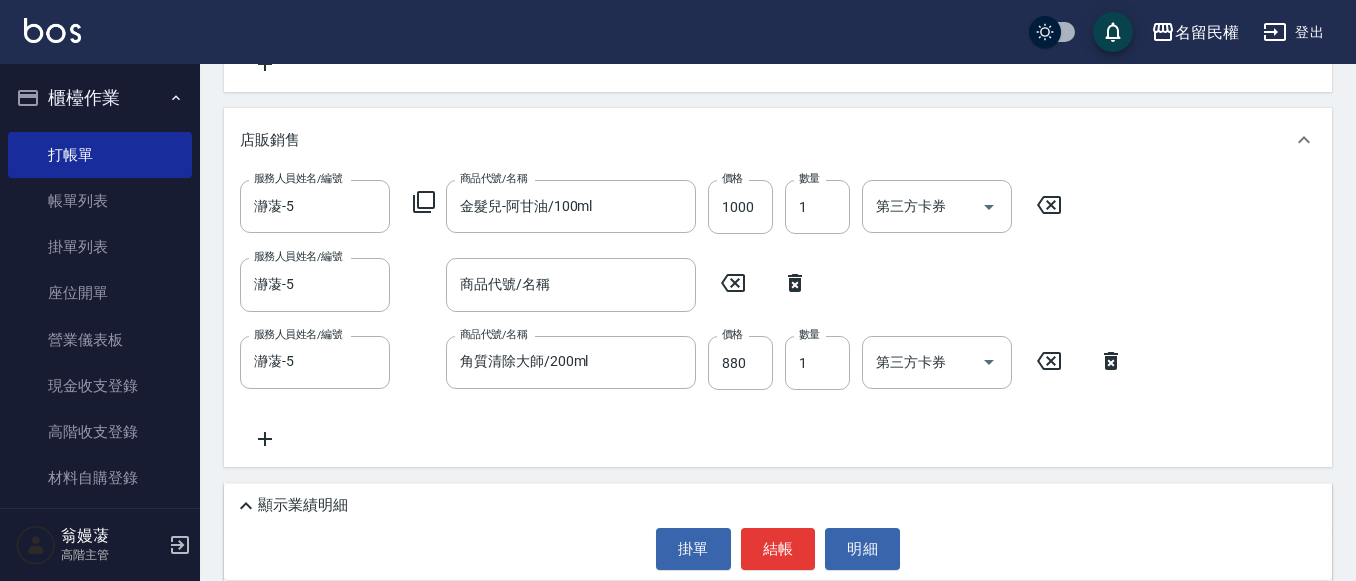 click 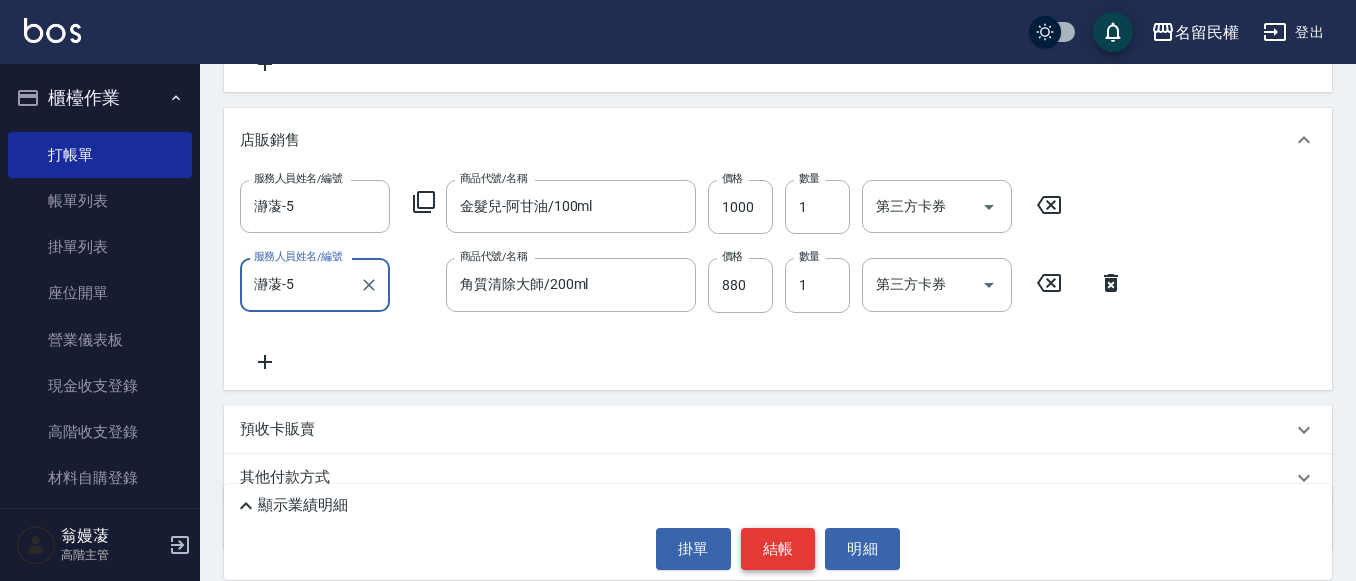 click on "結帳" at bounding box center (778, 549) 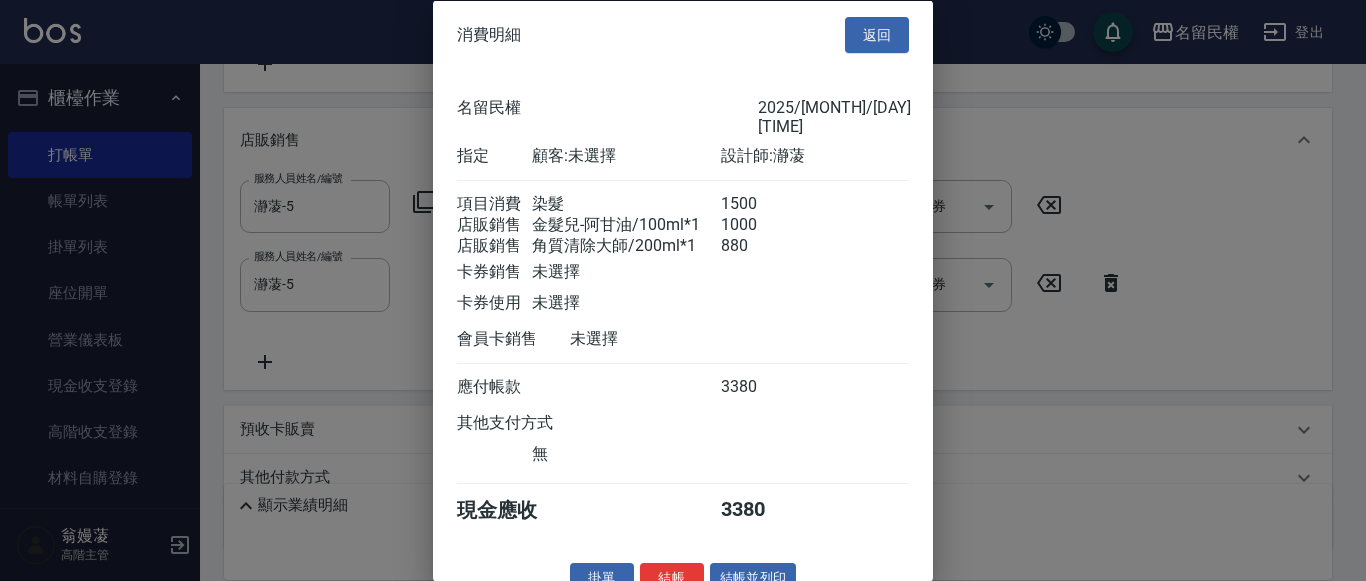 scroll, scrollTop: 40, scrollLeft: 0, axis: vertical 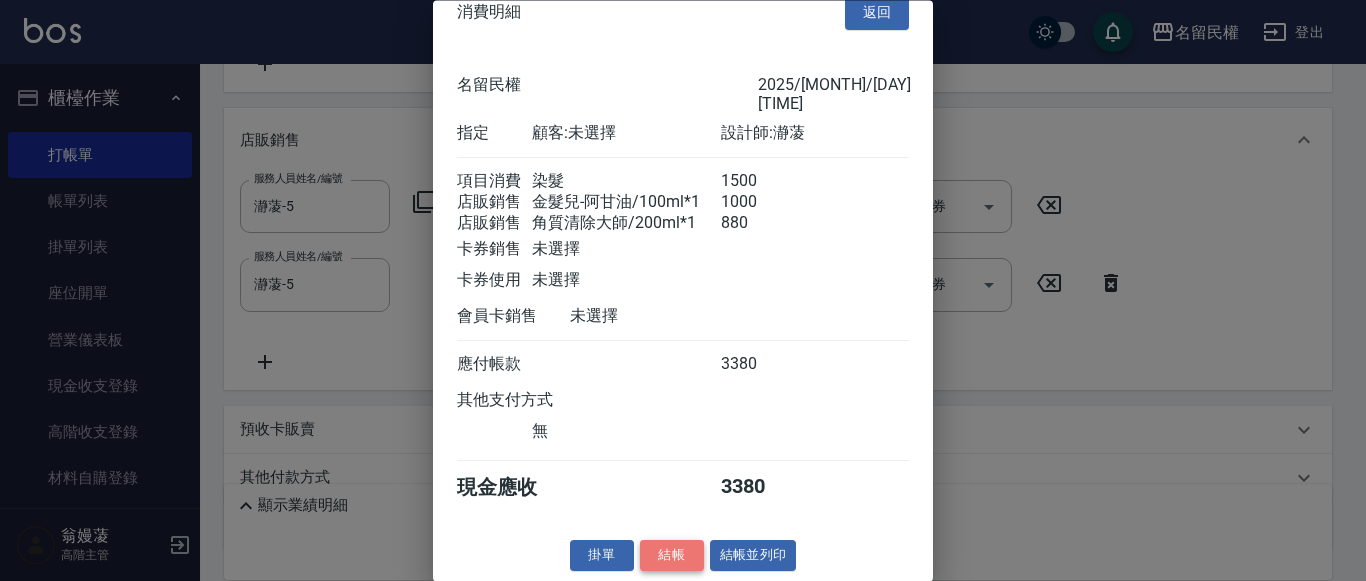 click on "結帳" at bounding box center [672, 556] 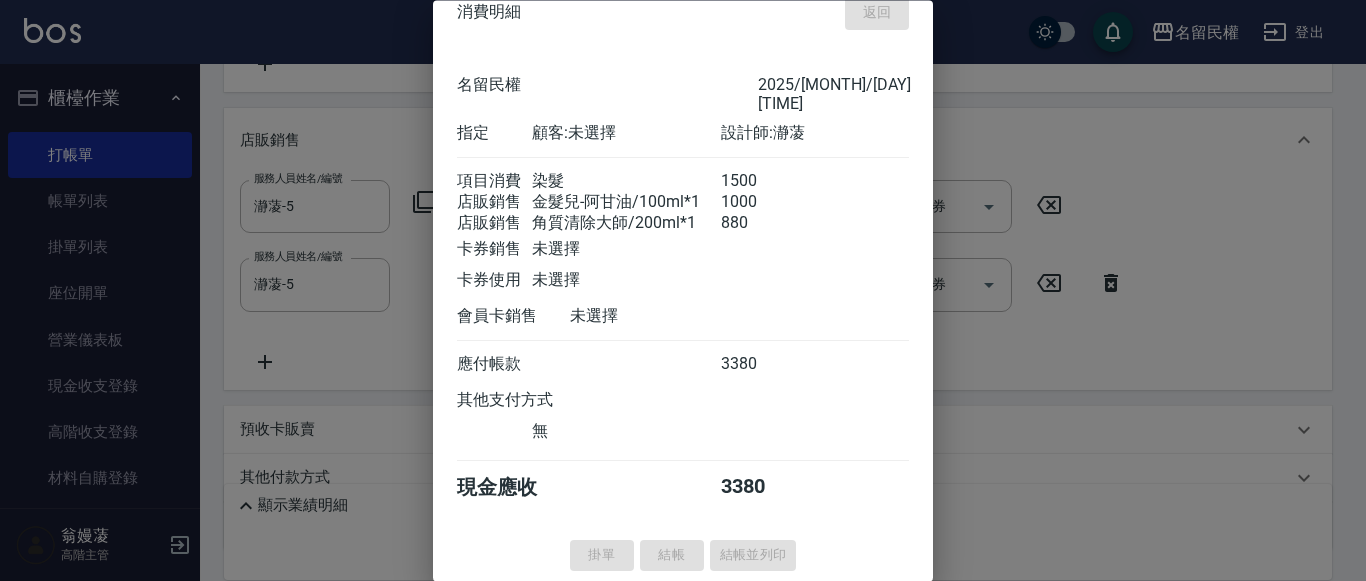 type on "2025/08/08 16:03" 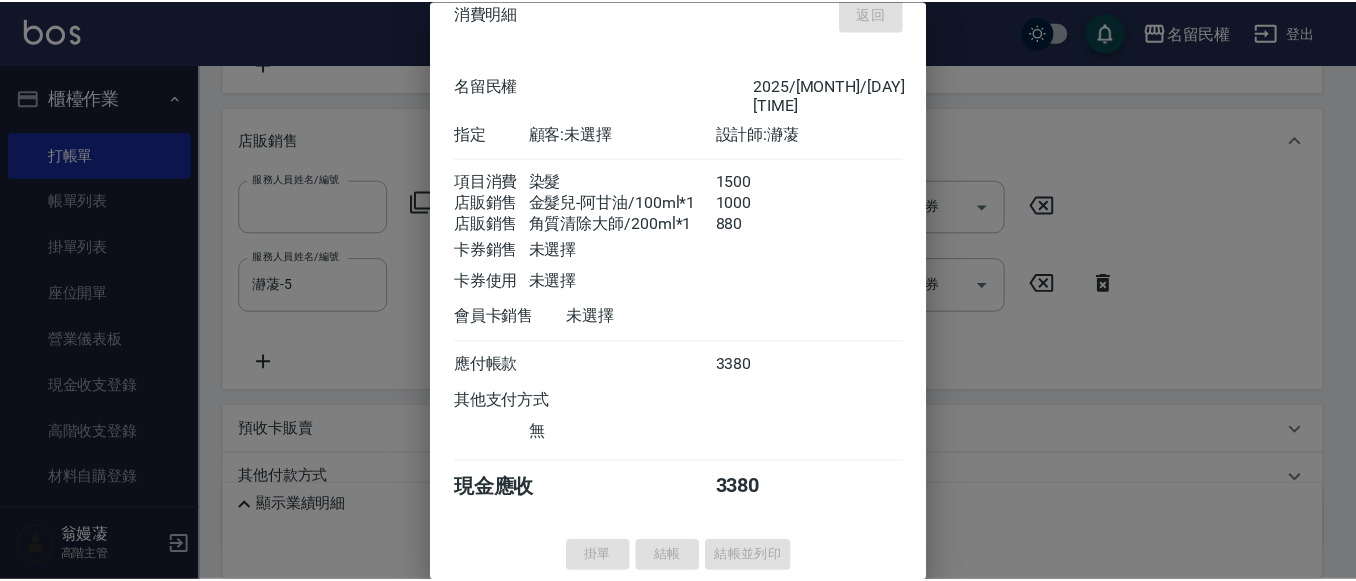 scroll, scrollTop: 0, scrollLeft: 0, axis: both 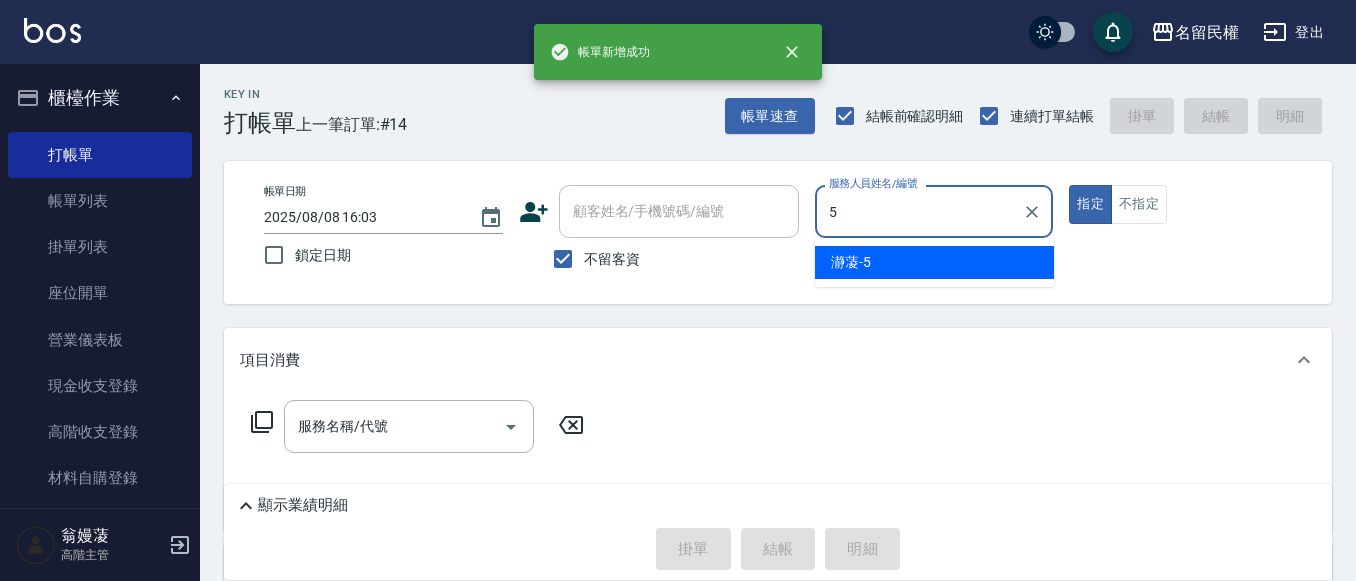 type on "瀞蓤-5" 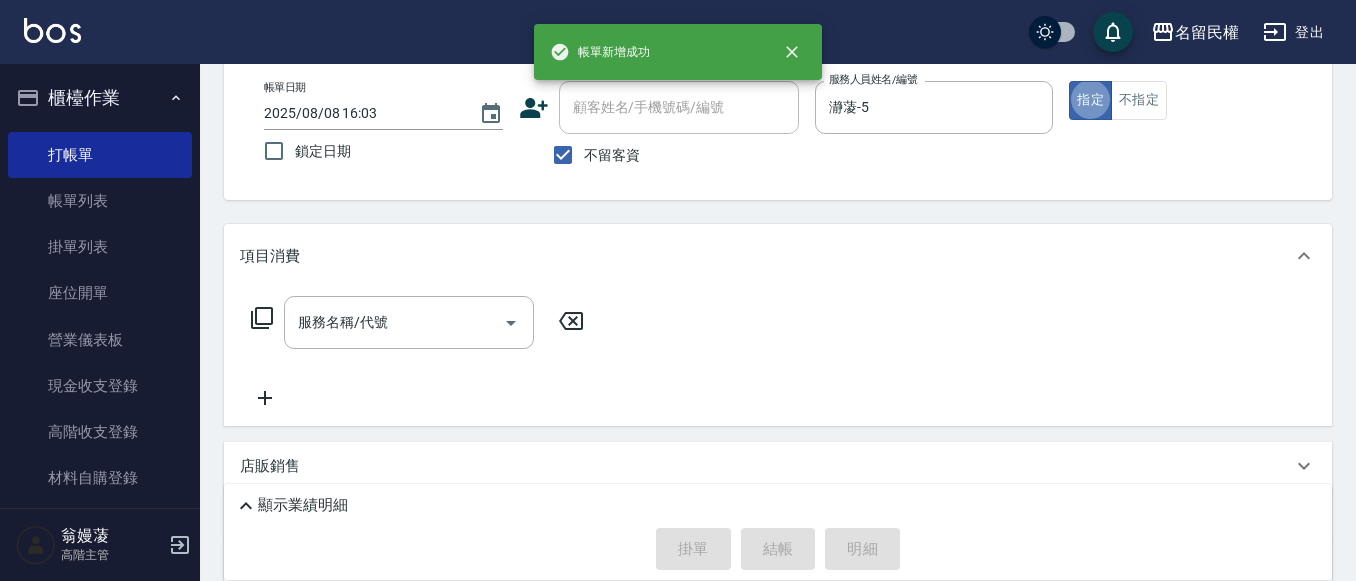 scroll, scrollTop: 200, scrollLeft: 0, axis: vertical 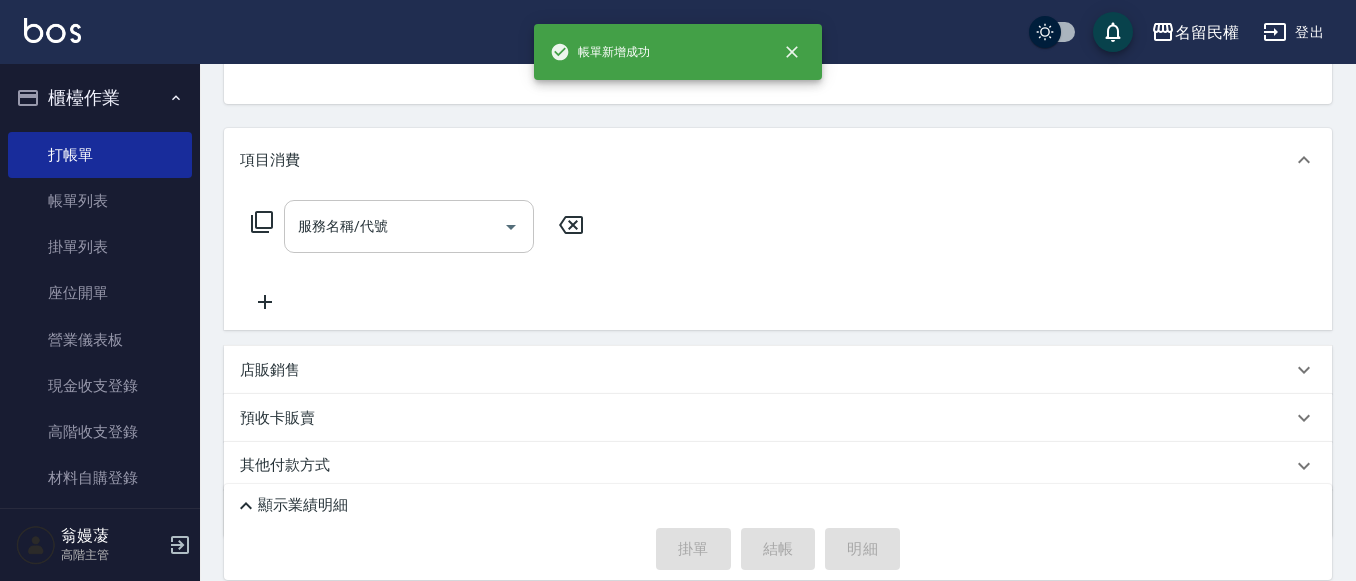 click on "服務名稱/代號" at bounding box center (394, 226) 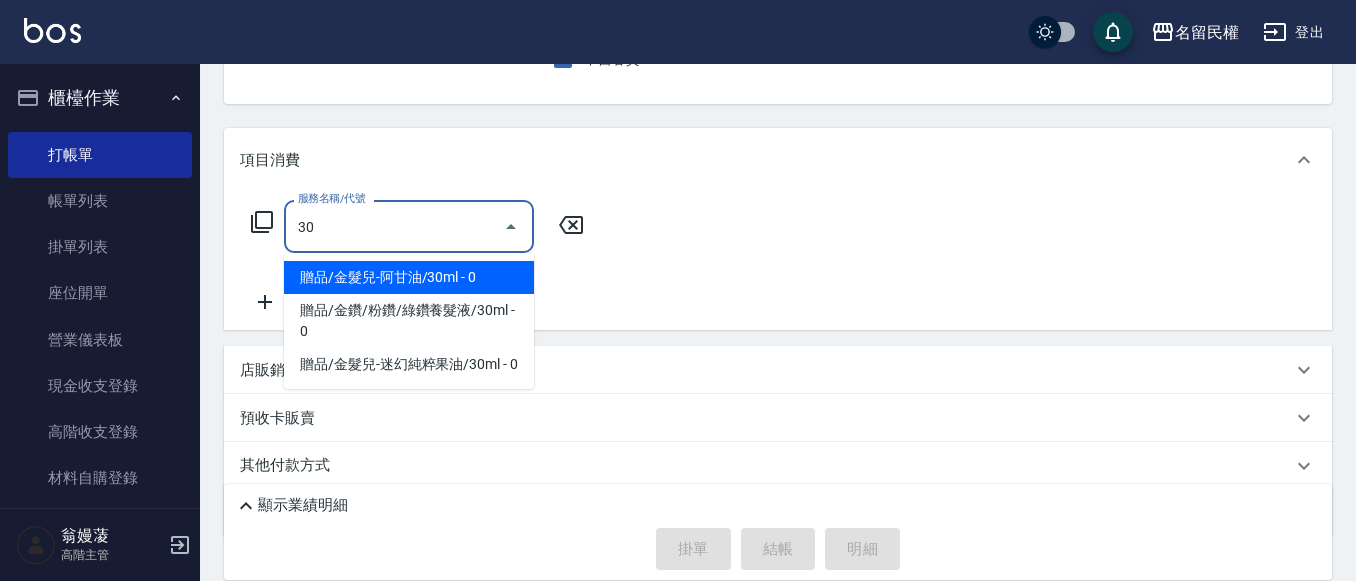 type on "3" 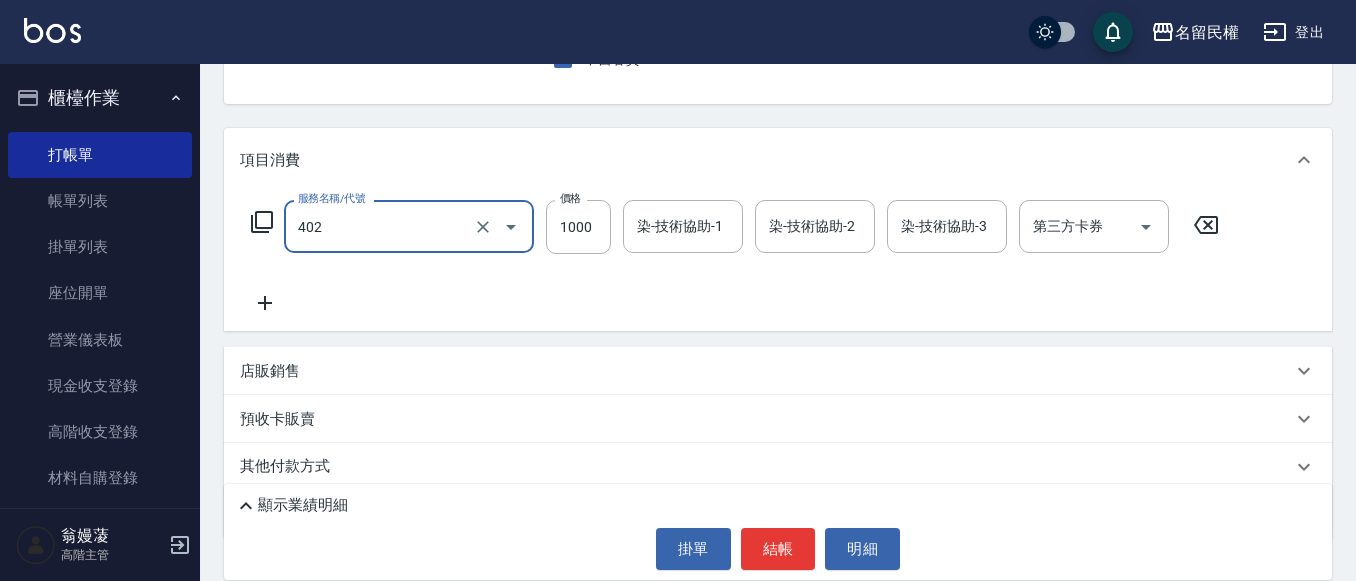 type on "染髮(402)" 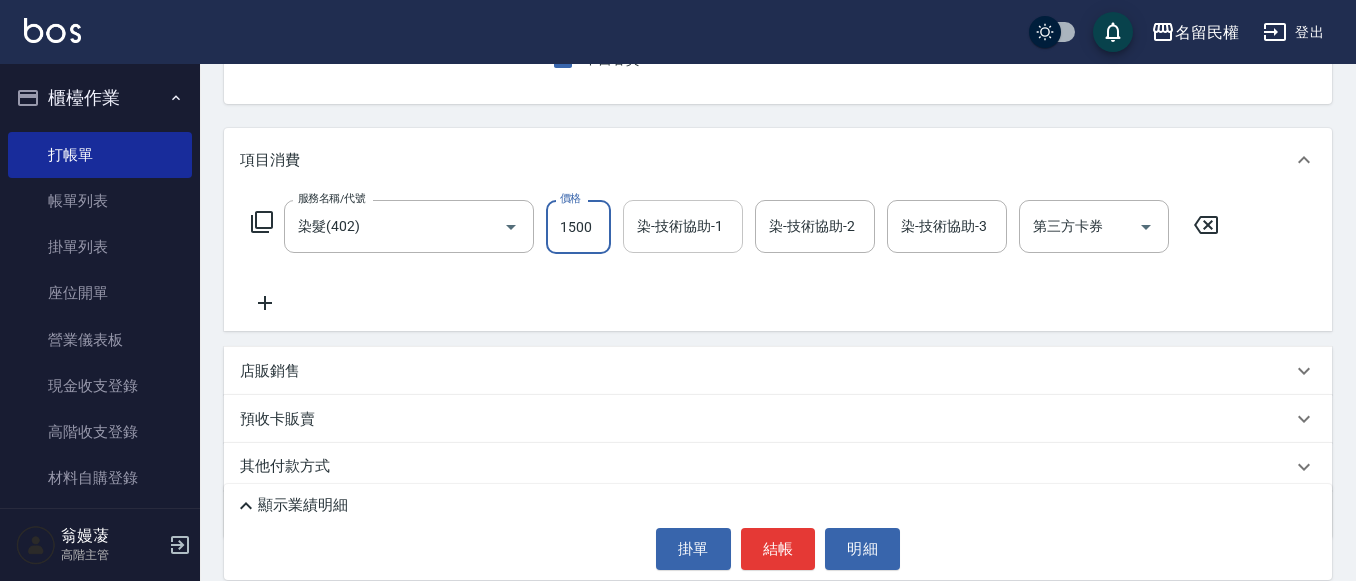 type on "1500" 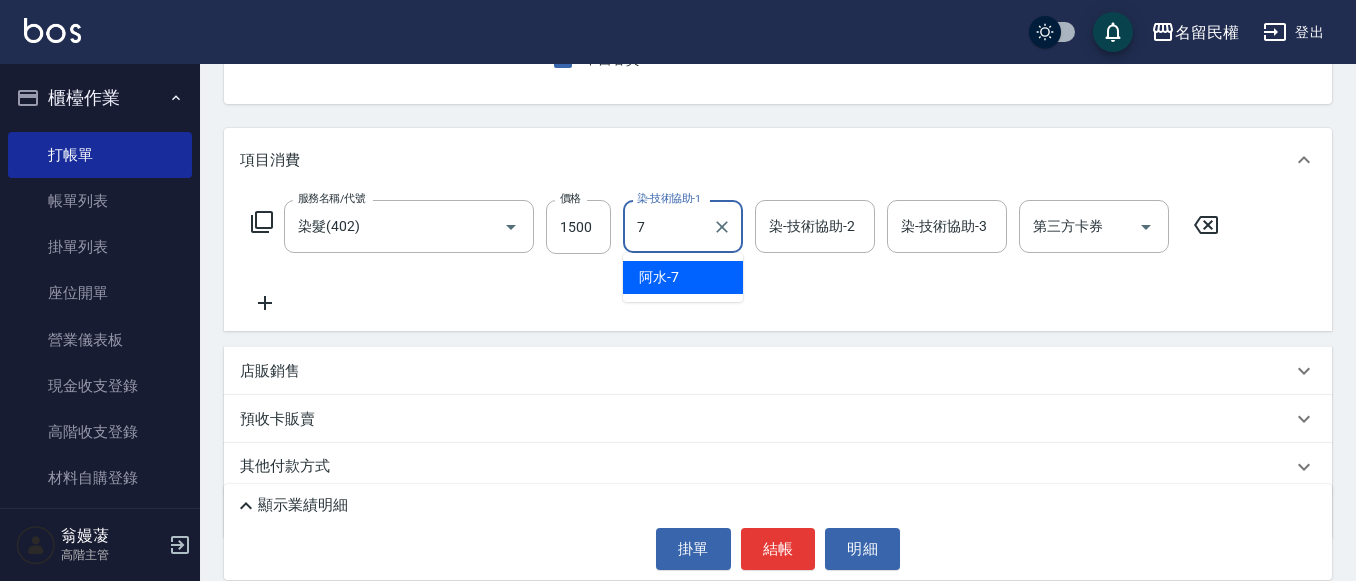 type on "阿水-7" 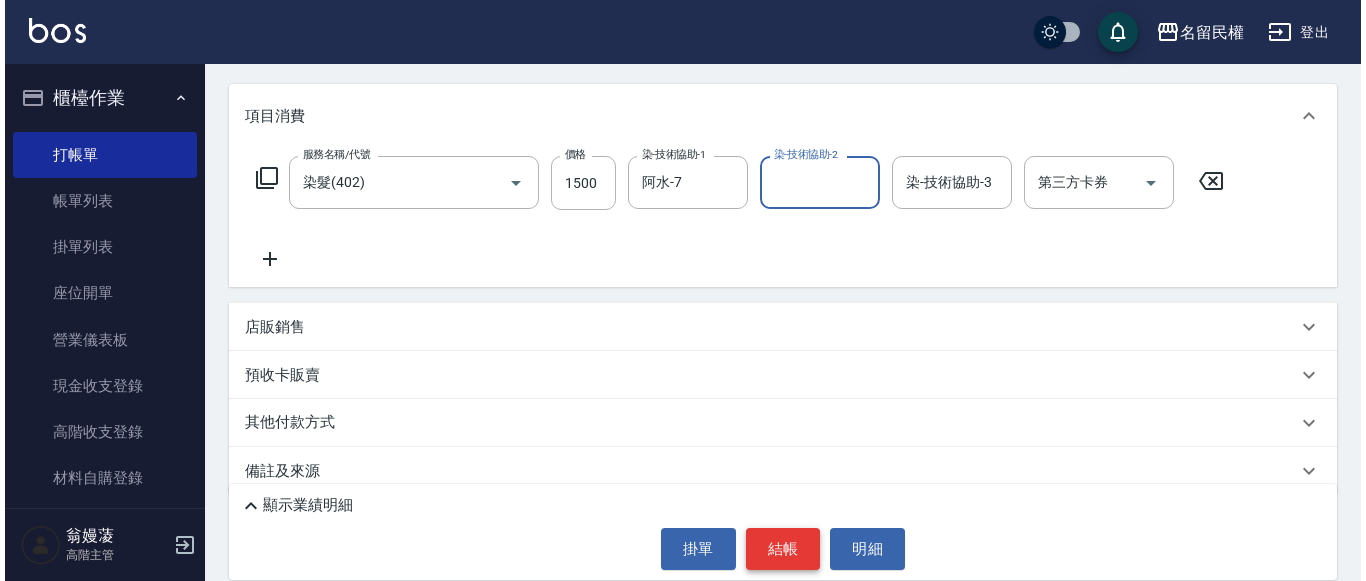 scroll, scrollTop: 268, scrollLeft: 0, axis: vertical 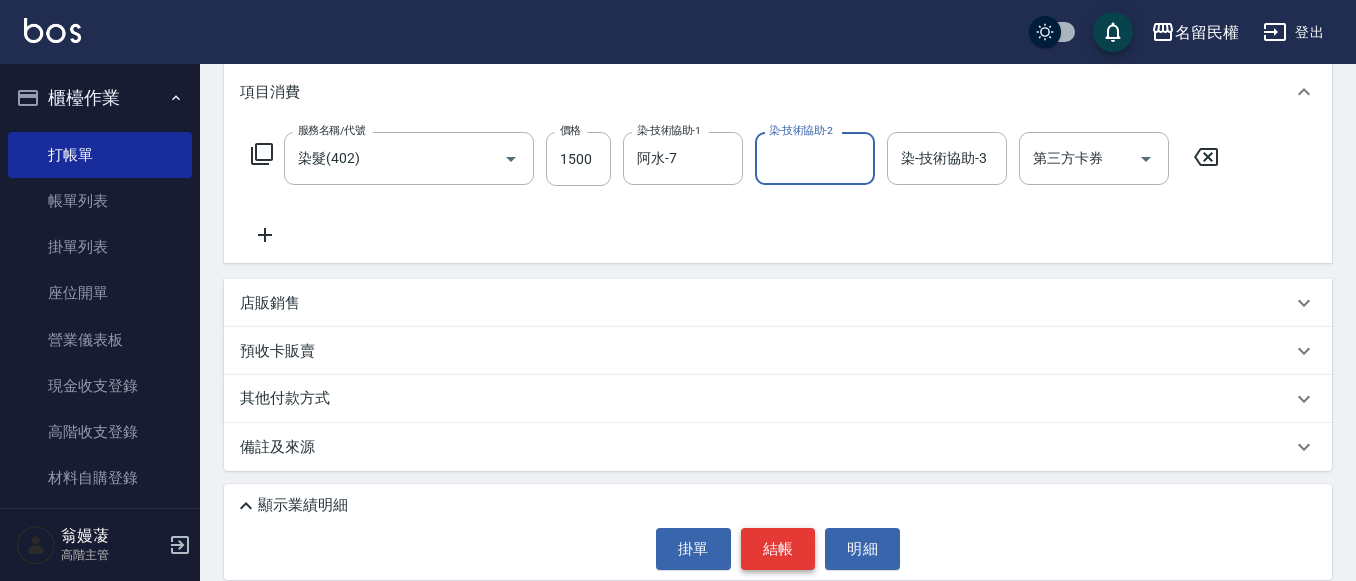 click on "結帳" at bounding box center [778, 549] 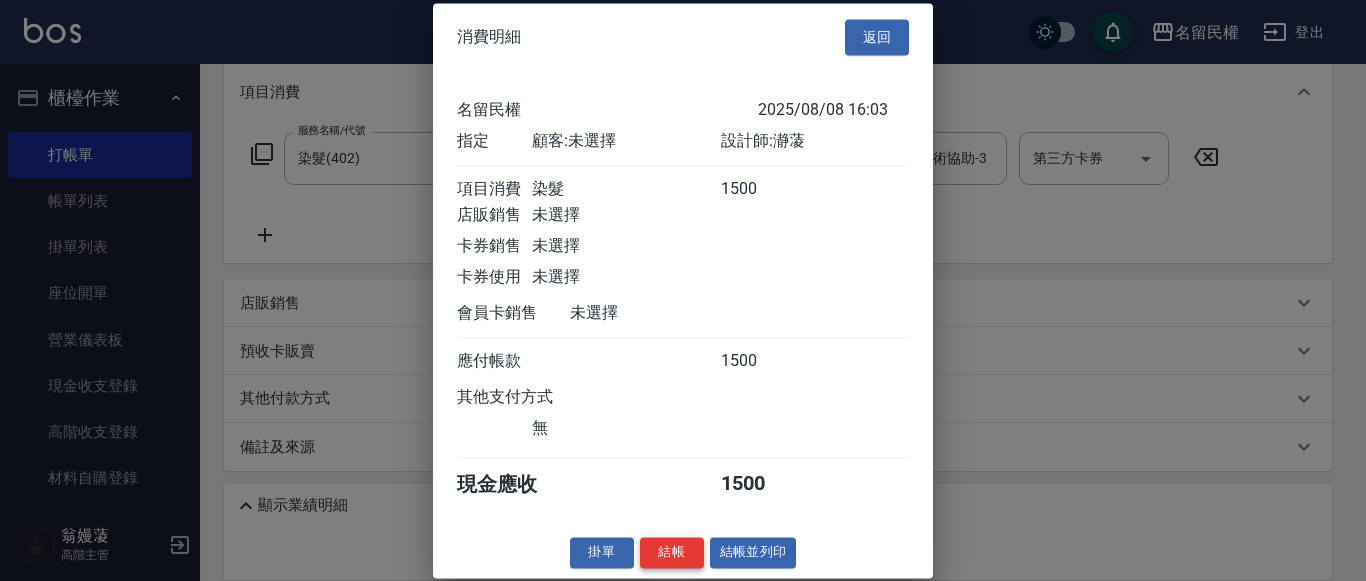 scroll, scrollTop: 26, scrollLeft: 0, axis: vertical 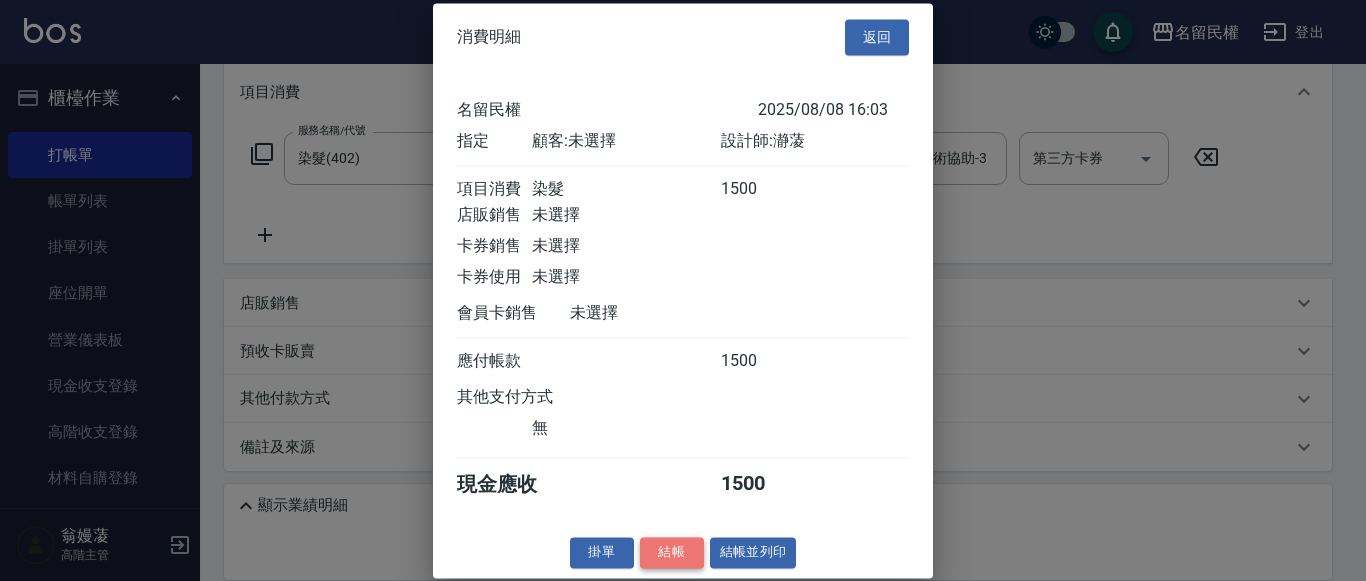 click on "結帳" at bounding box center (672, 552) 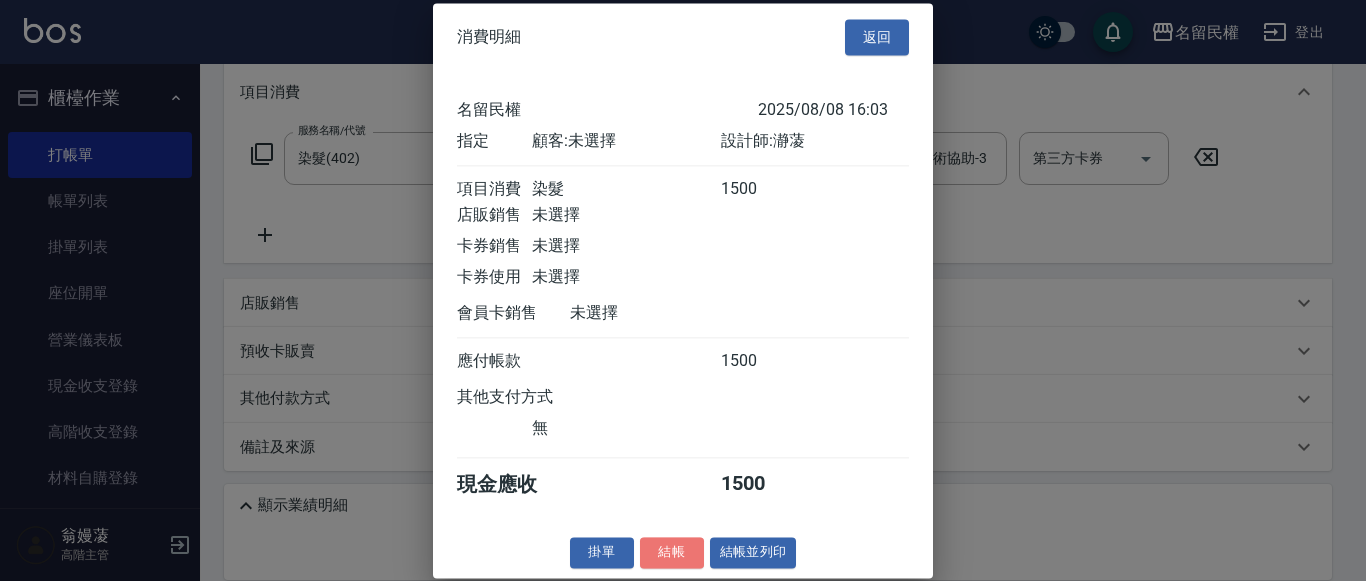 type 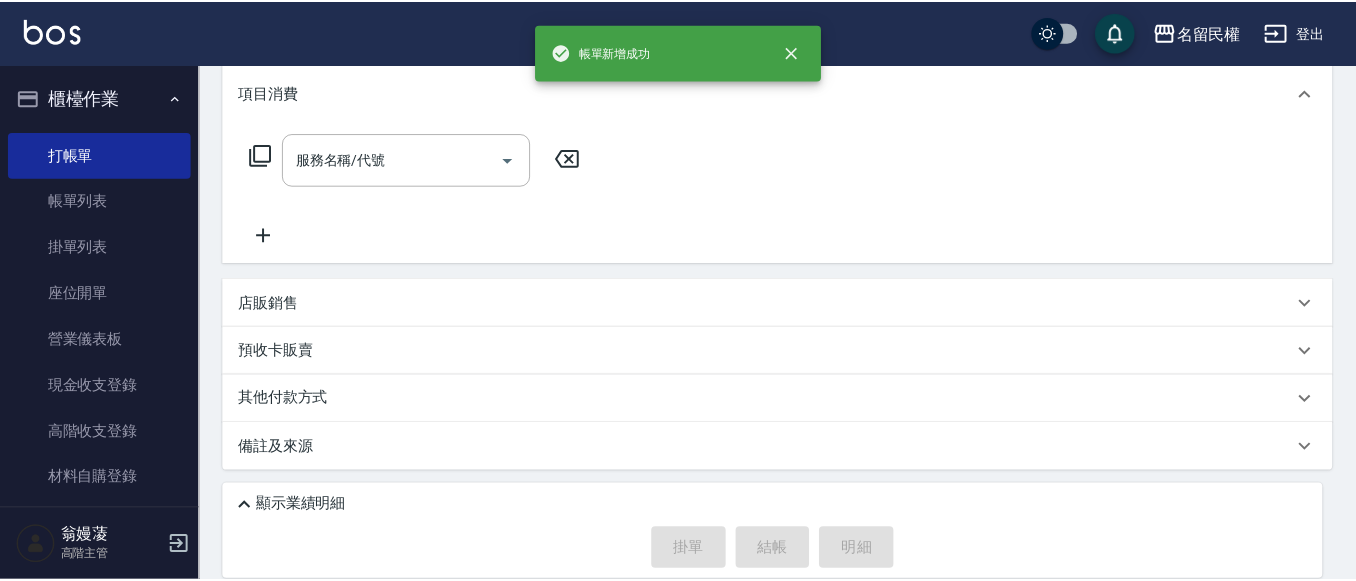 scroll, scrollTop: 0, scrollLeft: 0, axis: both 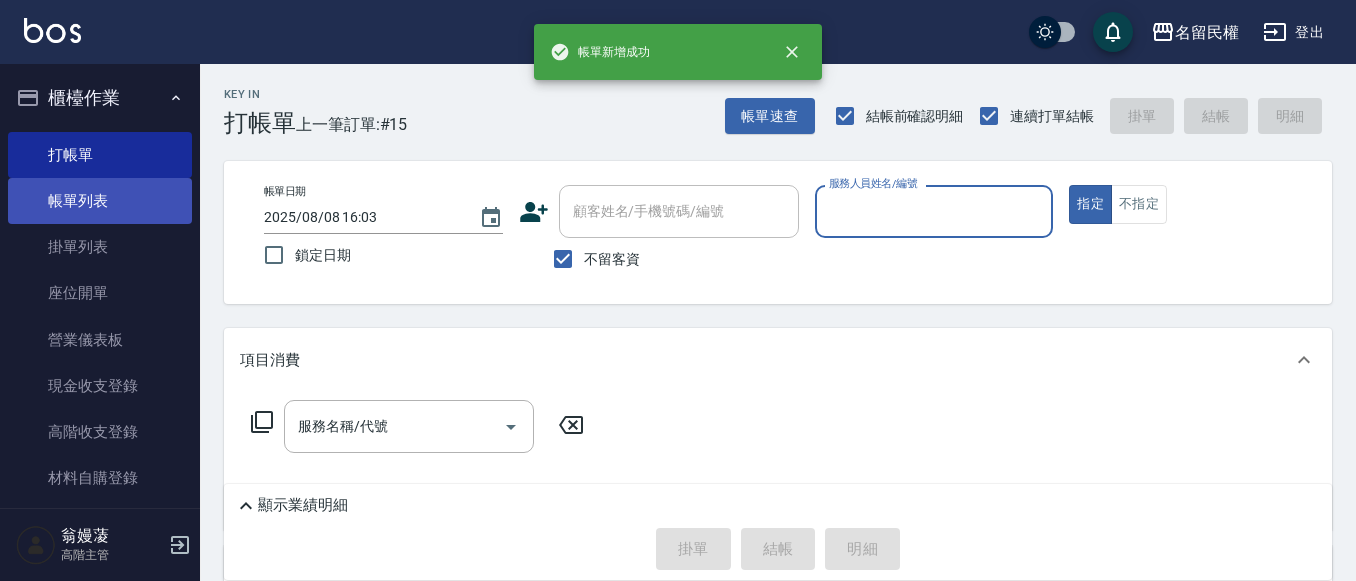 click on "帳單列表" at bounding box center (100, 201) 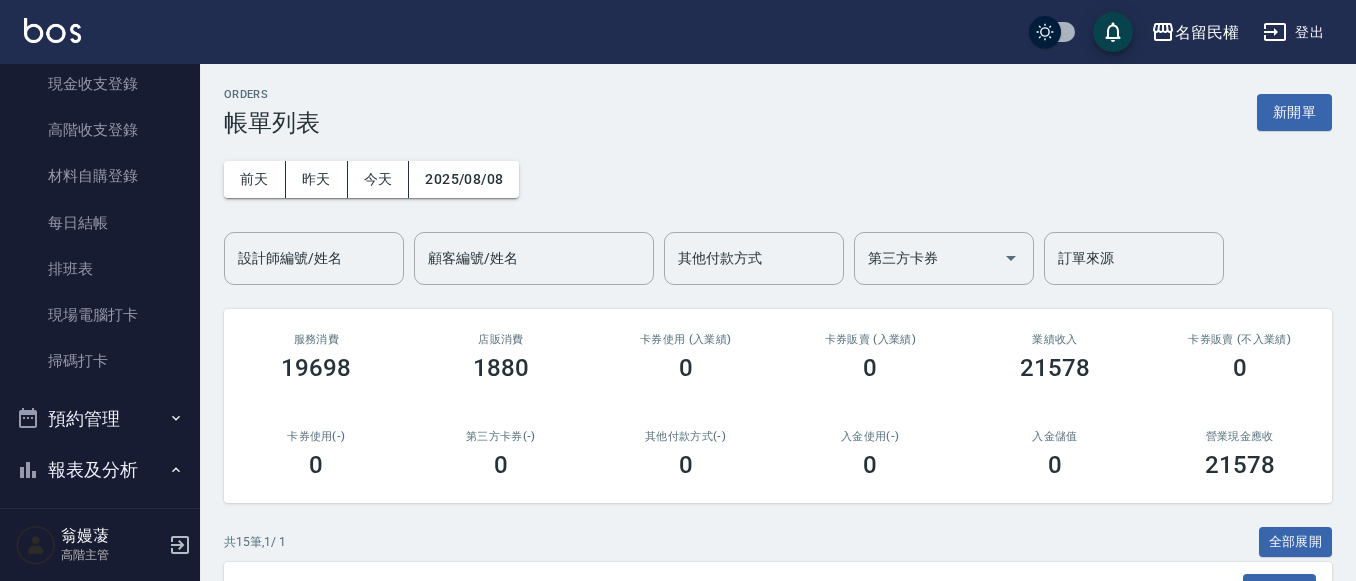 scroll, scrollTop: 500, scrollLeft: 0, axis: vertical 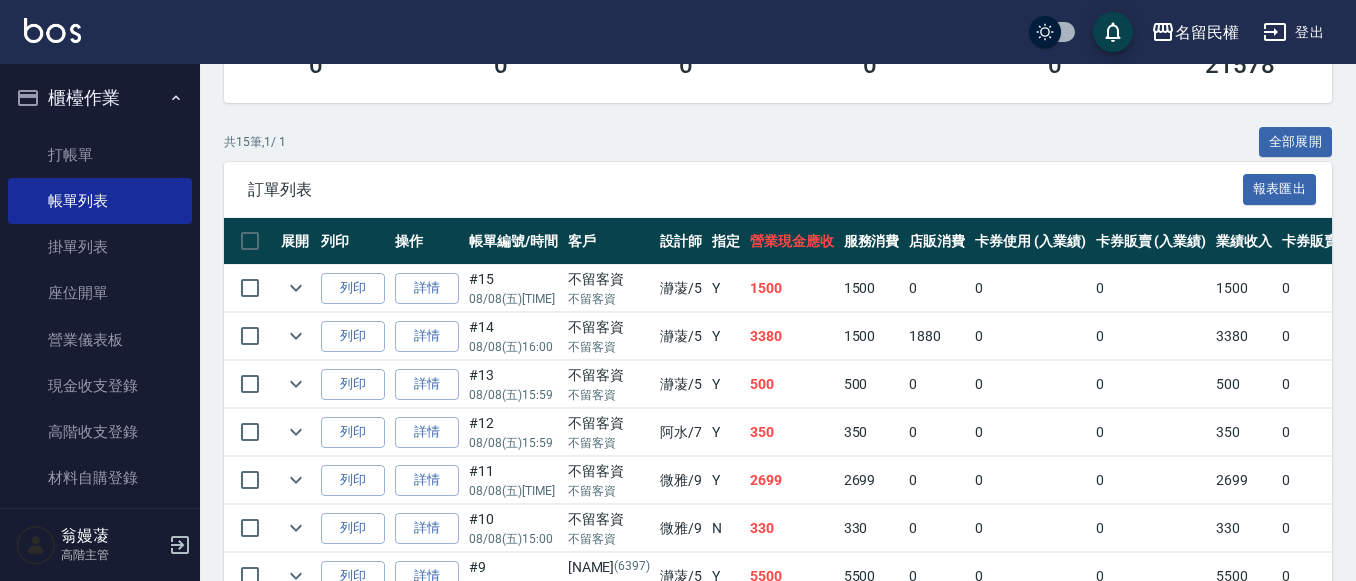 click on "櫃檯作業" at bounding box center [100, 98] 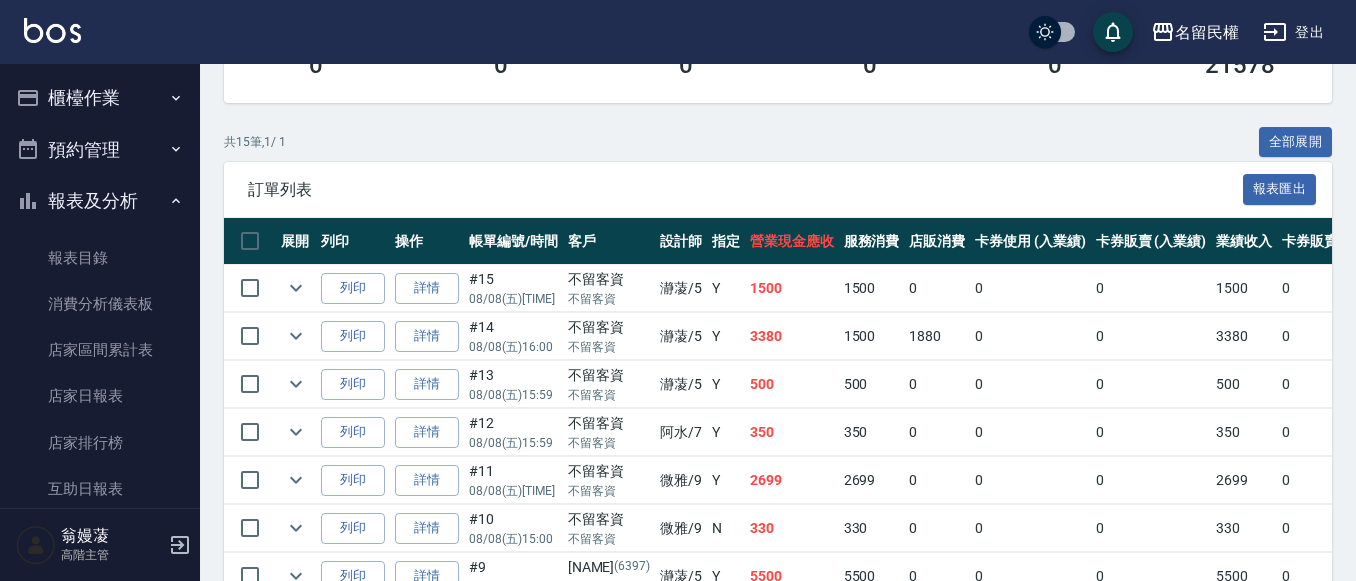 click on "報表及分析" at bounding box center [100, 201] 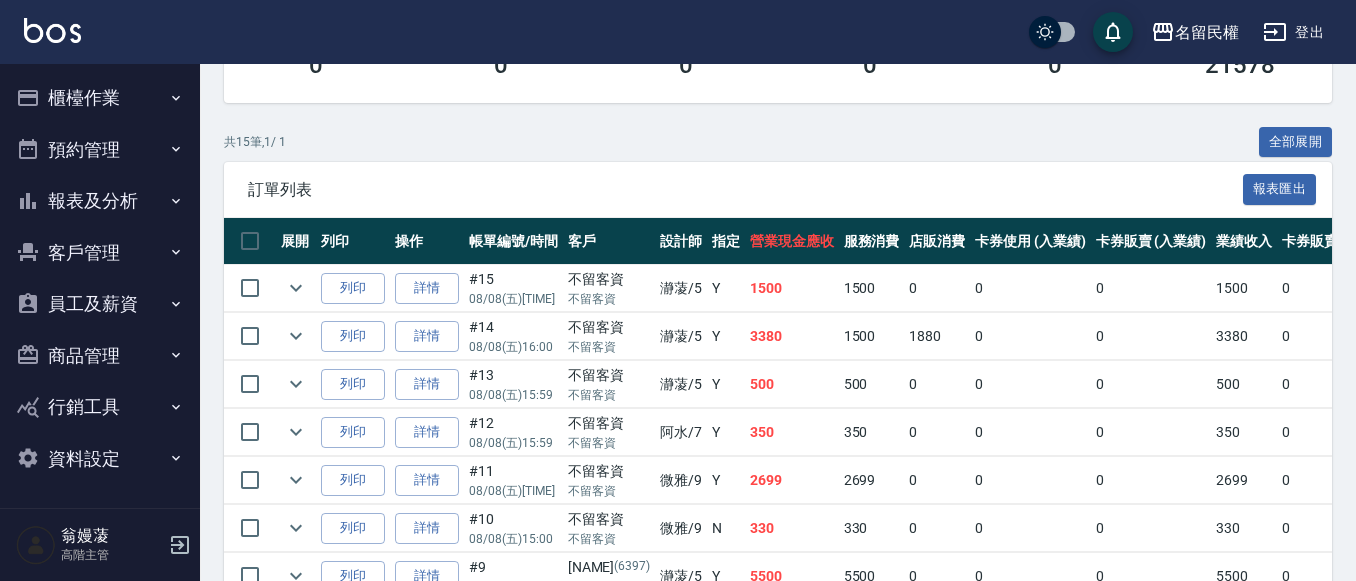 click on "櫃檯作業" at bounding box center [100, 98] 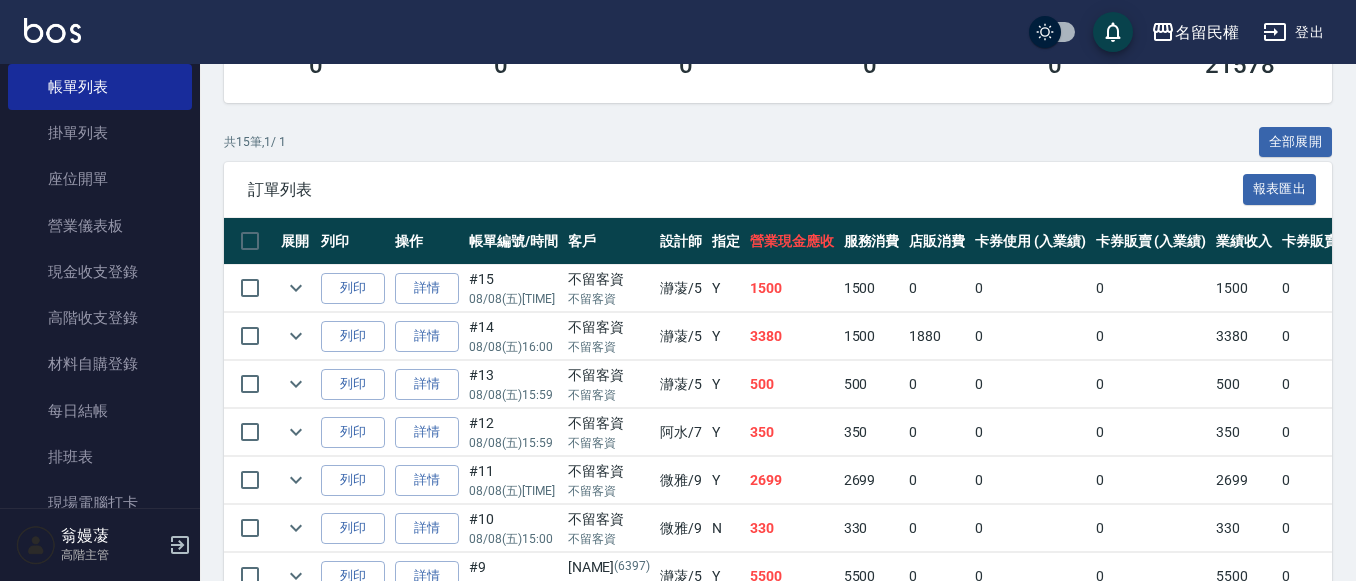 scroll, scrollTop: 300, scrollLeft: 0, axis: vertical 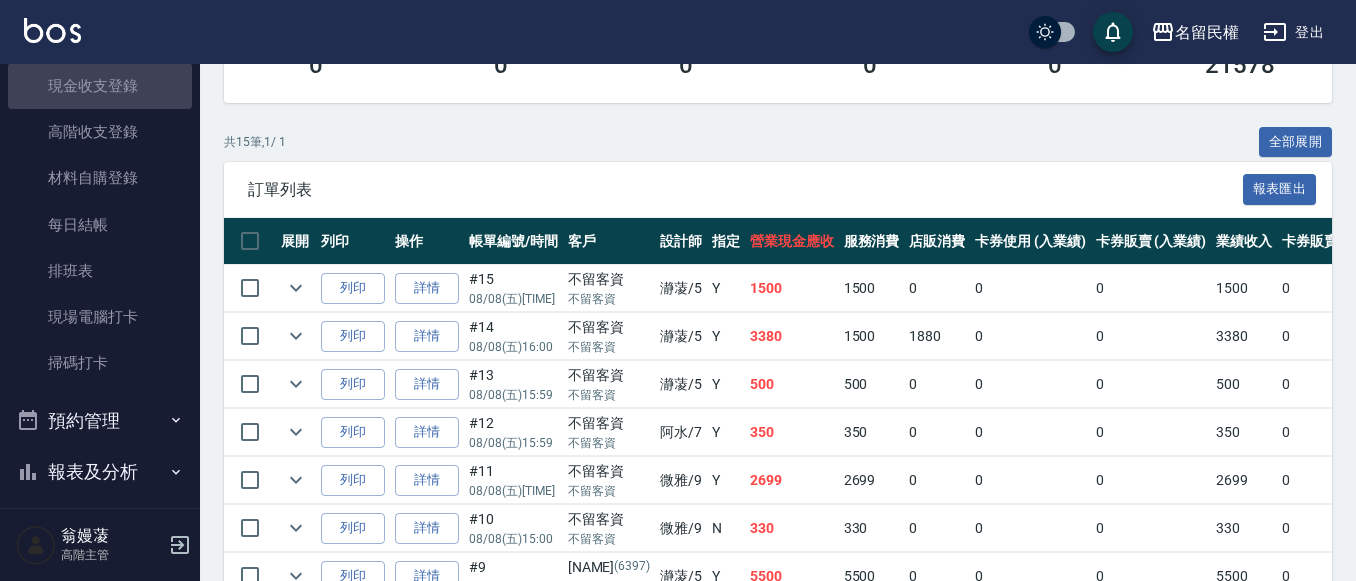 drag, startPoint x: 125, startPoint y: 91, endPoint x: 361, endPoint y: 77, distance: 236.41489 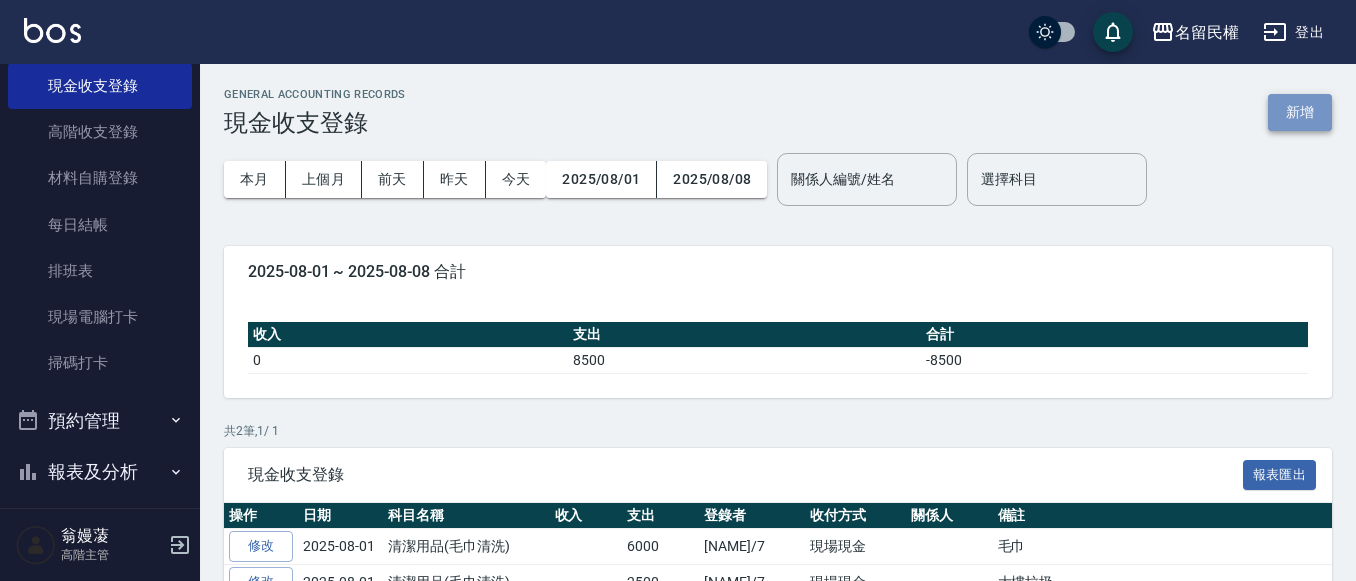 click on "新增" at bounding box center (1300, 112) 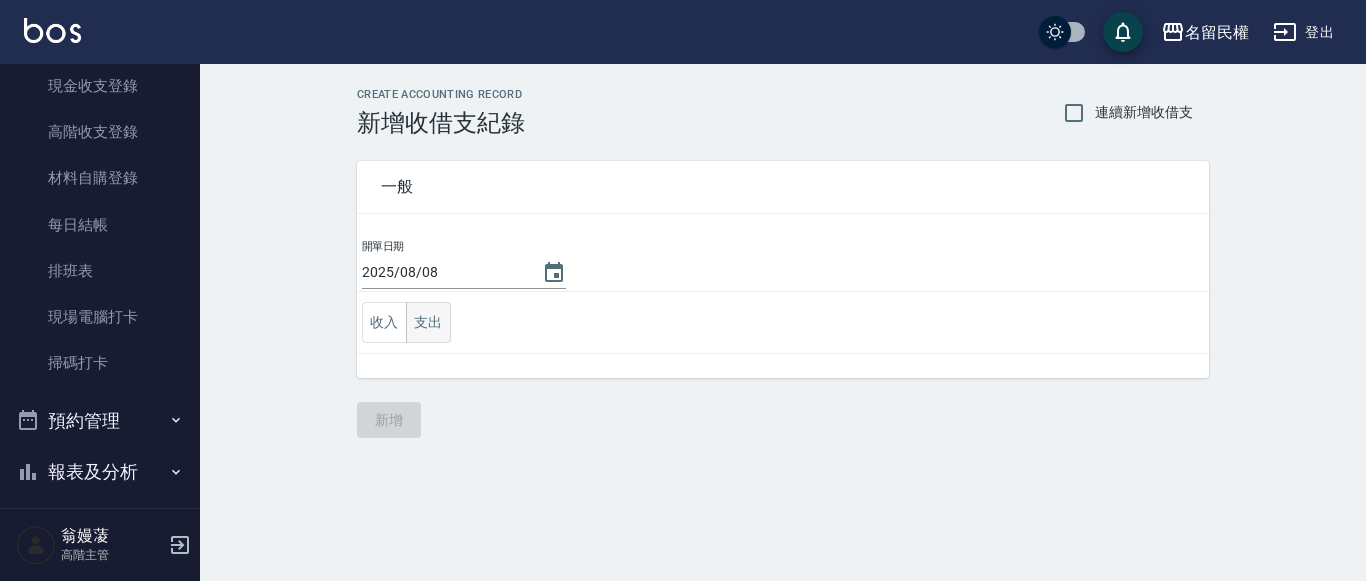 click on "支出" at bounding box center [428, 322] 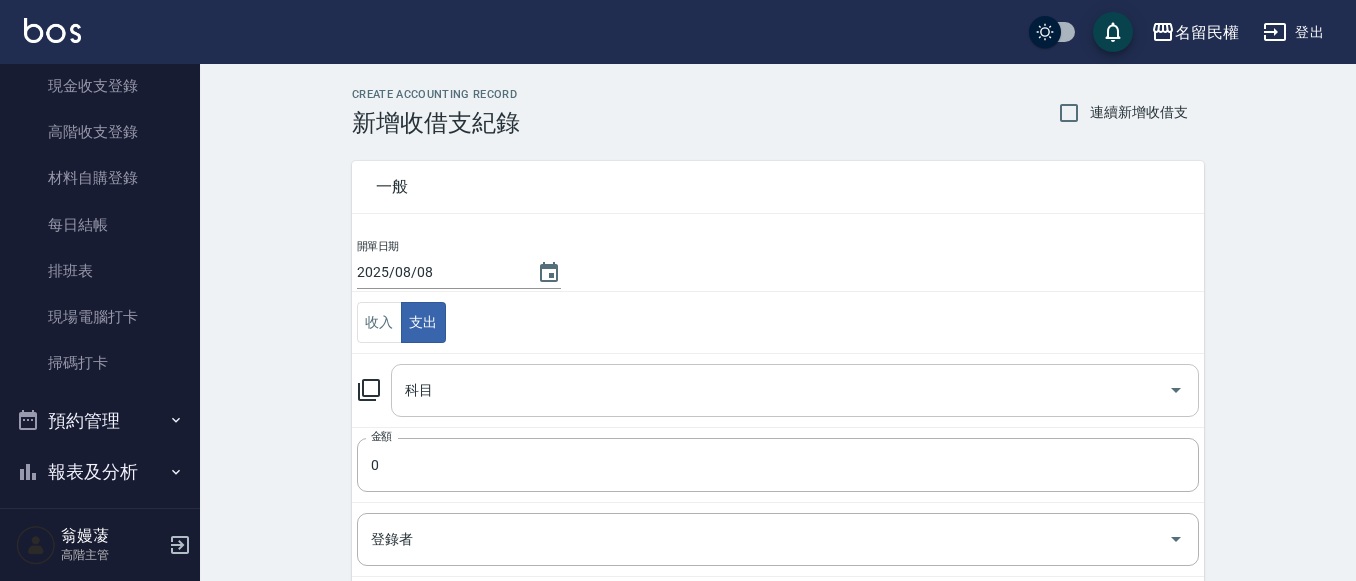 click on "科目" at bounding box center [780, 390] 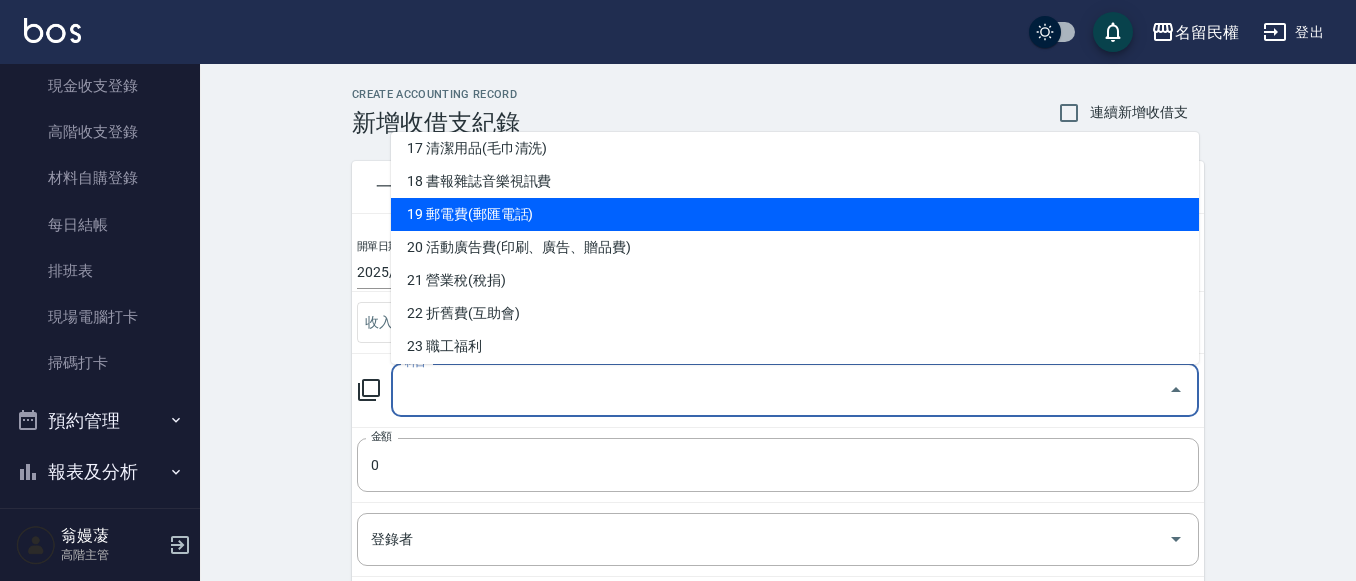 scroll, scrollTop: 600, scrollLeft: 0, axis: vertical 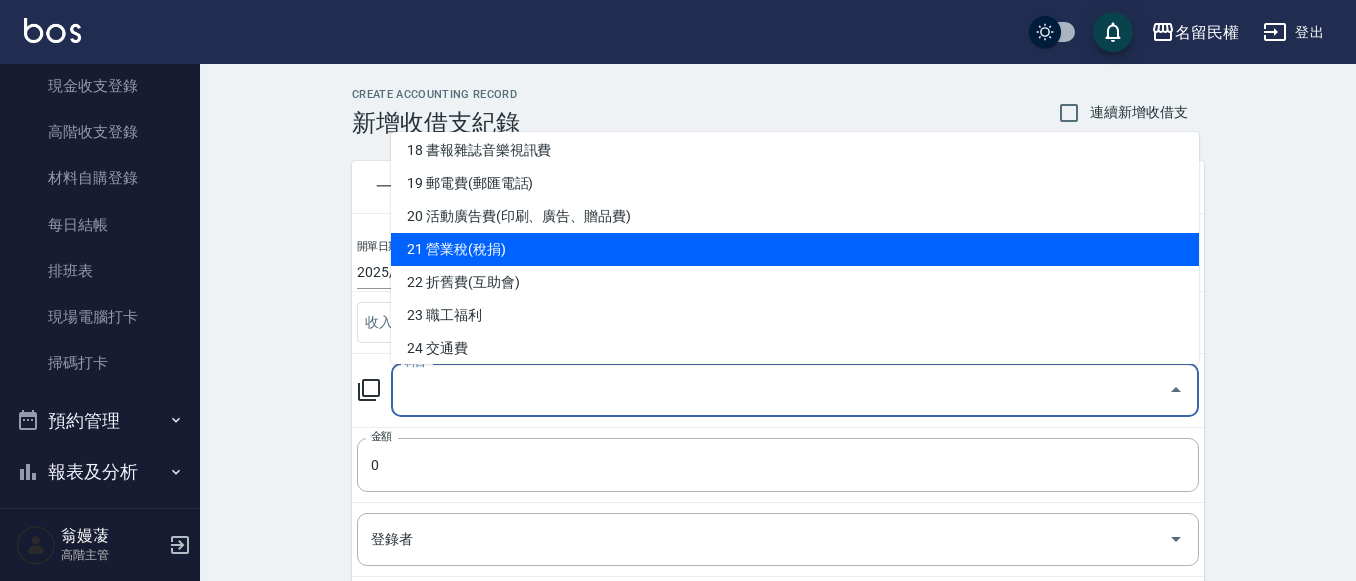 click on "21 營業稅(稅捐)" at bounding box center [795, 249] 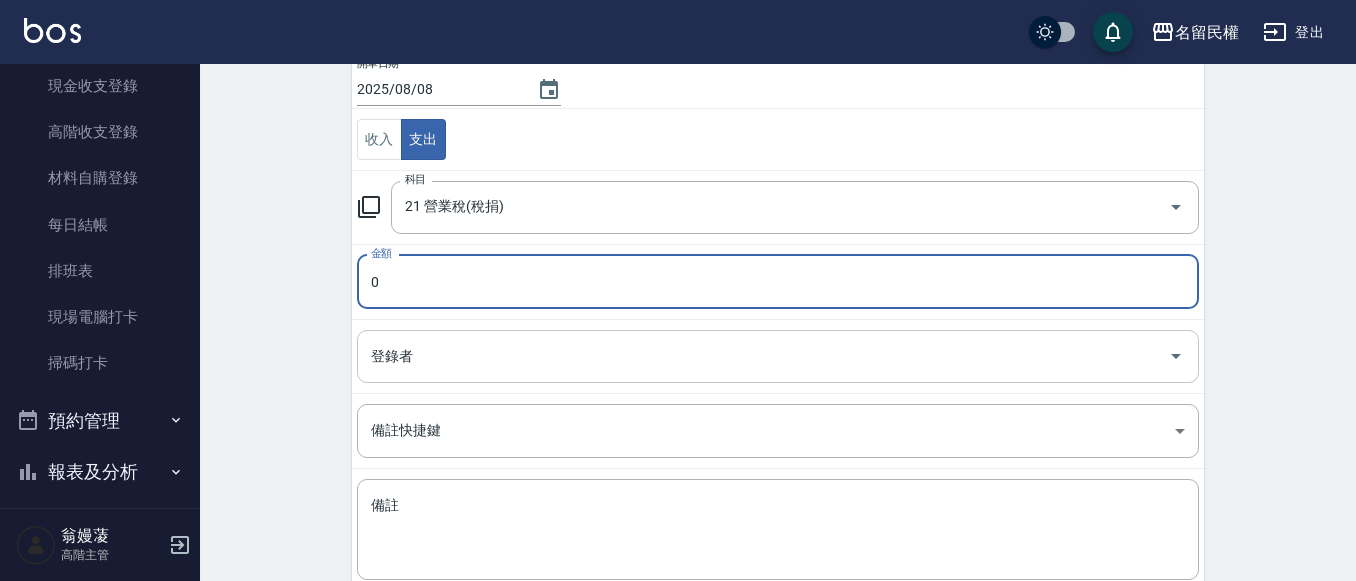 scroll, scrollTop: 200, scrollLeft: 0, axis: vertical 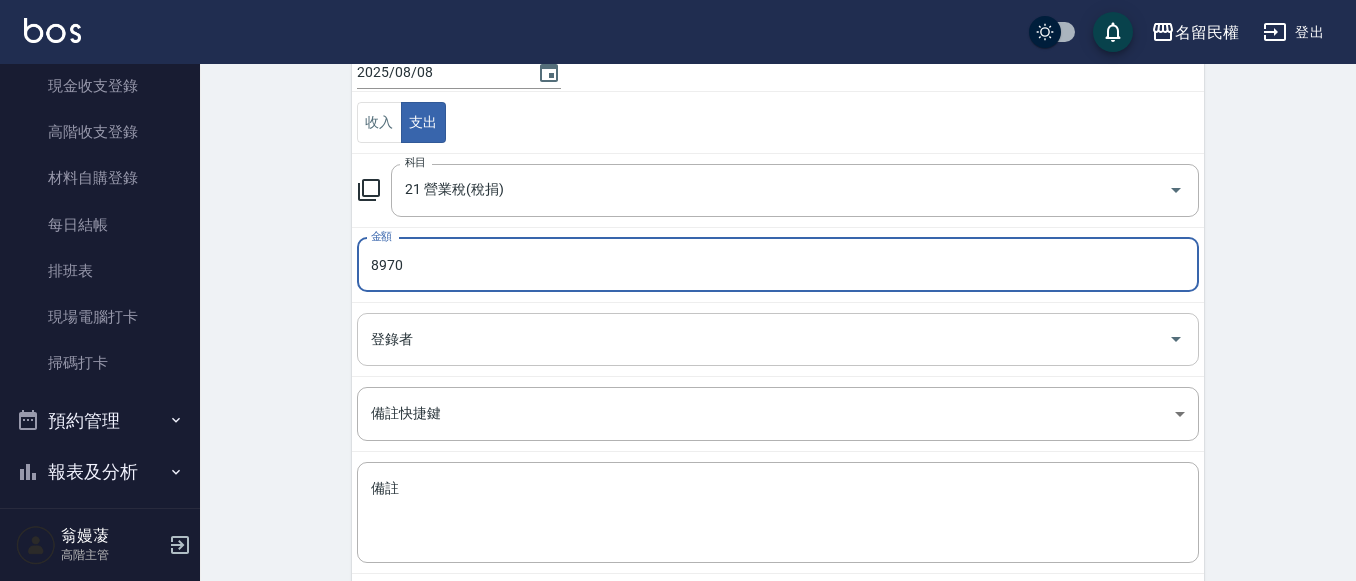 type on "8970" 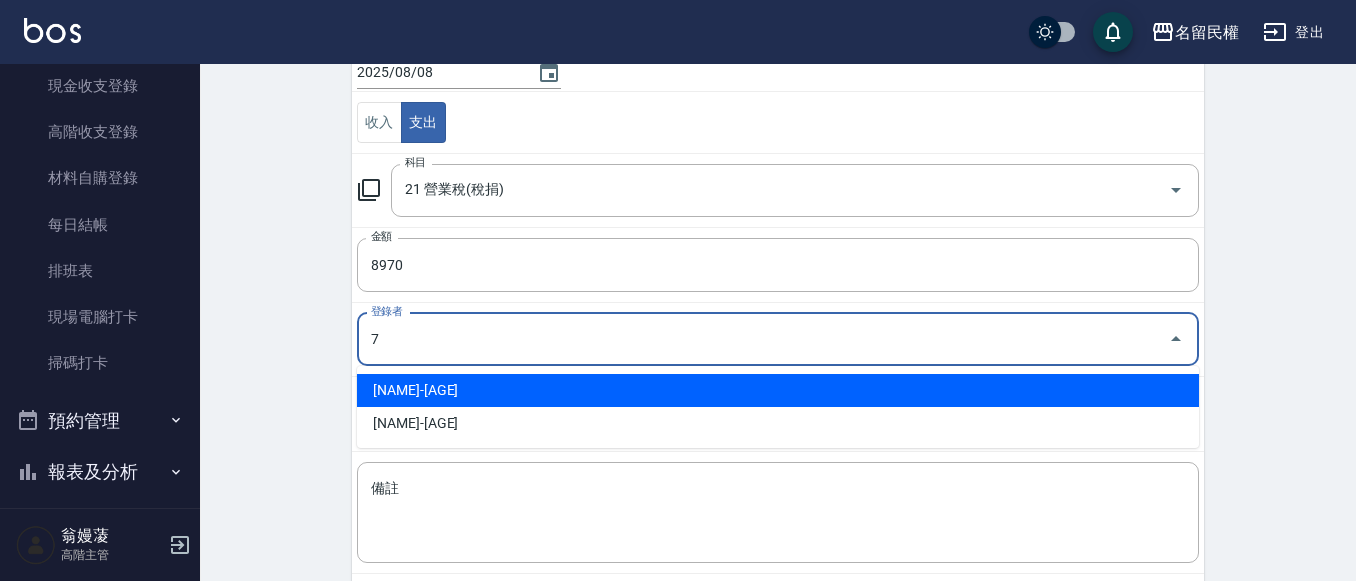 type on "[NAME]-[AGE]" 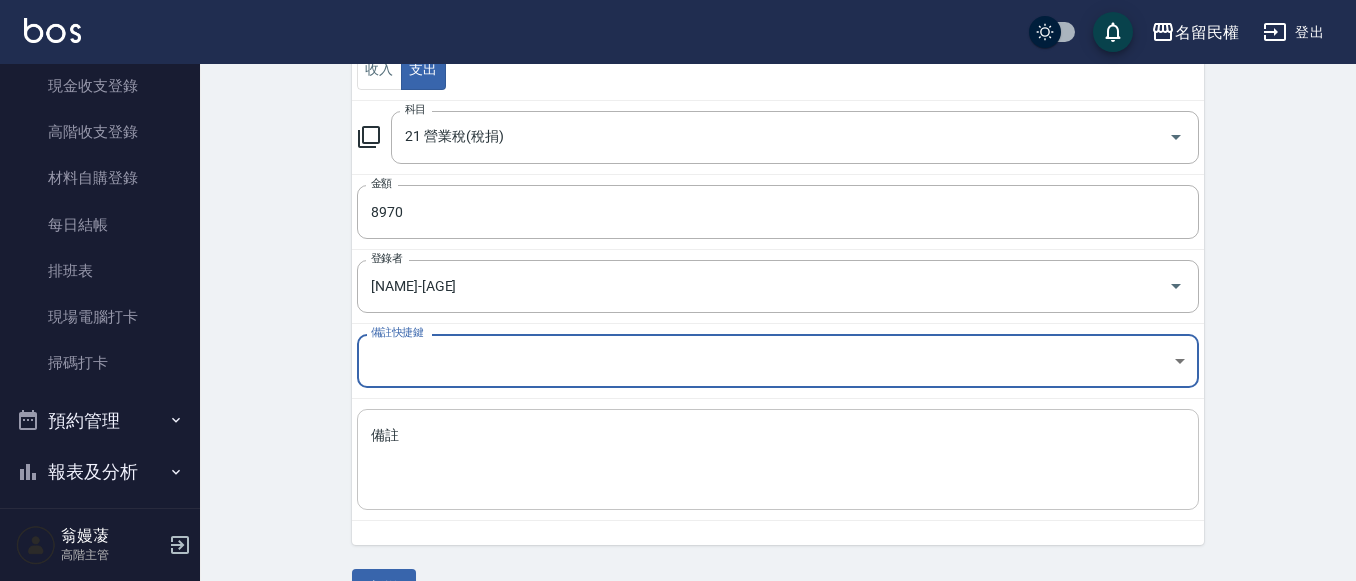 scroll, scrollTop: 300, scrollLeft: 0, axis: vertical 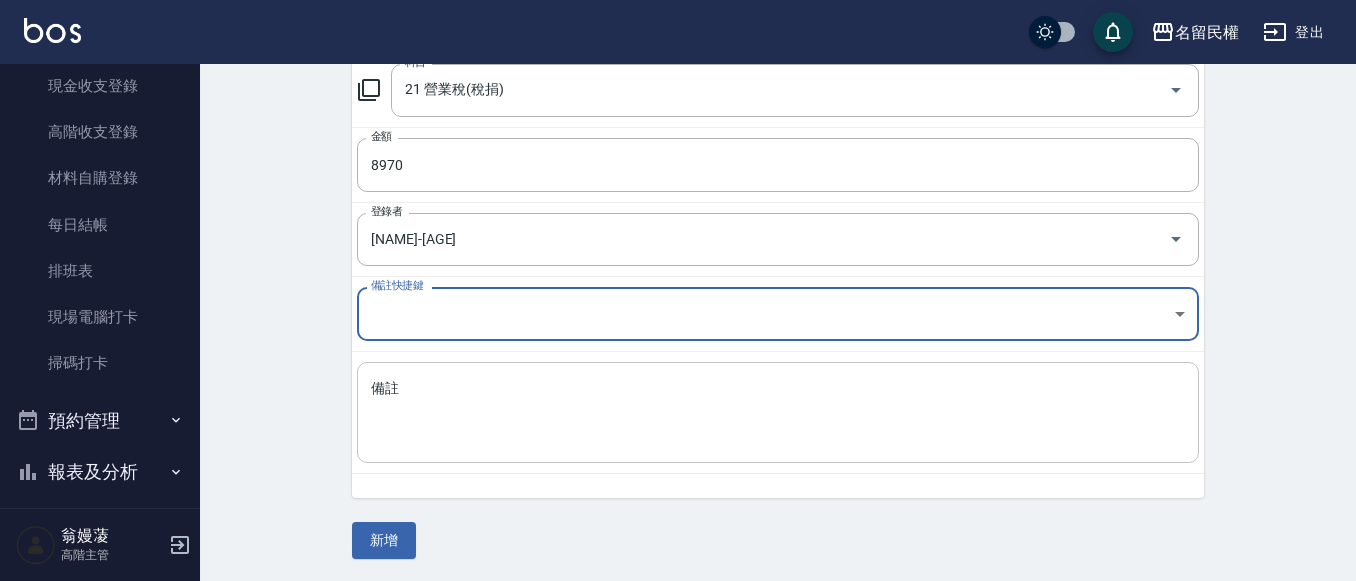 click on "x 備註" at bounding box center [778, 412] 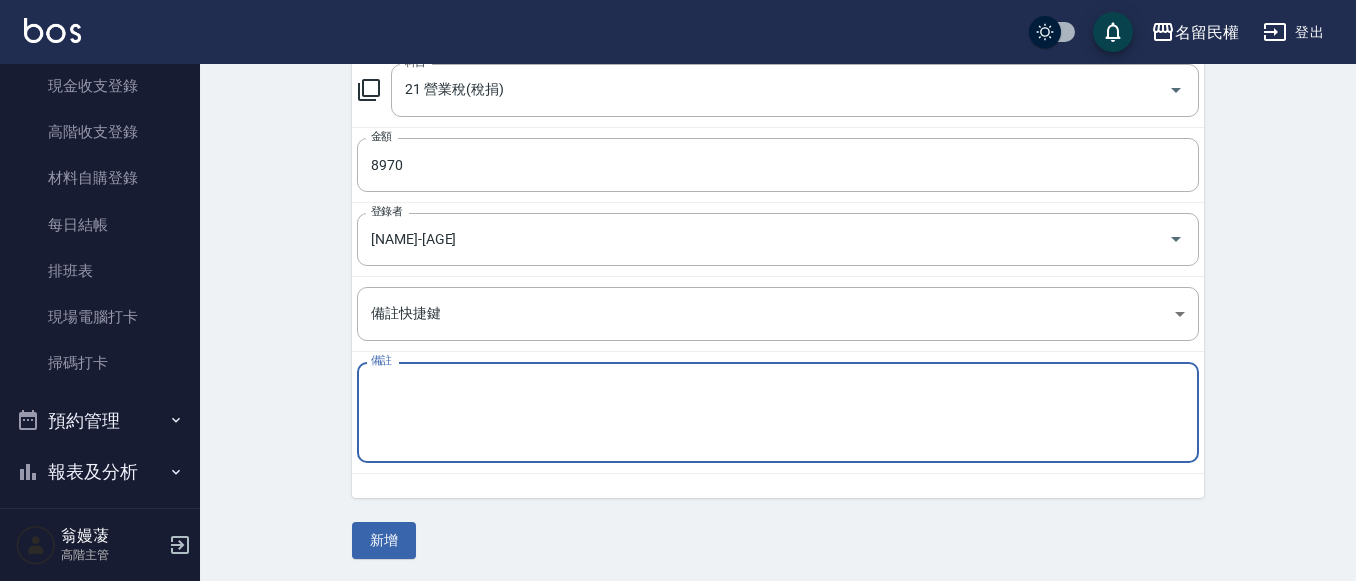 click on "備註" at bounding box center (778, 413) 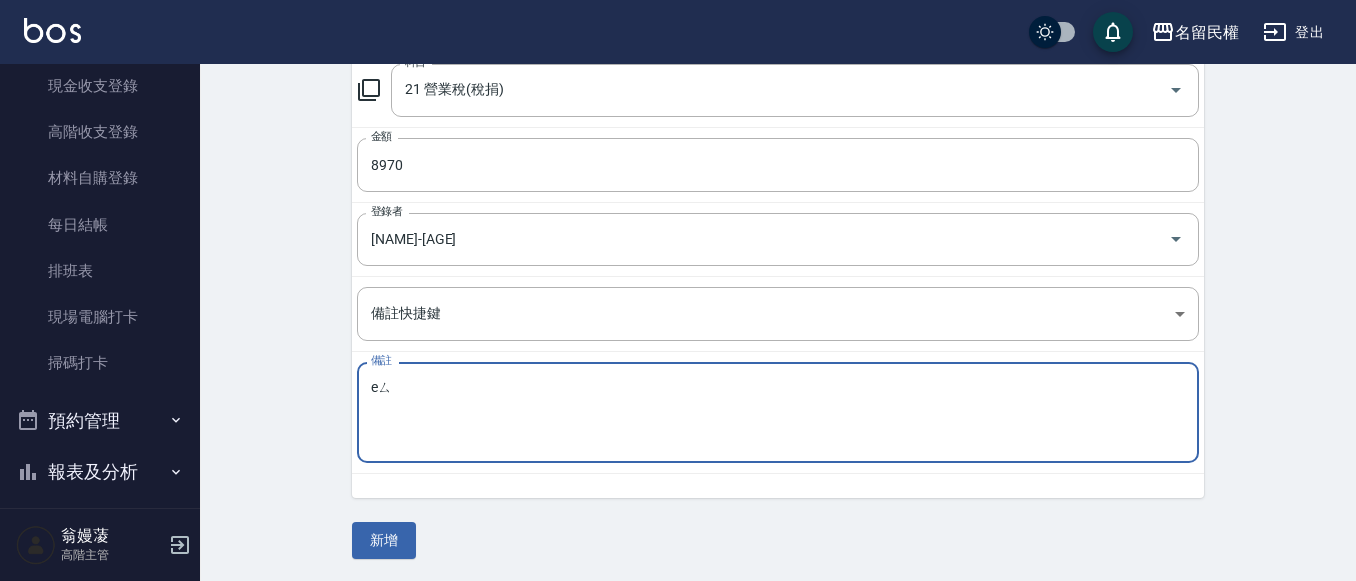type on "e" 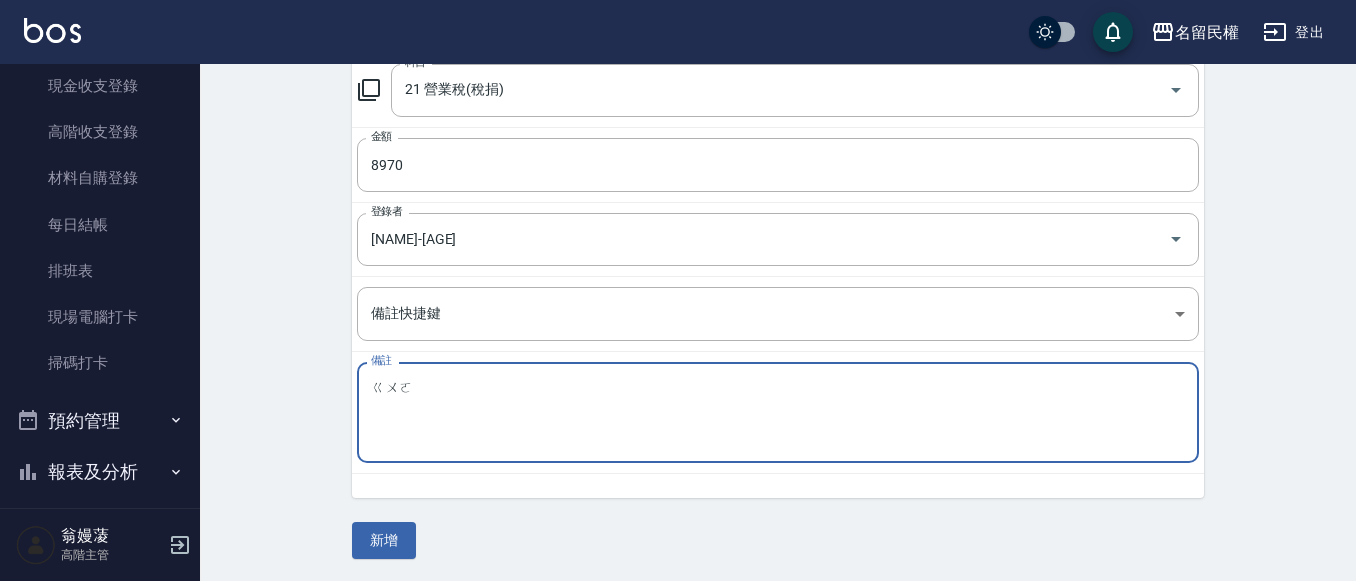 type on "過" 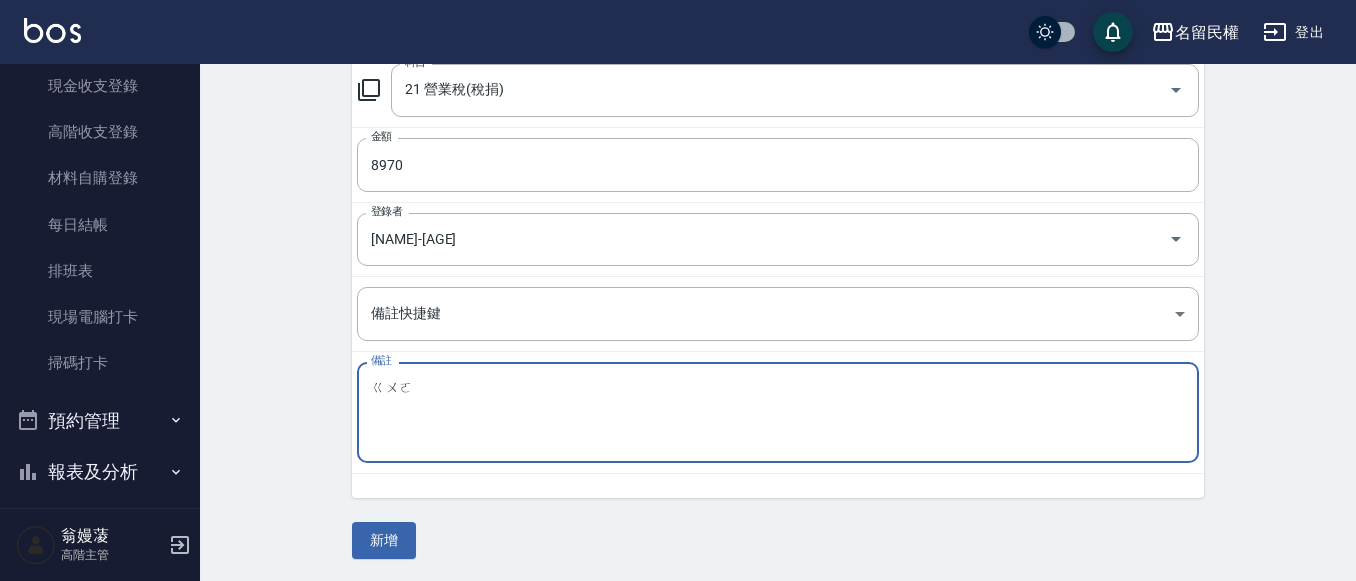 type on "果" 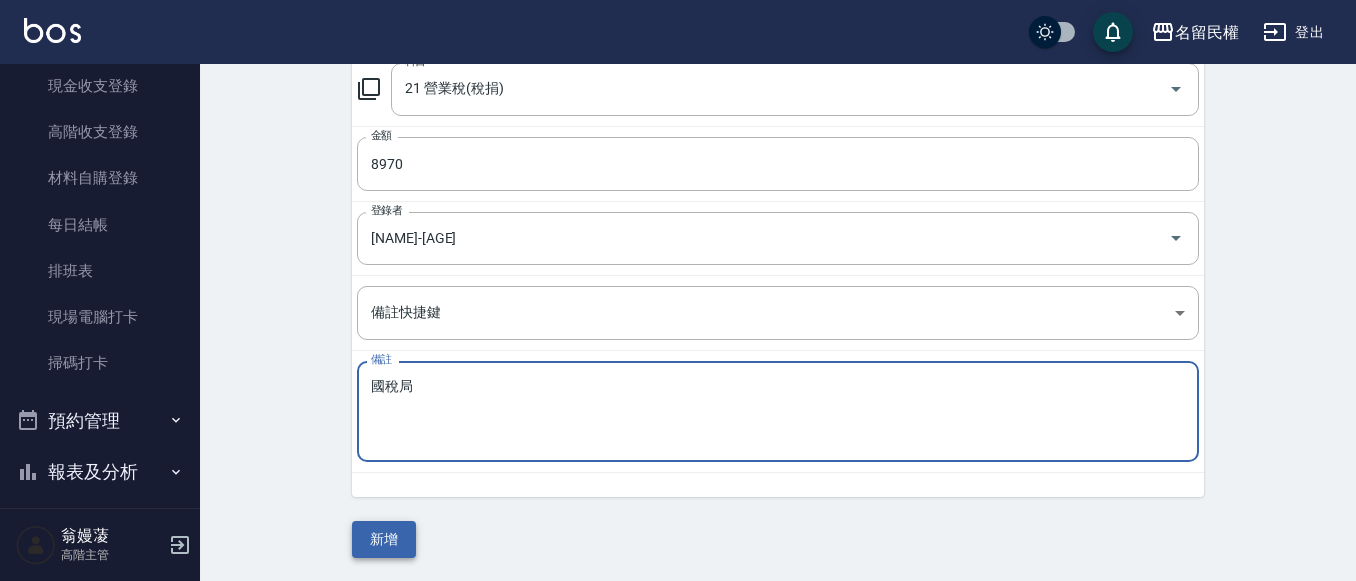 scroll, scrollTop: 302, scrollLeft: 0, axis: vertical 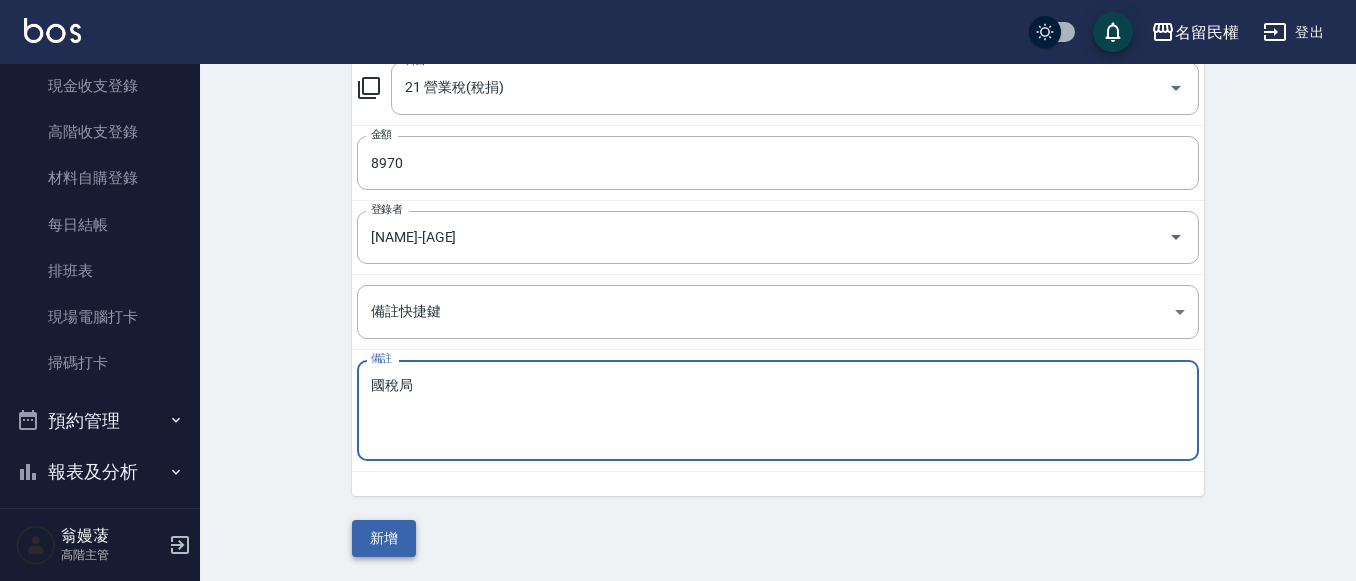 type on "國稅局" 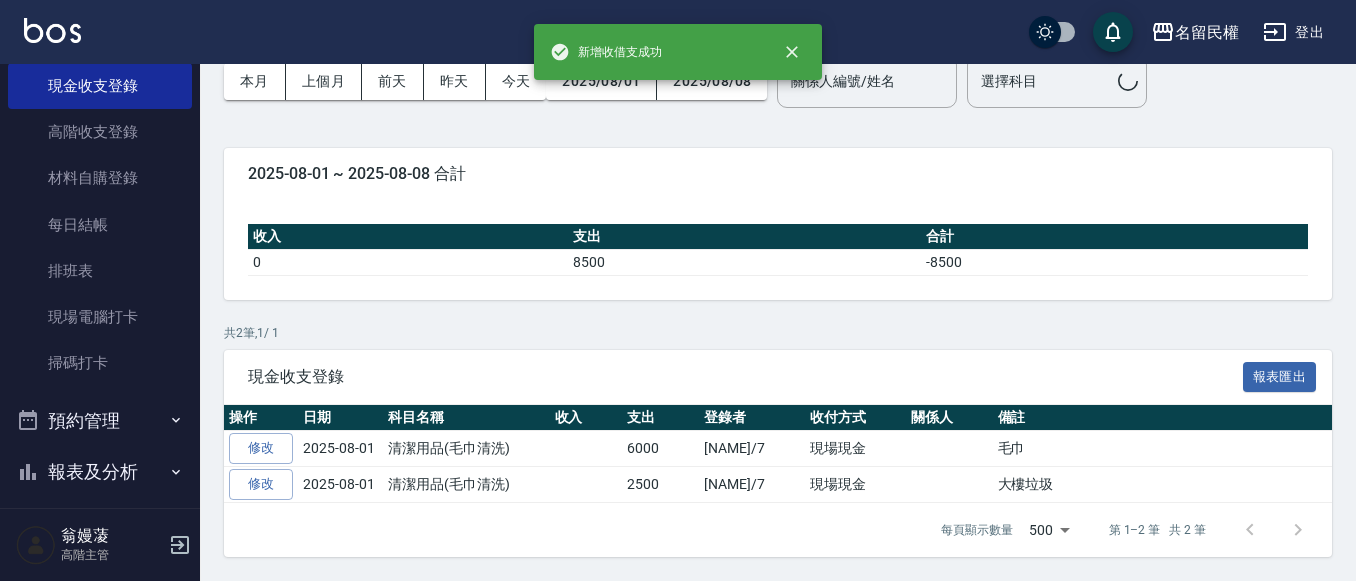 scroll, scrollTop: 0, scrollLeft: 0, axis: both 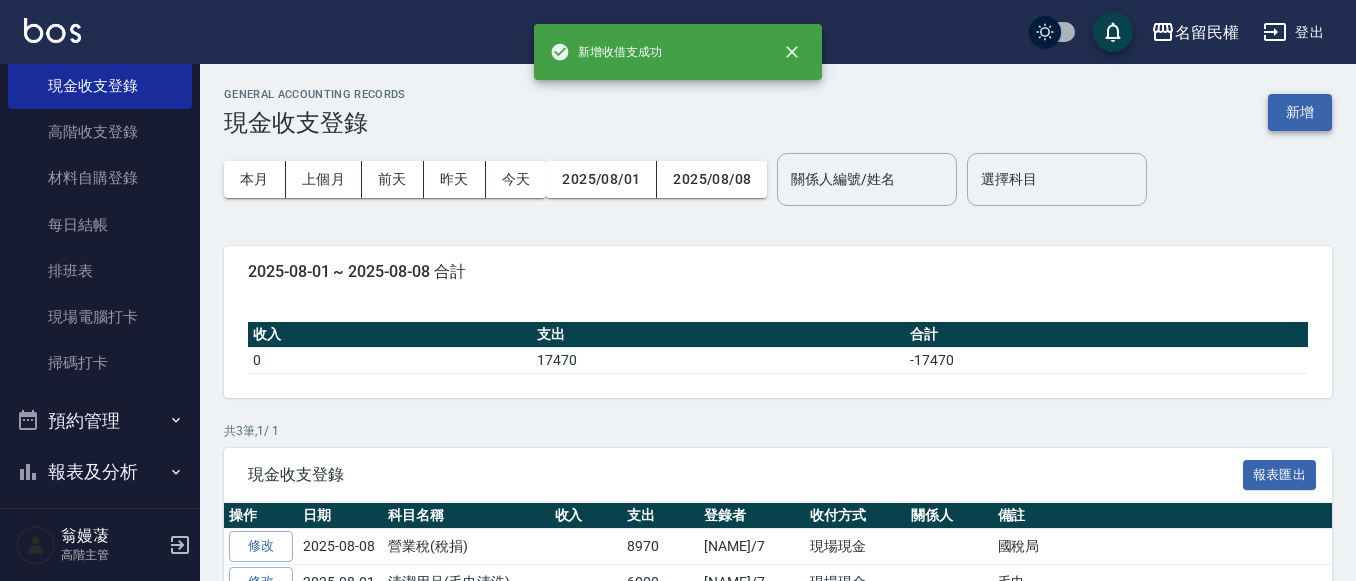 click on "新增" at bounding box center (1300, 112) 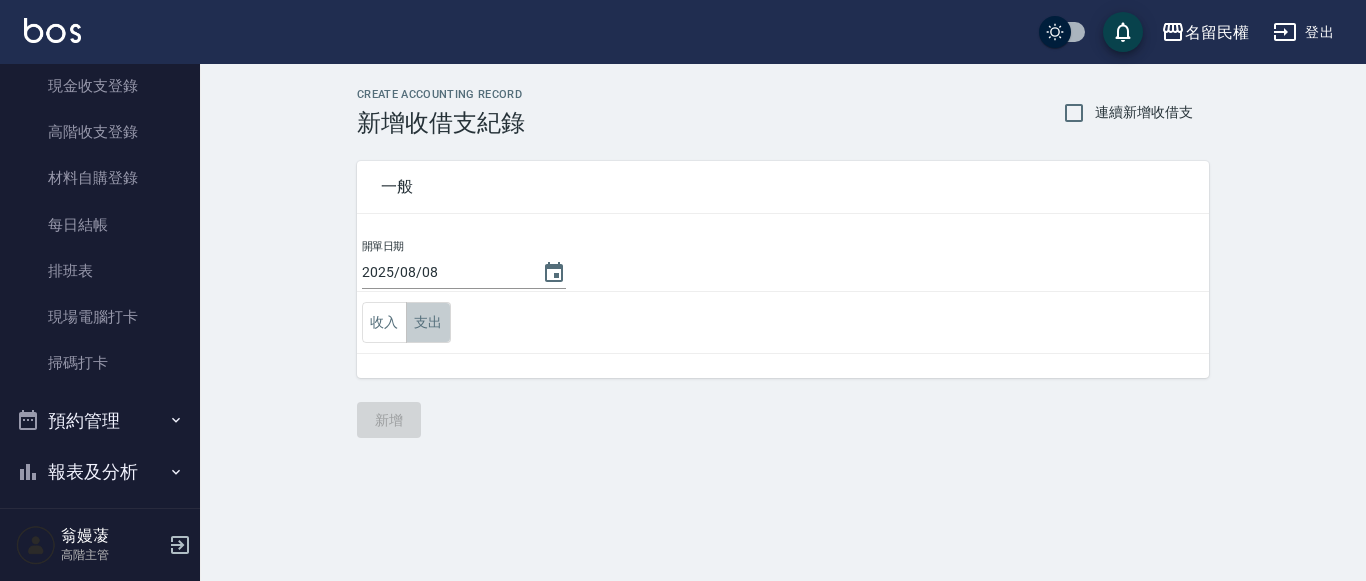 click on "支出" at bounding box center (428, 322) 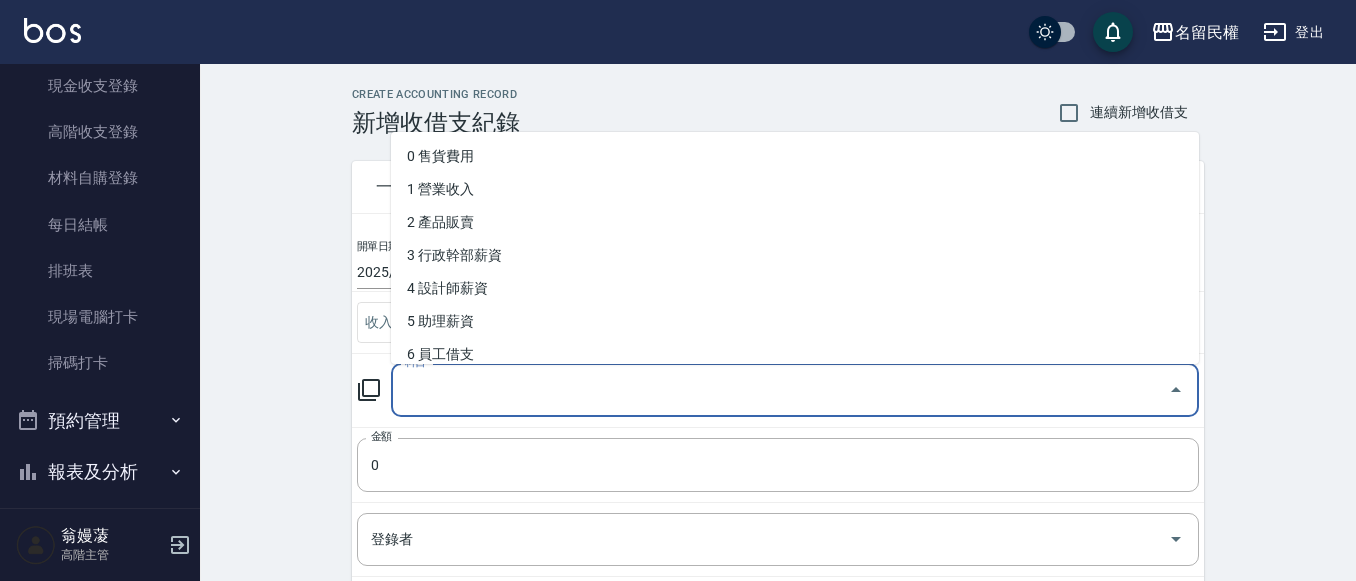 click on "科目" at bounding box center [780, 390] 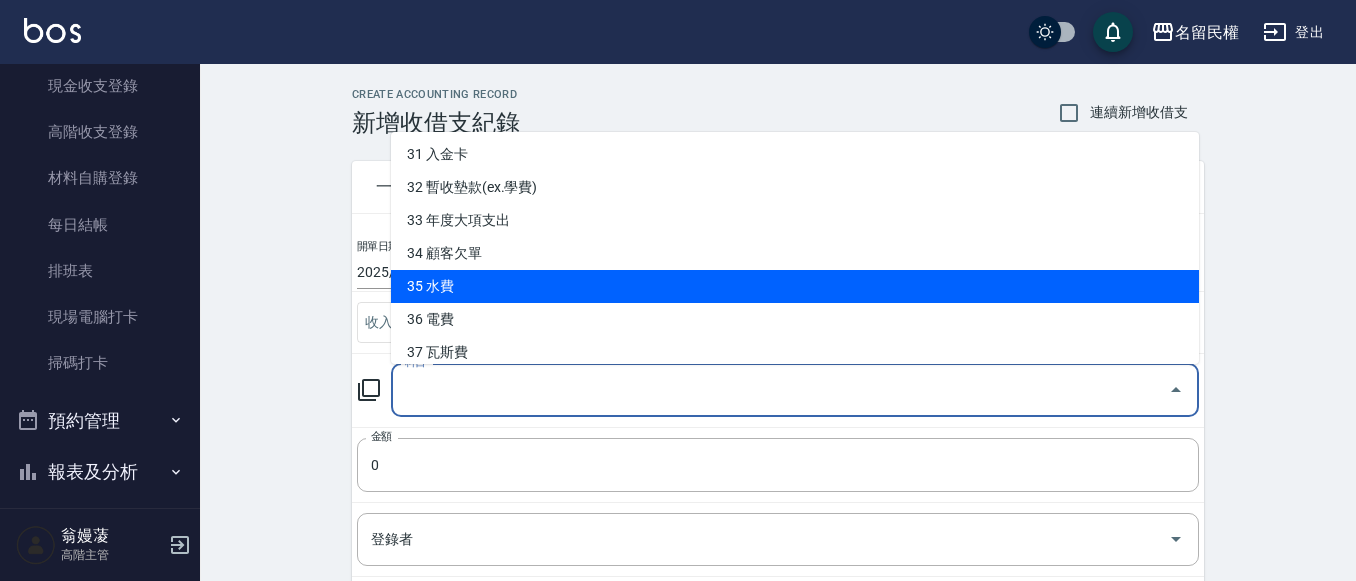 scroll, scrollTop: 1038, scrollLeft: 0, axis: vertical 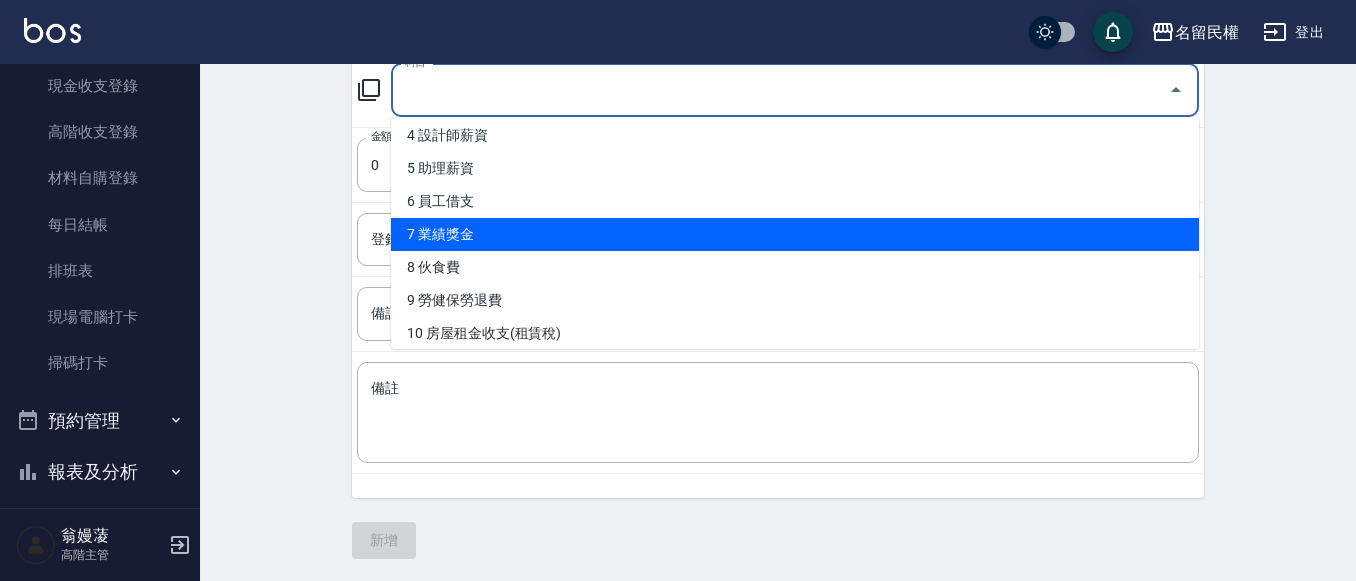 click on "7 業績獎金" at bounding box center (795, 234) 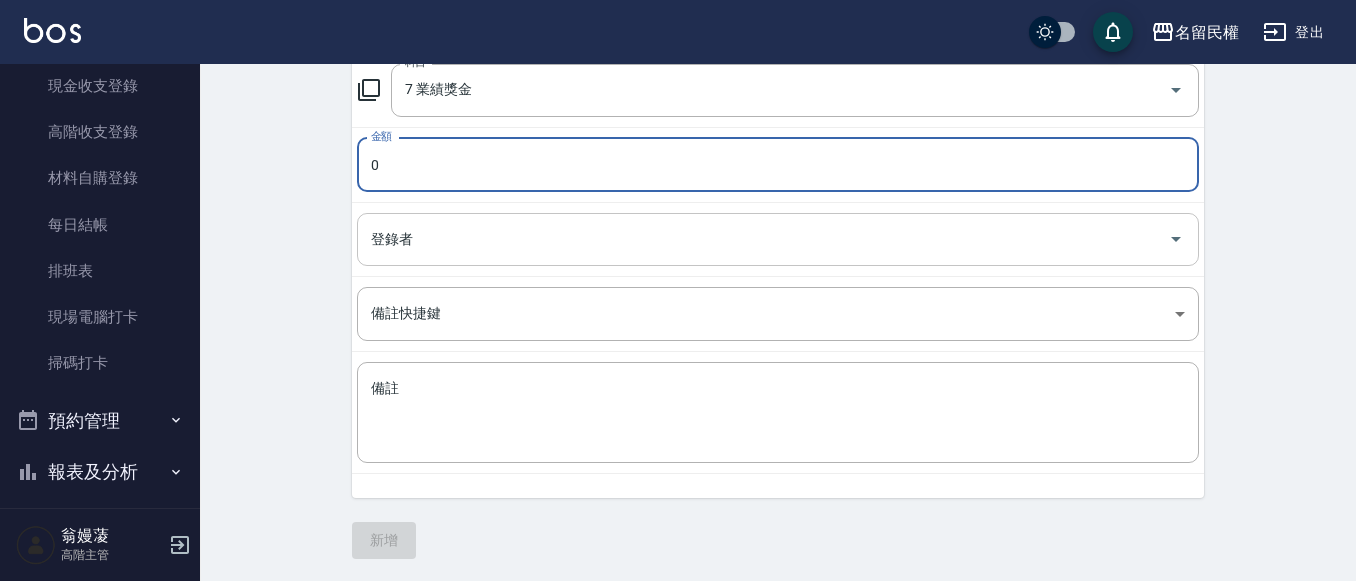 click on "登錄者" at bounding box center [763, 239] 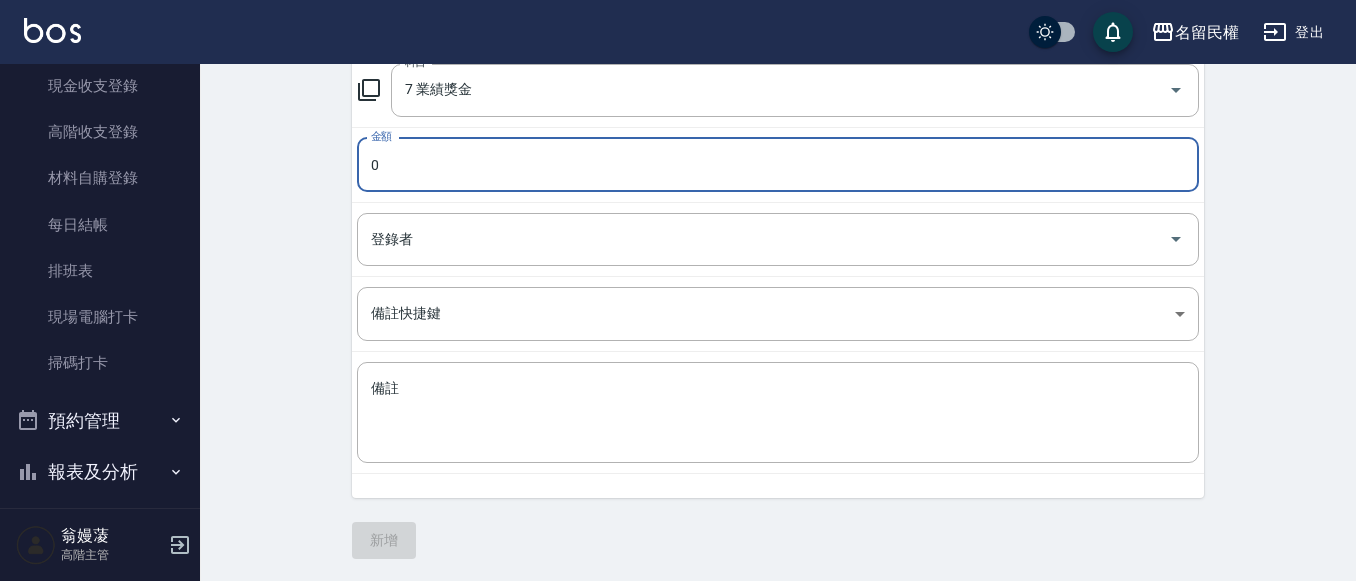 click on "0" at bounding box center [778, 165] 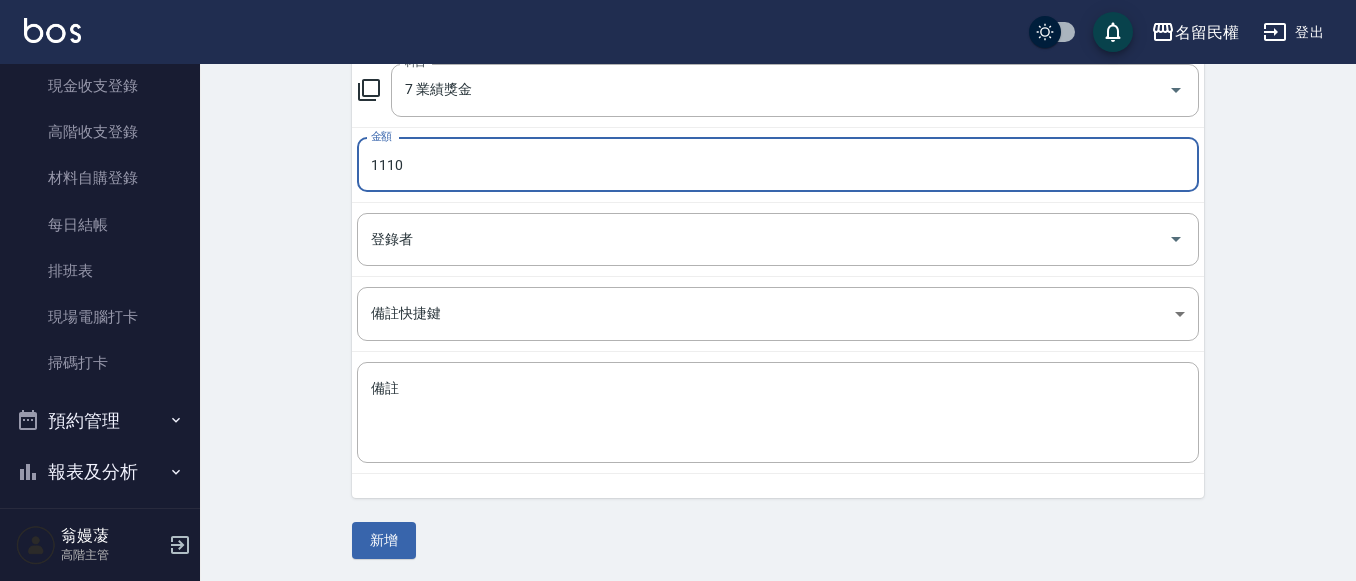 type on "1110" 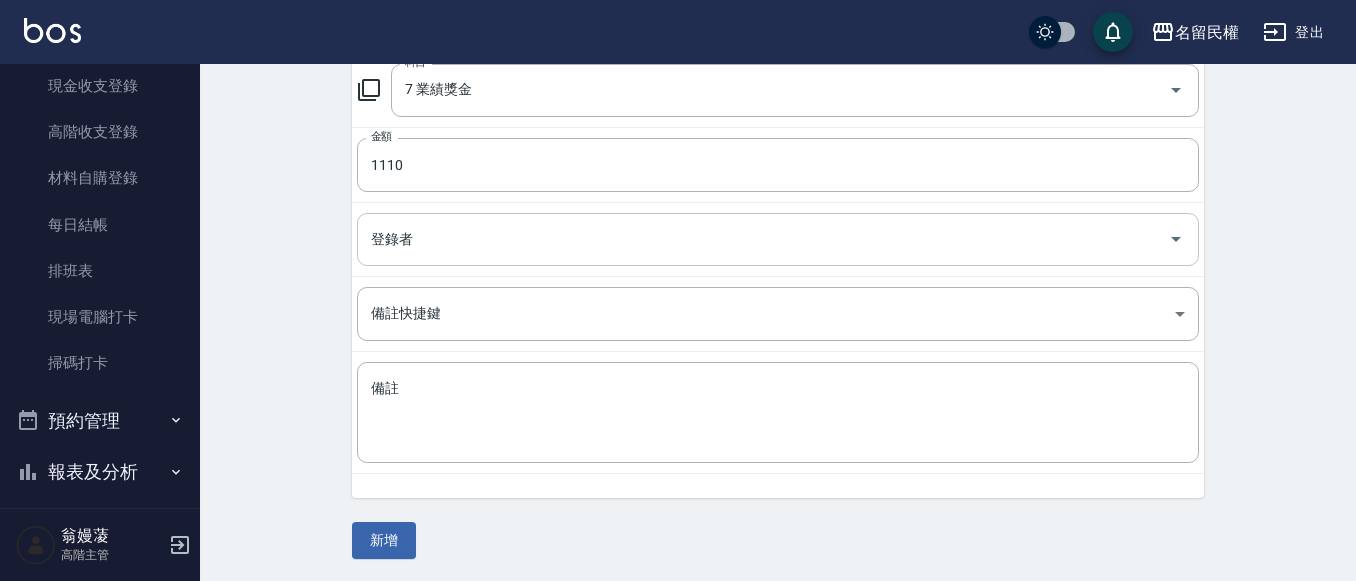 click on "登錄者" at bounding box center (763, 239) 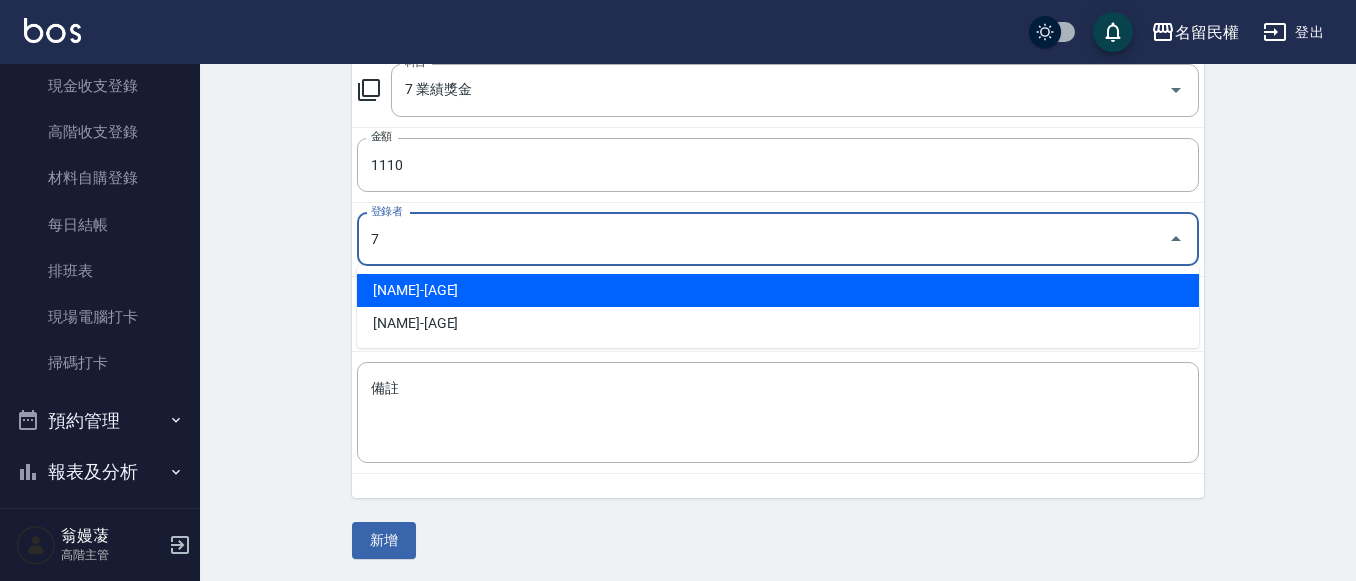 type on "[NAME]-[AGE]" 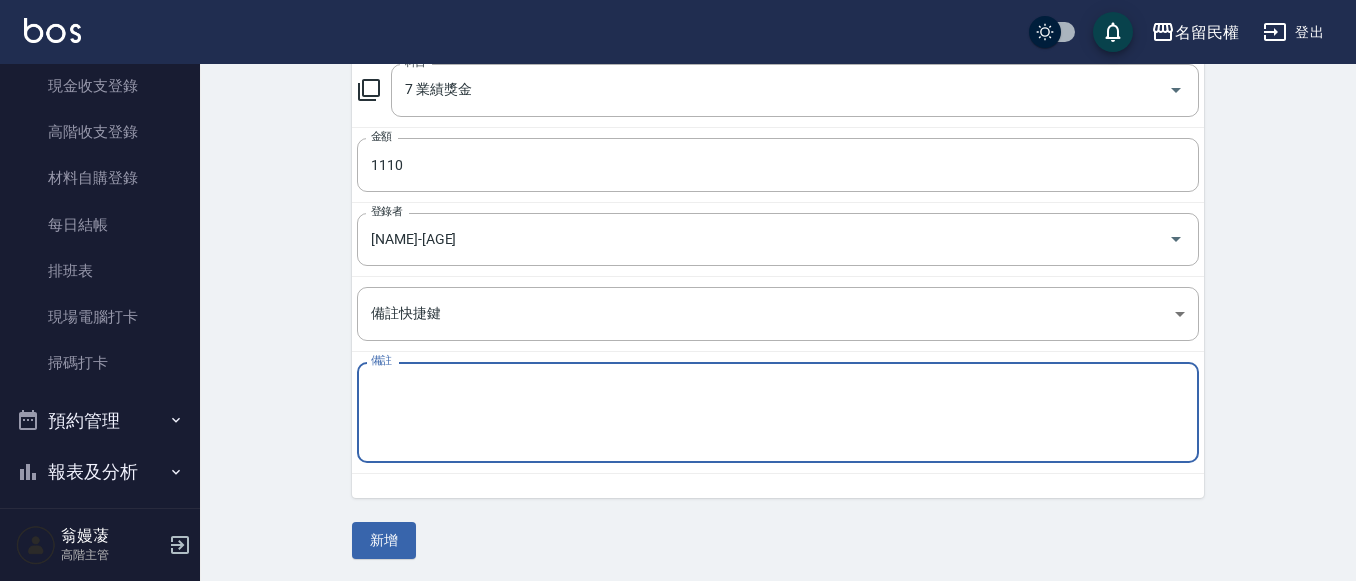 click on "備註" at bounding box center (778, 413) 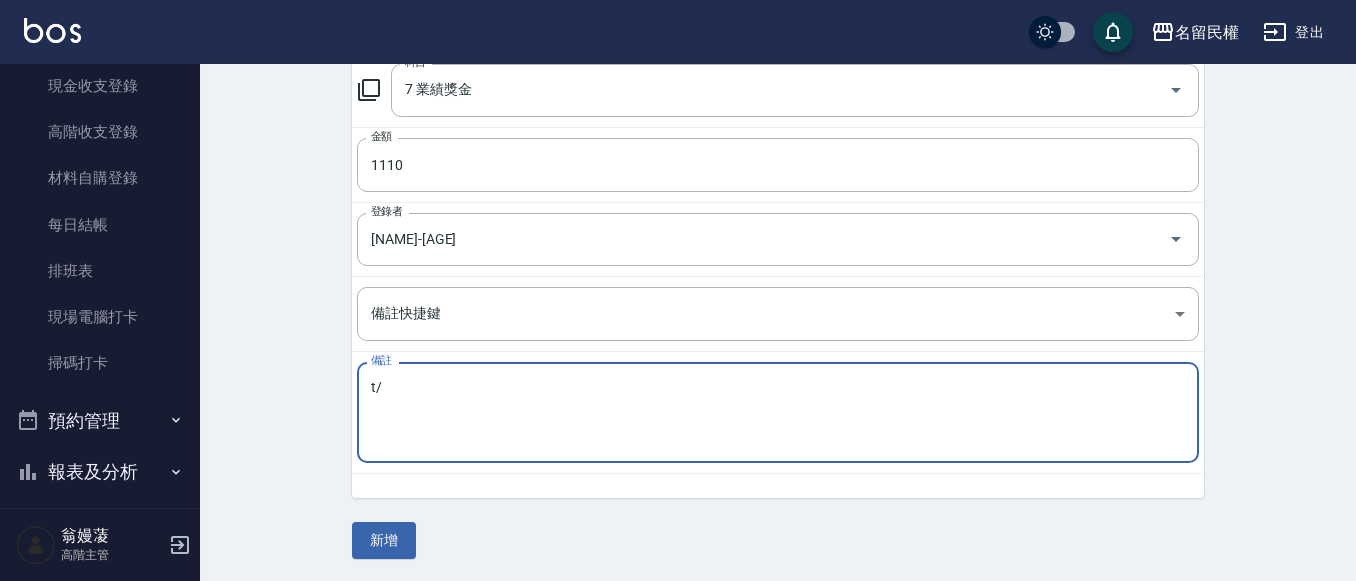type on "t" 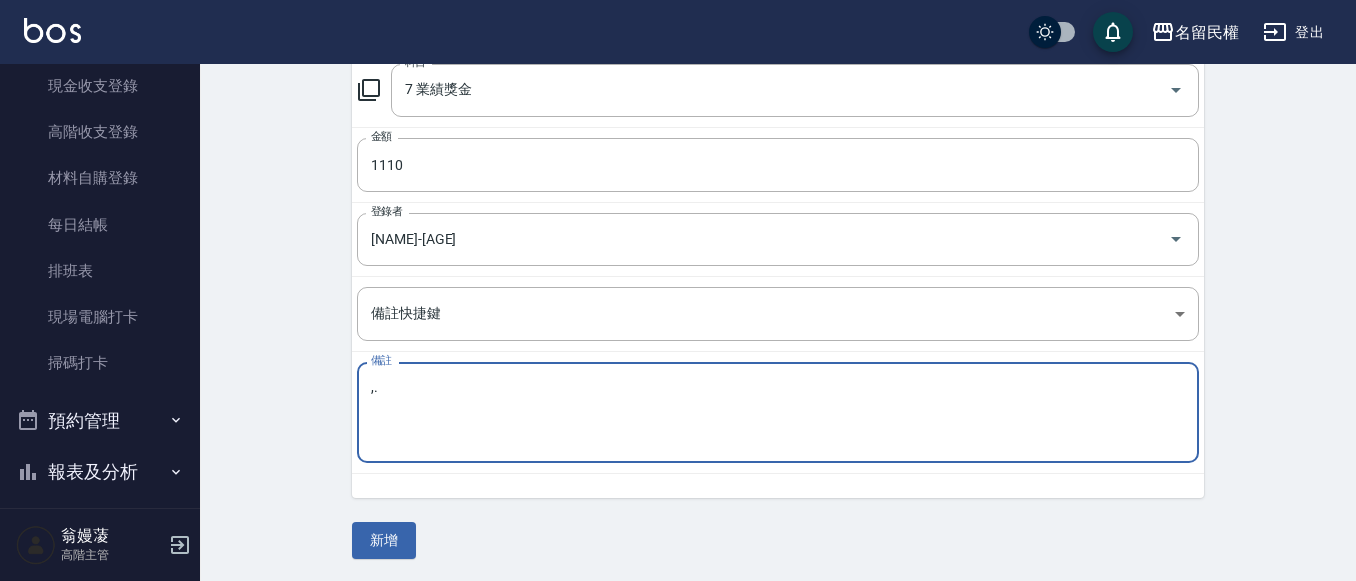 type on "," 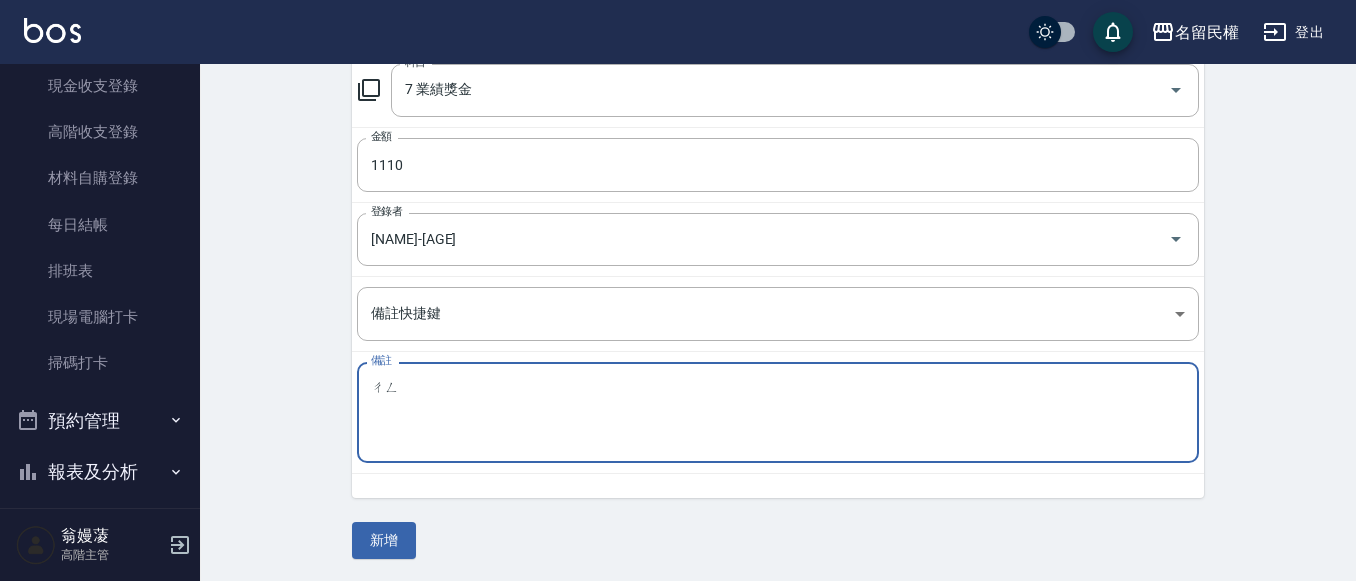 type on "成" 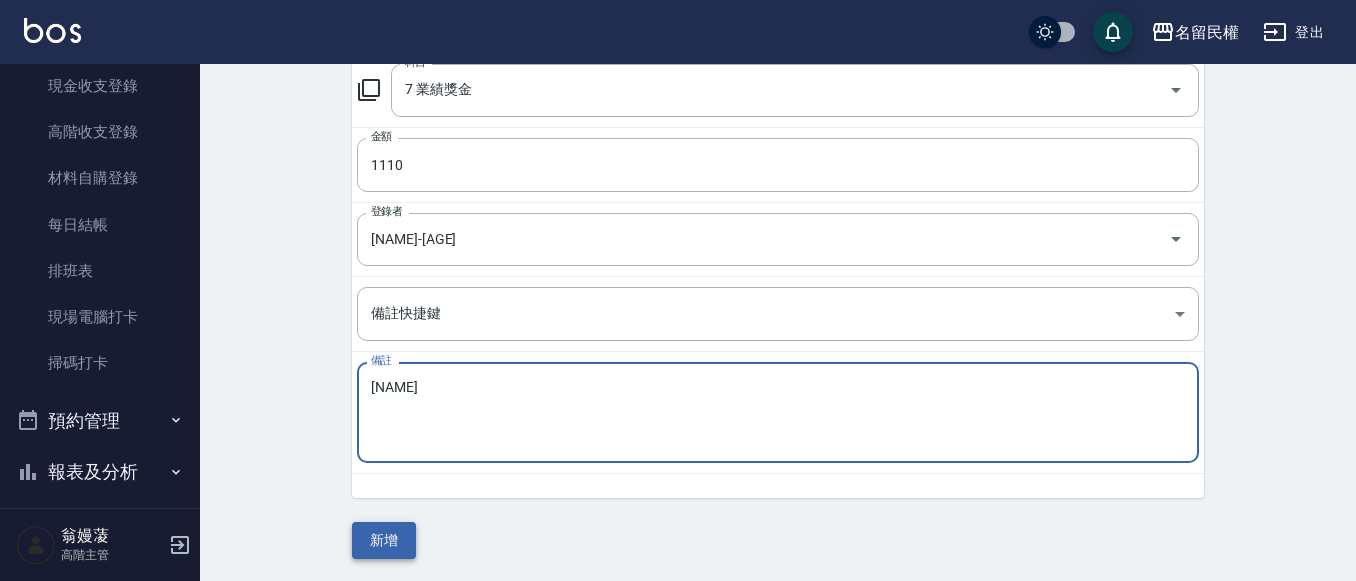 type on "[NAME]" 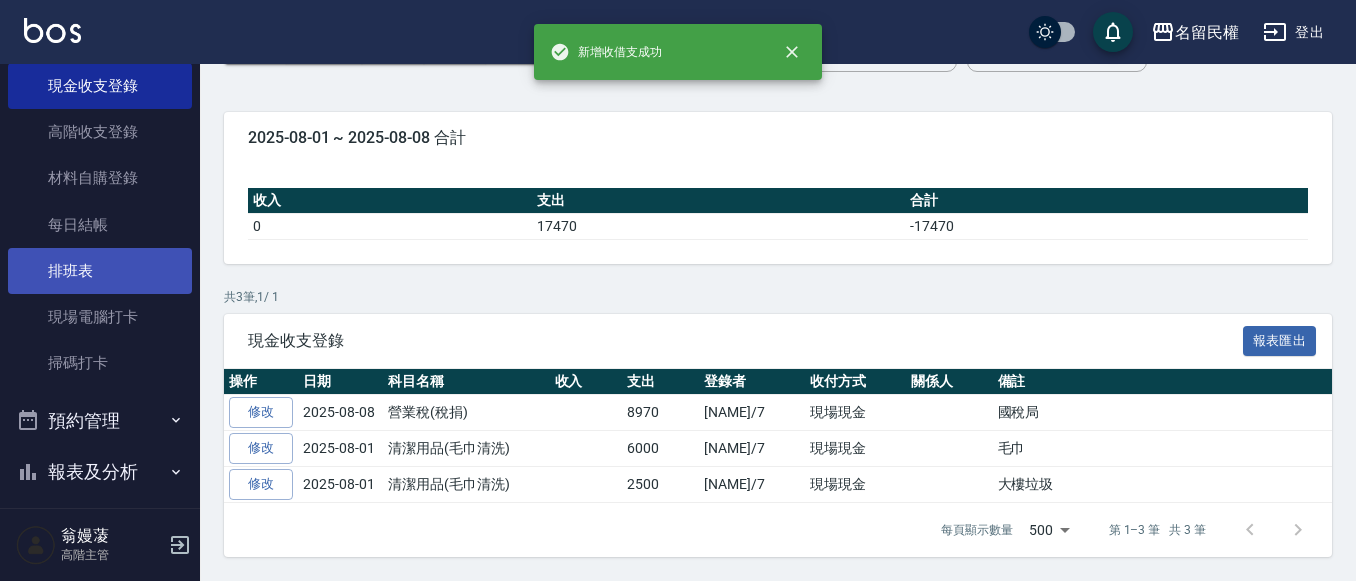 scroll, scrollTop: 0, scrollLeft: 0, axis: both 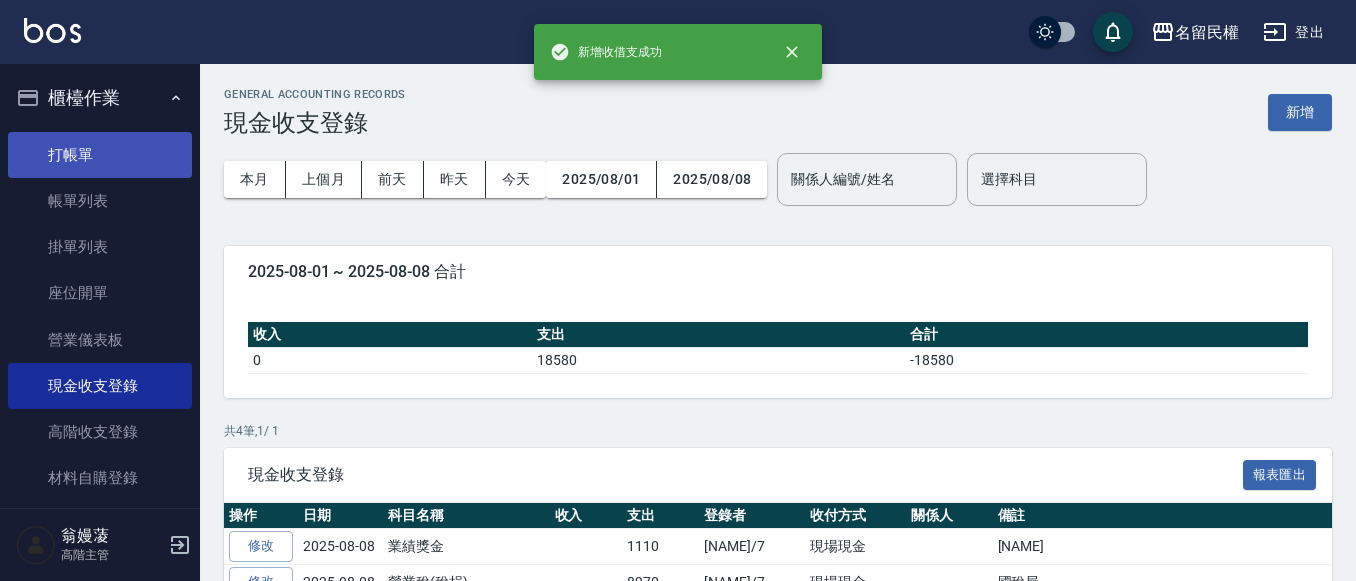 click on "打帳單" at bounding box center [100, 155] 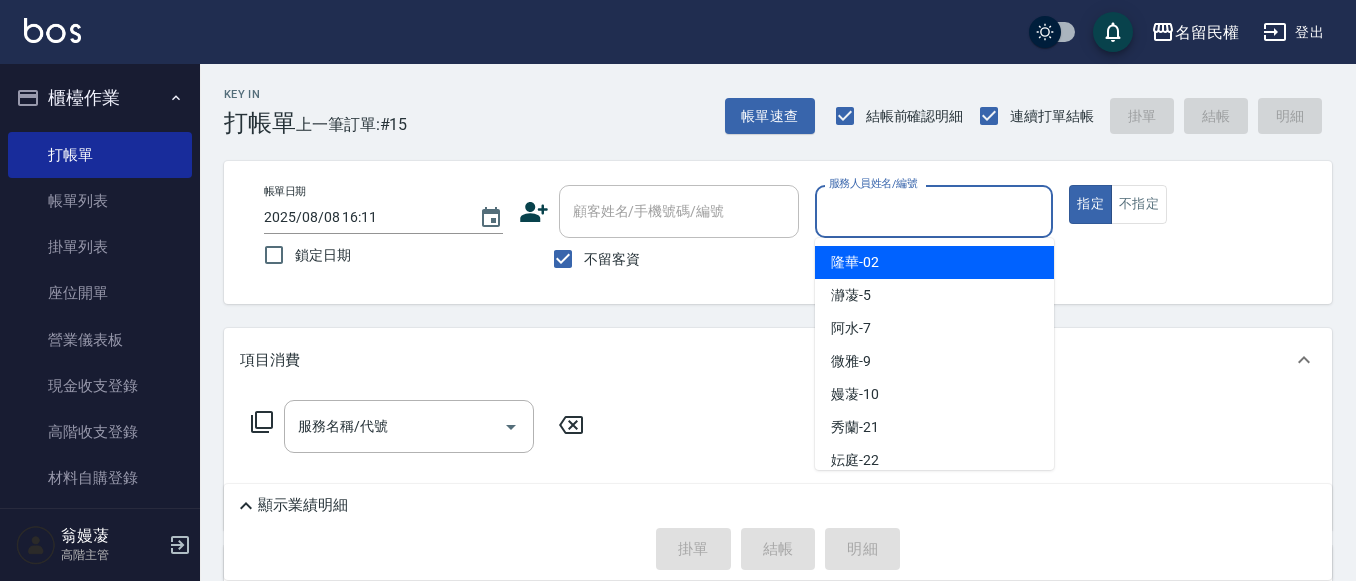 click on "服務人員姓名/編號" at bounding box center [934, 211] 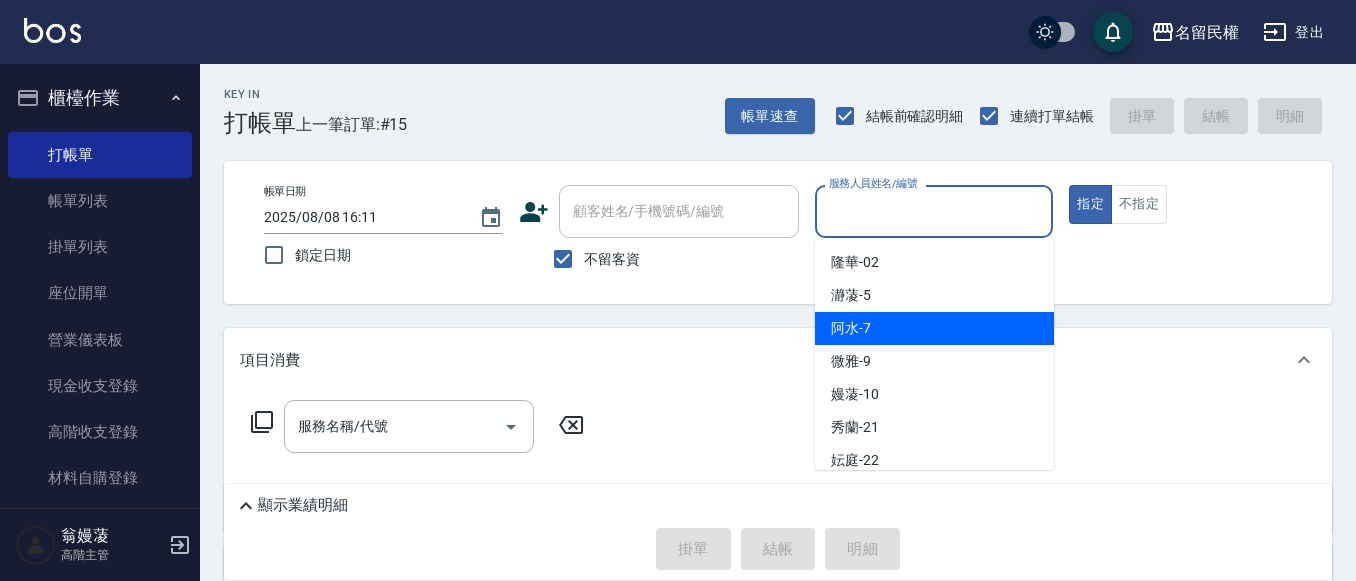 click on "阿水 -7" at bounding box center (934, 328) 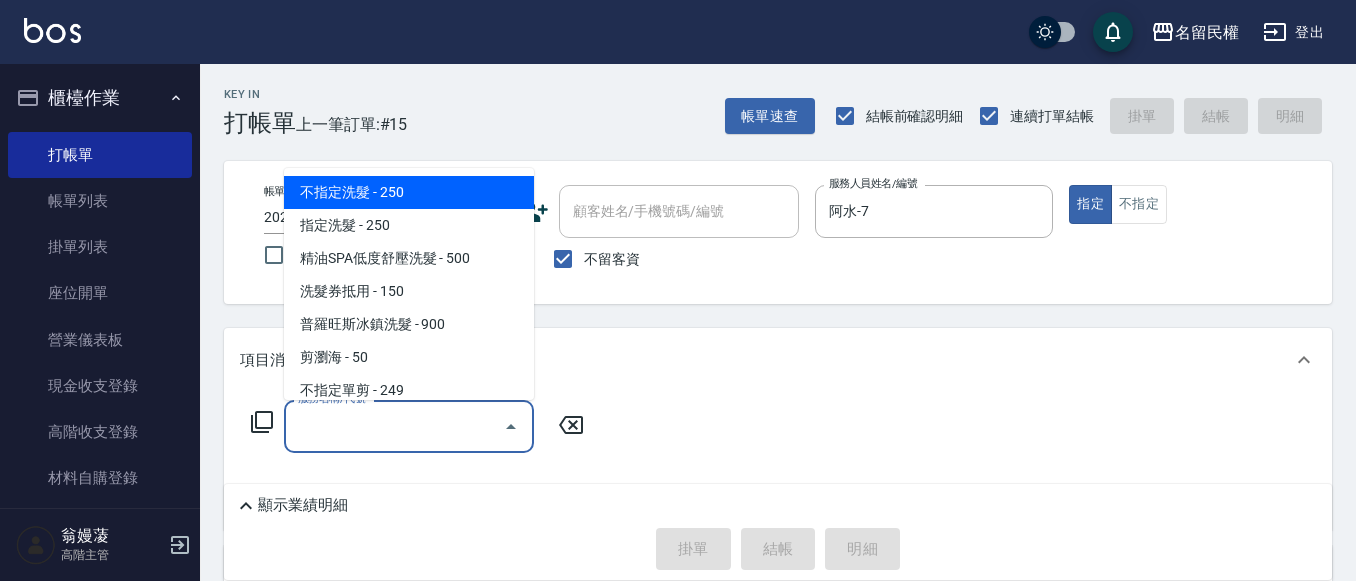 click on "服務名稱/代號" at bounding box center [394, 426] 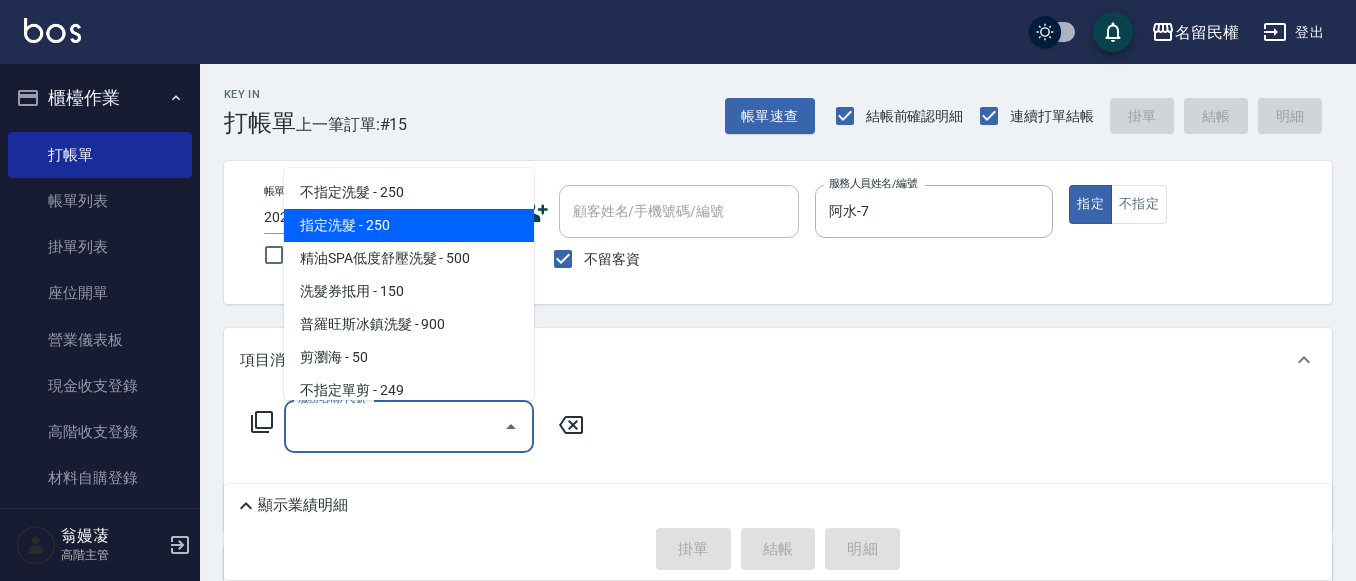drag, startPoint x: 400, startPoint y: 232, endPoint x: 393, endPoint y: 282, distance: 50.48762 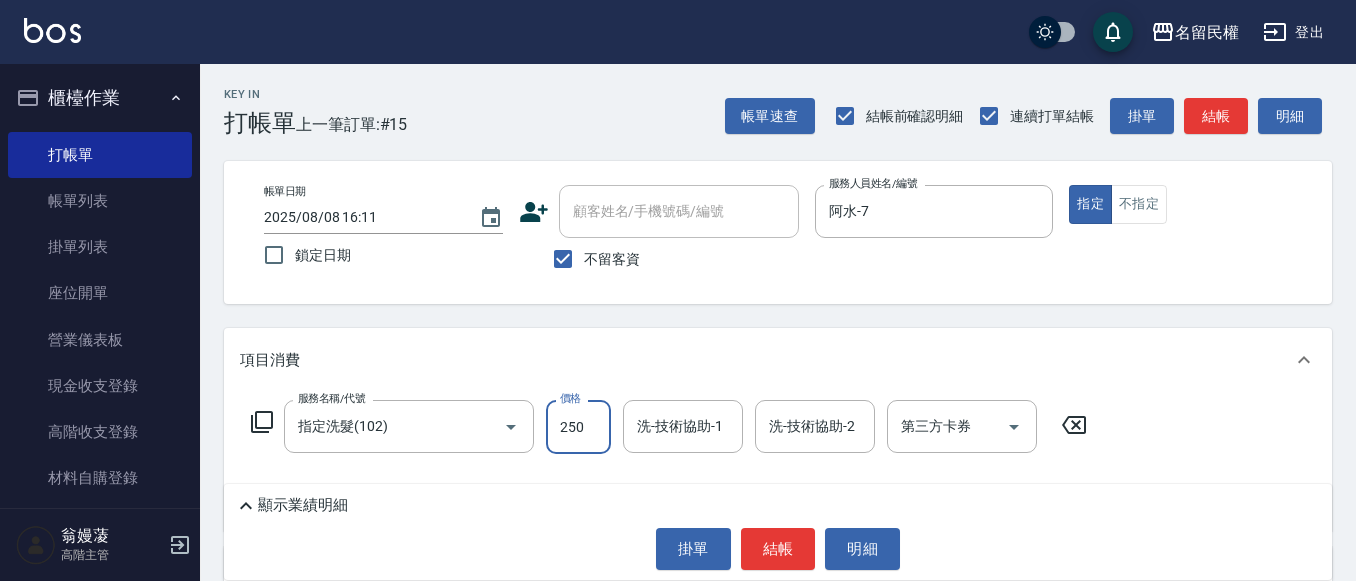 click on "250" at bounding box center (578, 427) 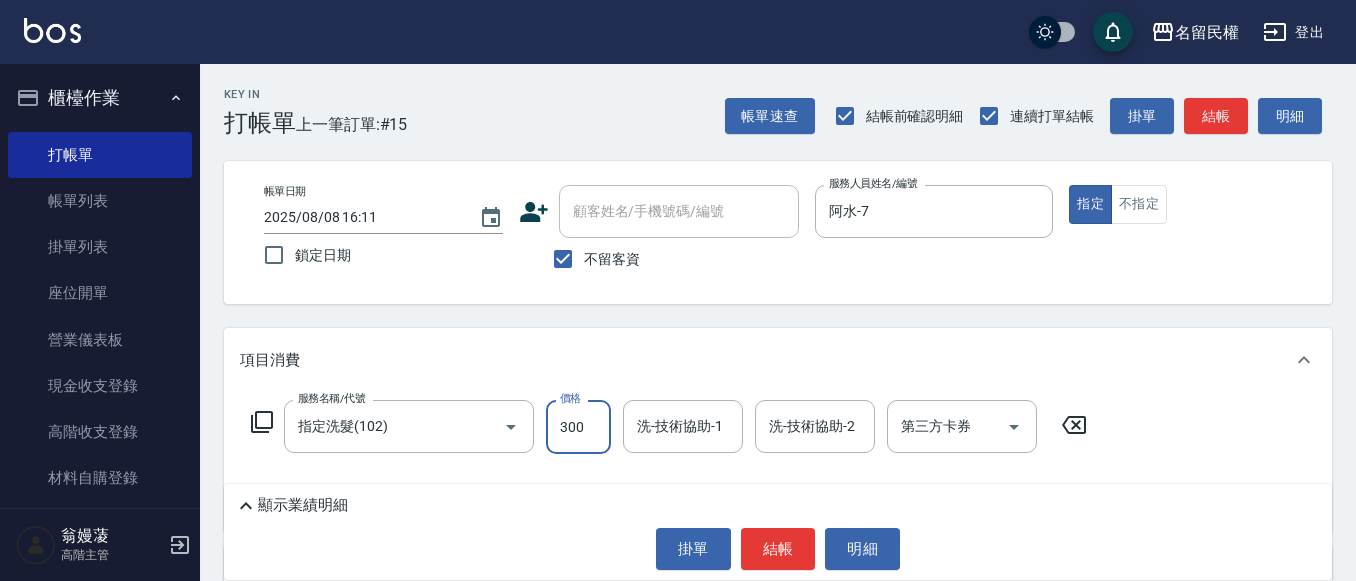 type on "300" 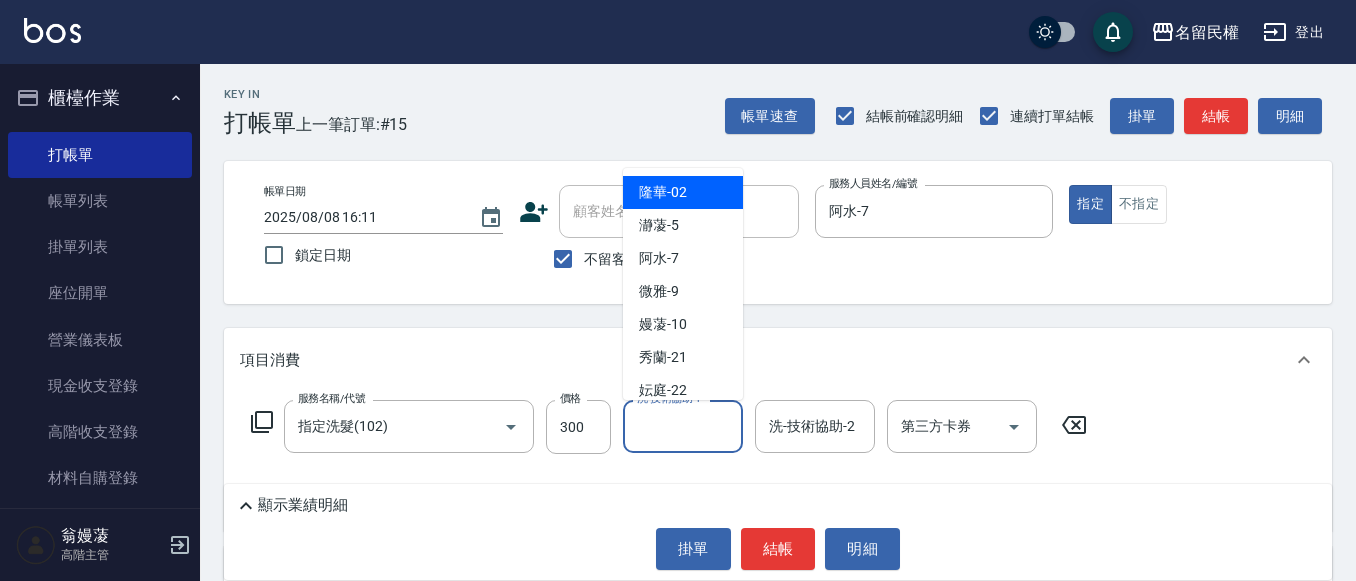 click on "洗-技術協助-1" at bounding box center (683, 426) 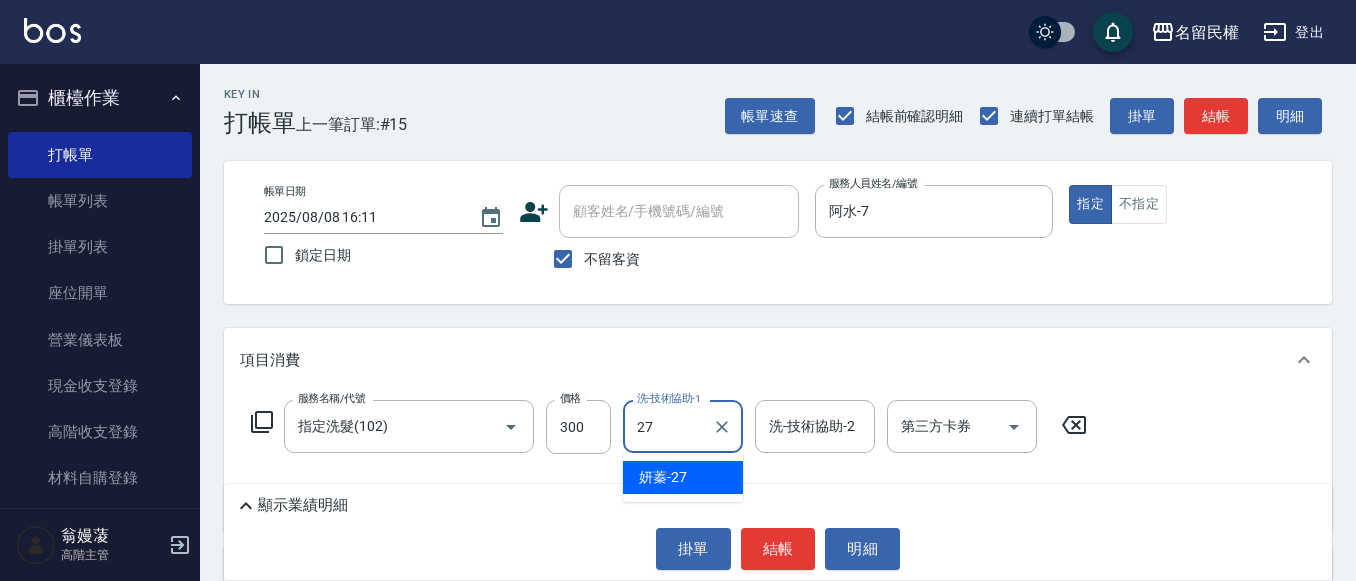 type on "妍蓁-27" 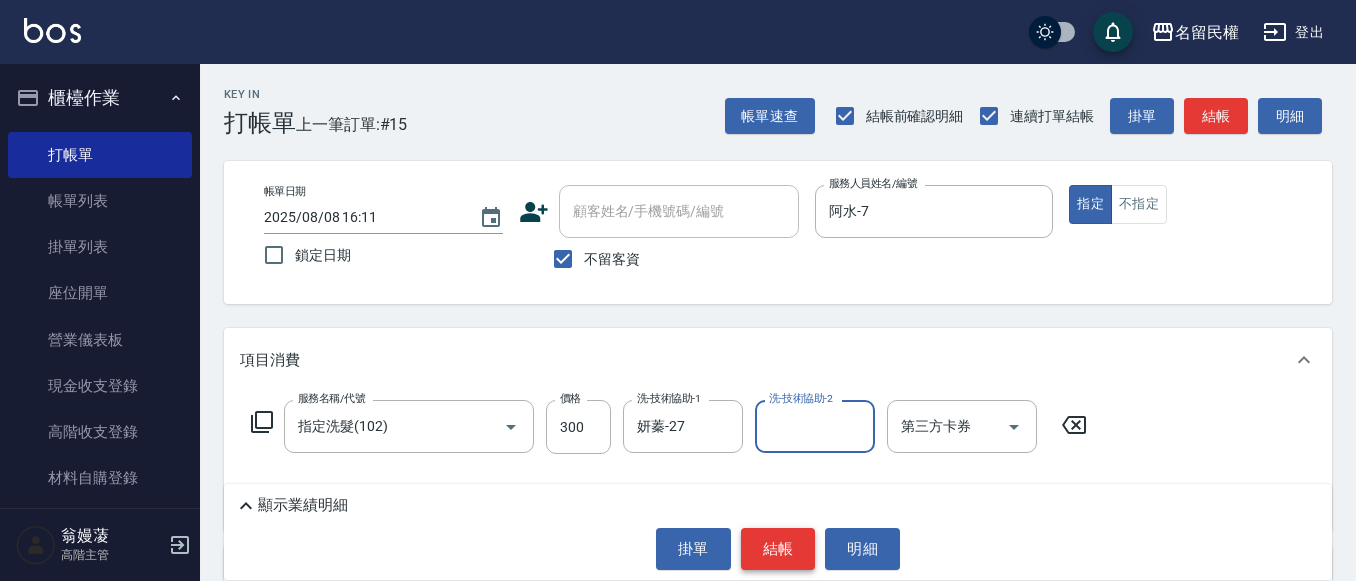 click on "結帳" at bounding box center (778, 549) 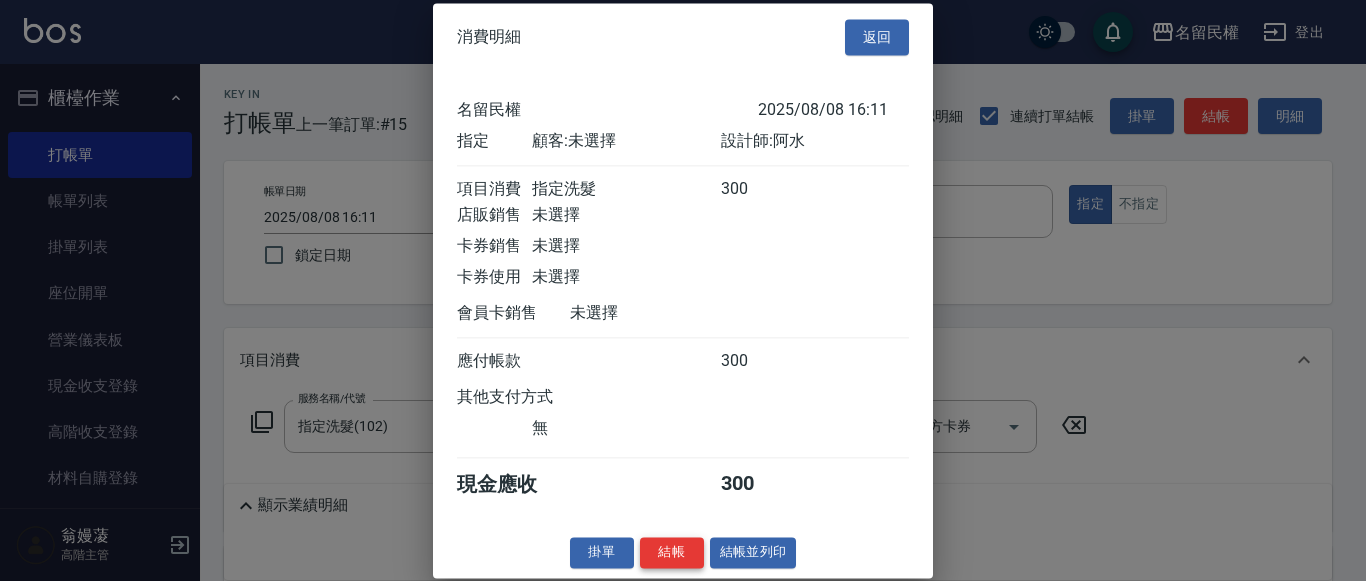 click on "結帳" at bounding box center [672, 552] 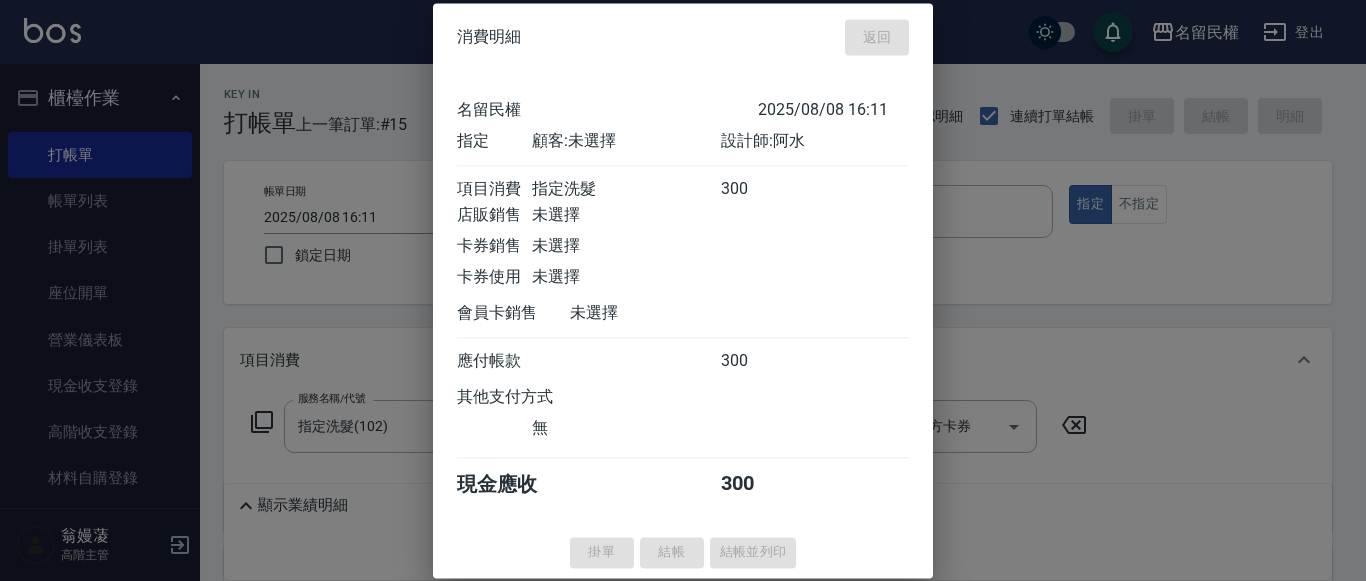 type on "2025/[MONTH]/[DAY] [TIME]" 